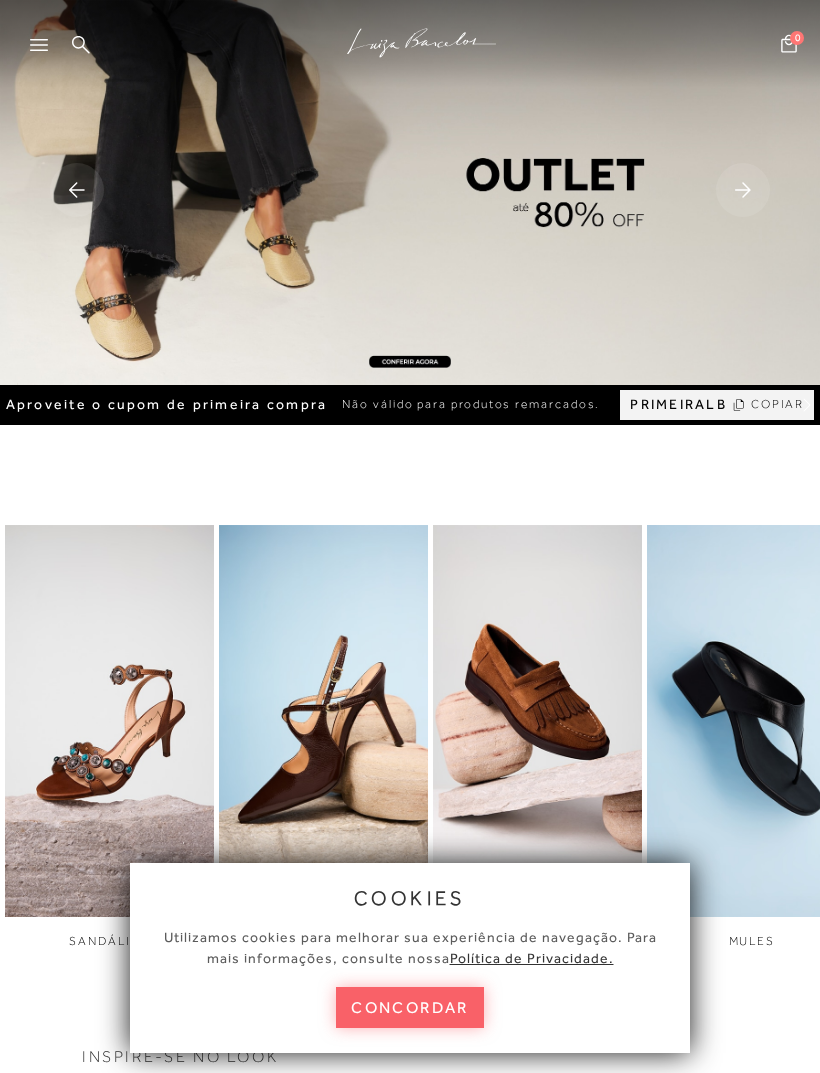 scroll, scrollTop: 0, scrollLeft: 0, axis: both 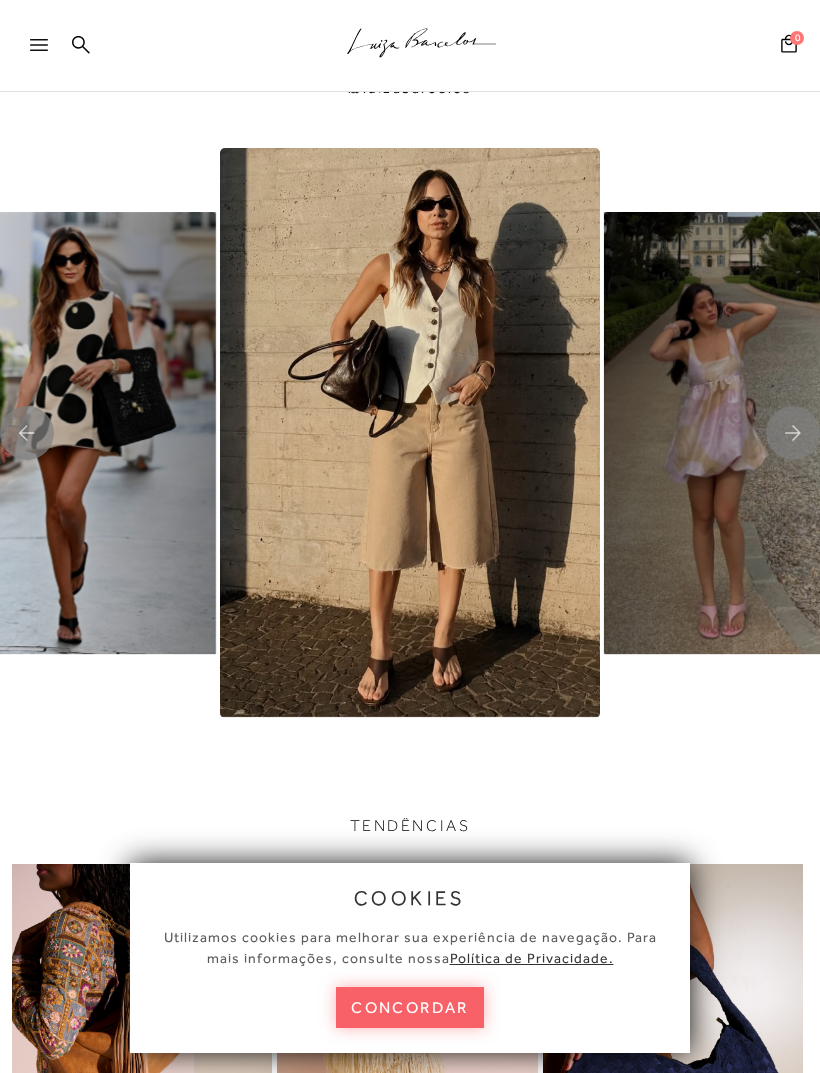 click on "concordar" at bounding box center [410, 1007] 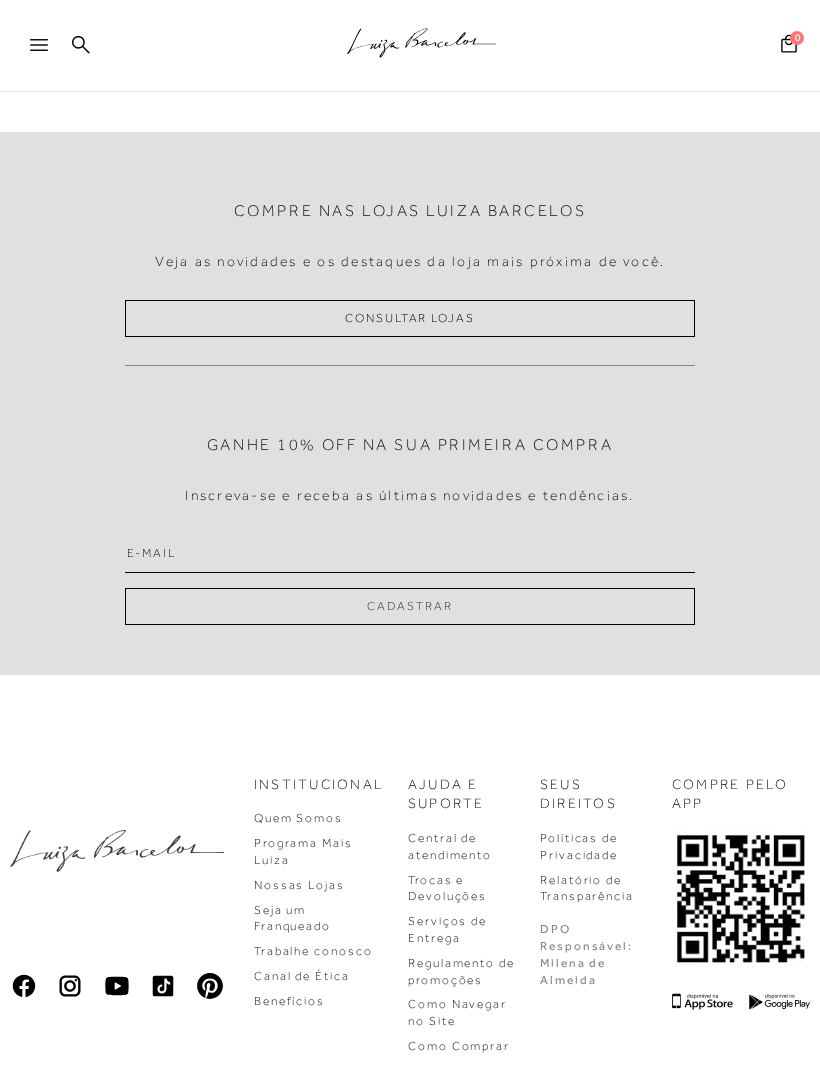 scroll, scrollTop: 4826, scrollLeft: 0, axis: vertical 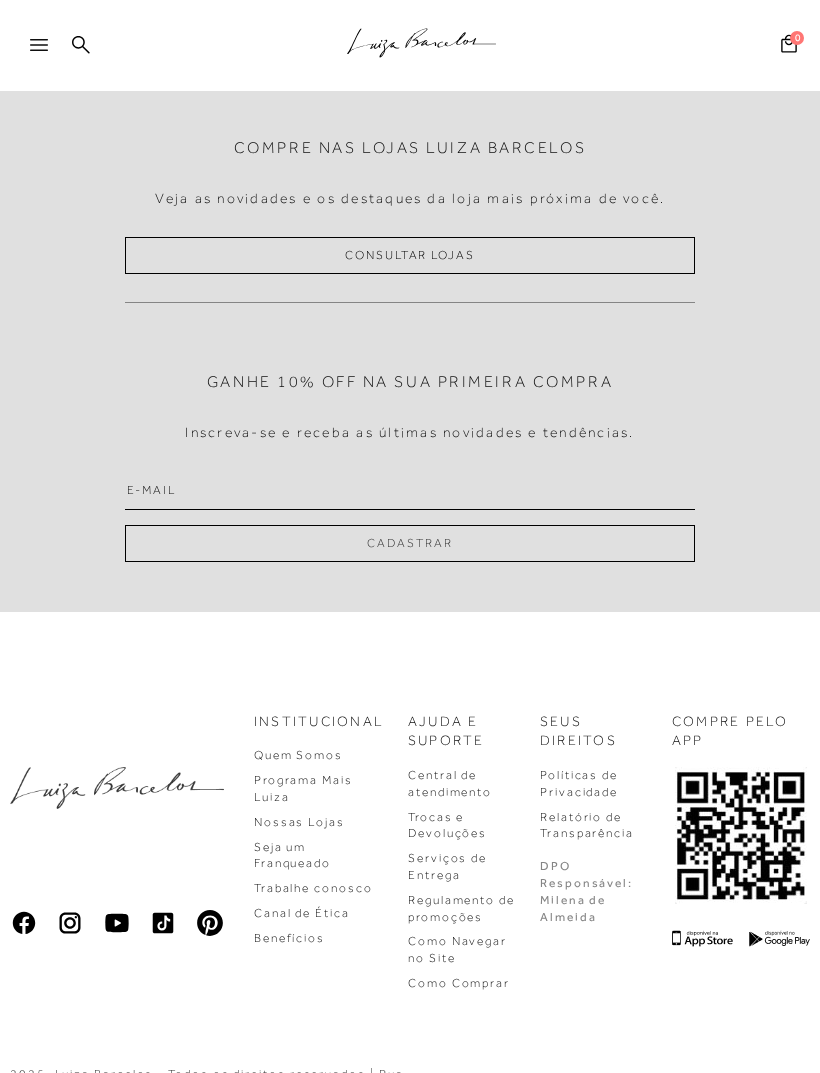 click on "Benefícios" at bounding box center (289, 938) 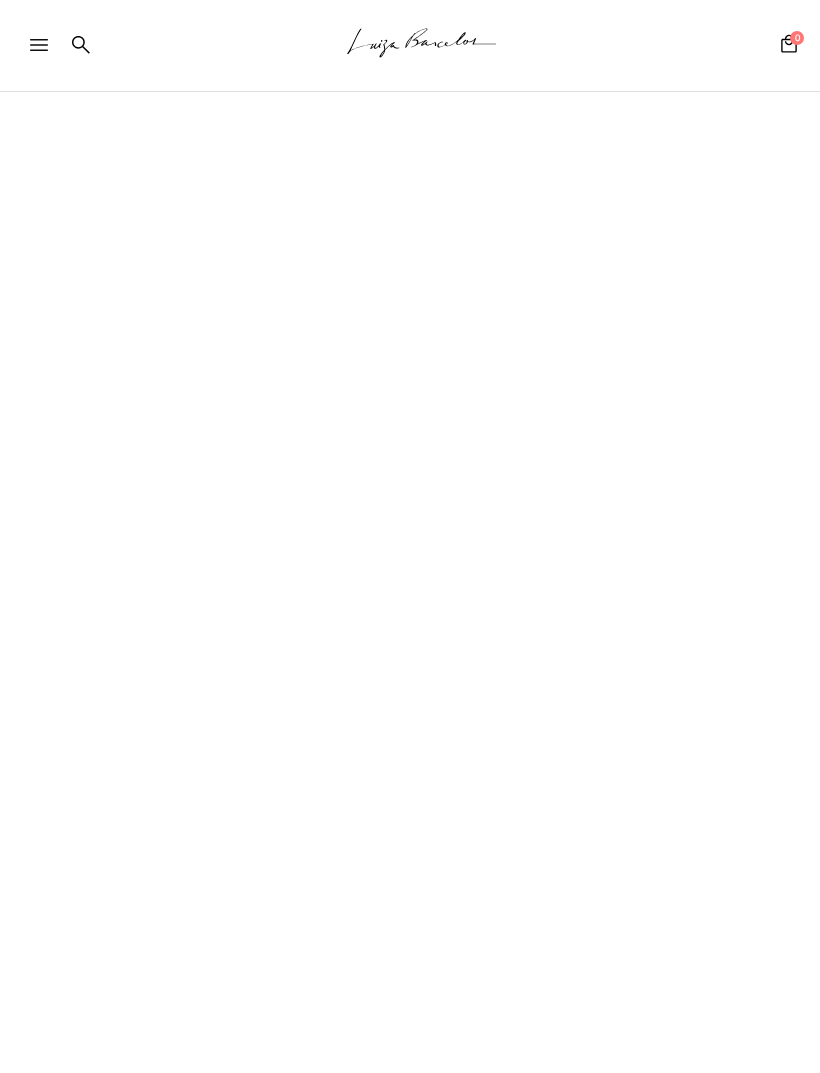 scroll, scrollTop: 0, scrollLeft: 0, axis: both 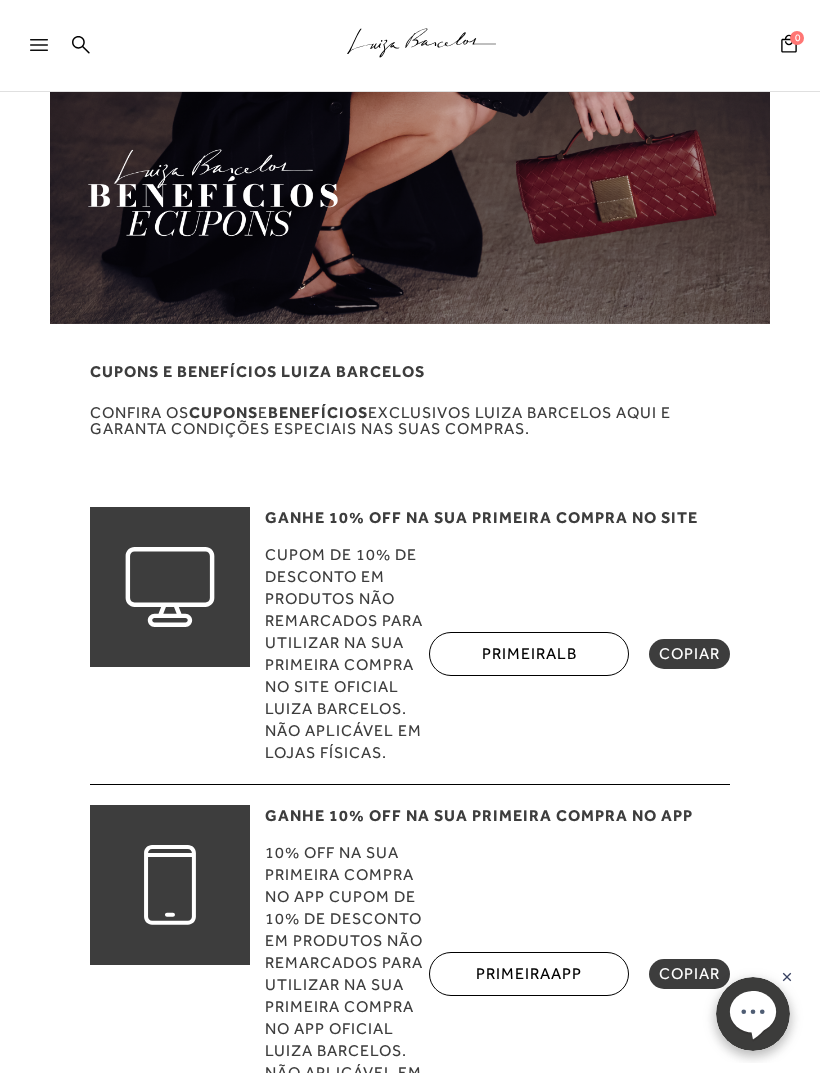 click 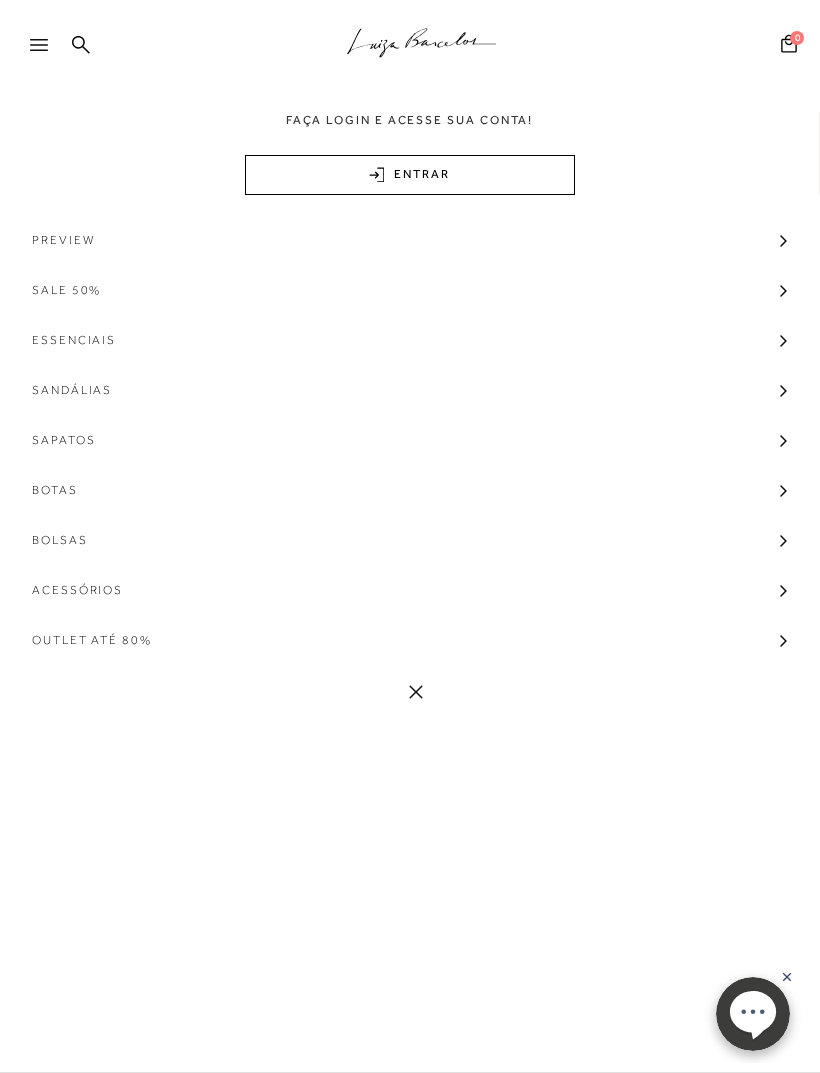 click on "Preview" at bounding box center (63, 240) 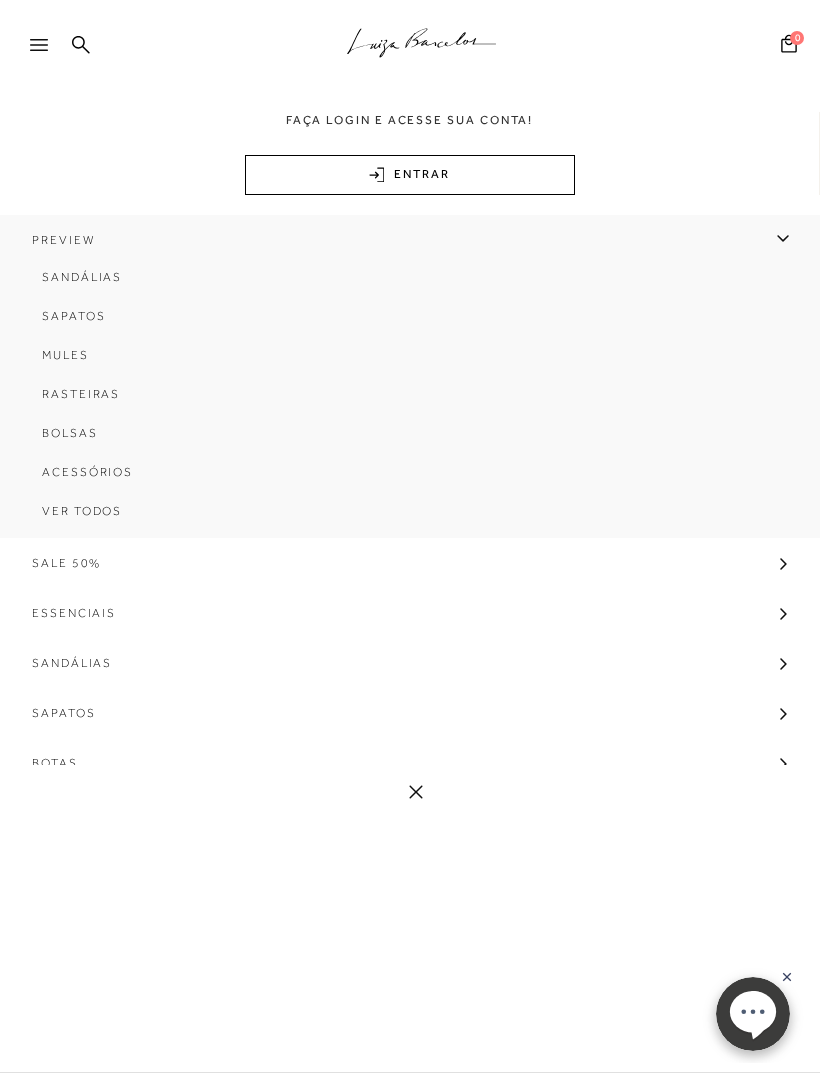 click on "Ver Todos" at bounding box center [82, 511] 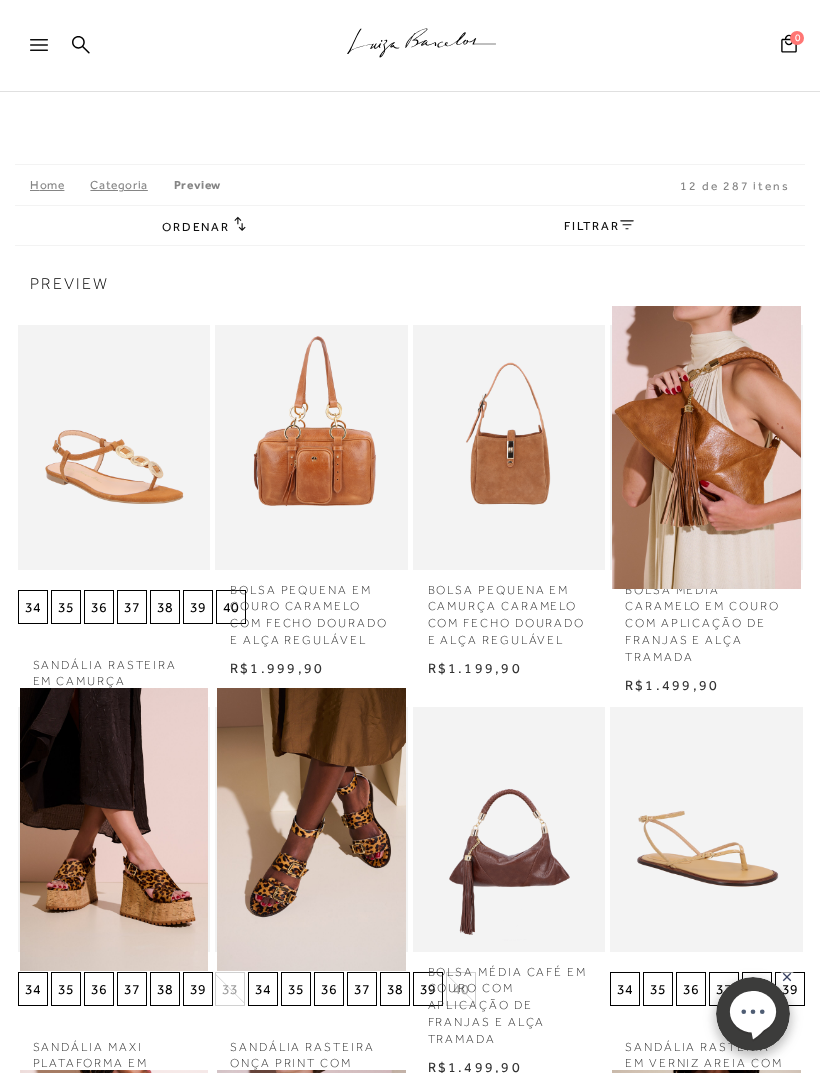 click at bounding box center (114, 447) 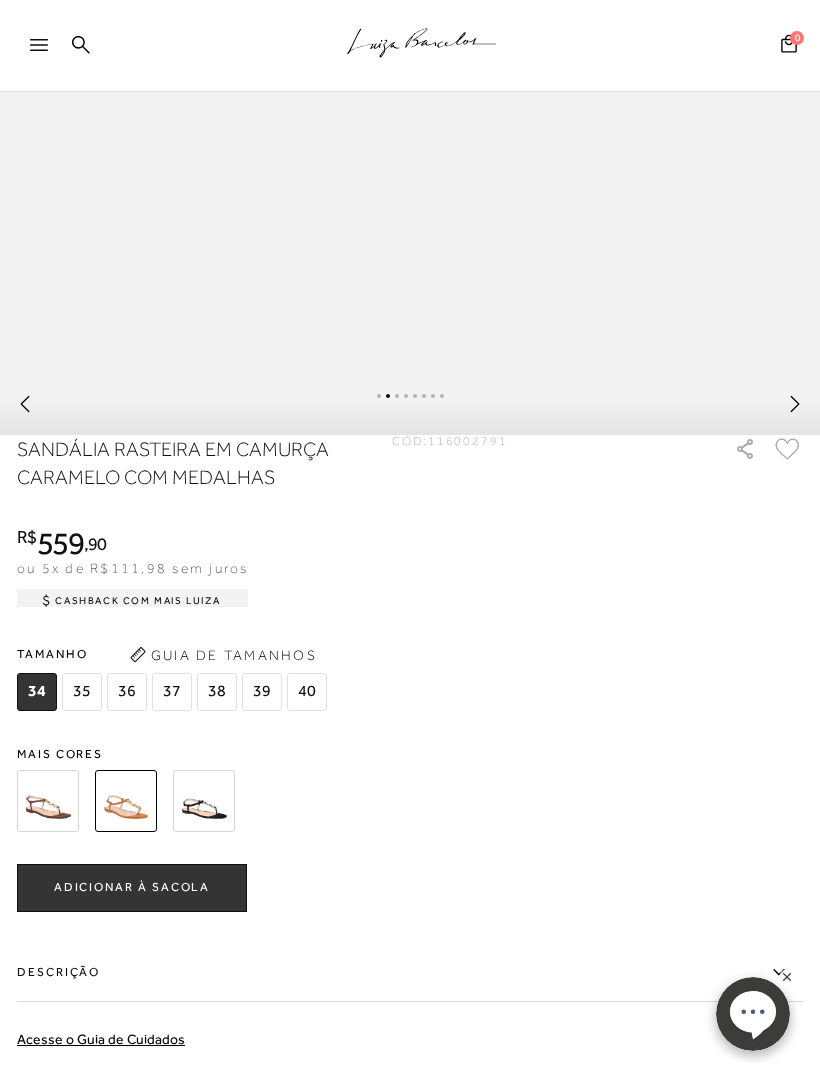 scroll, scrollTop: 1164, scrollLeft: 0, axis: vertical 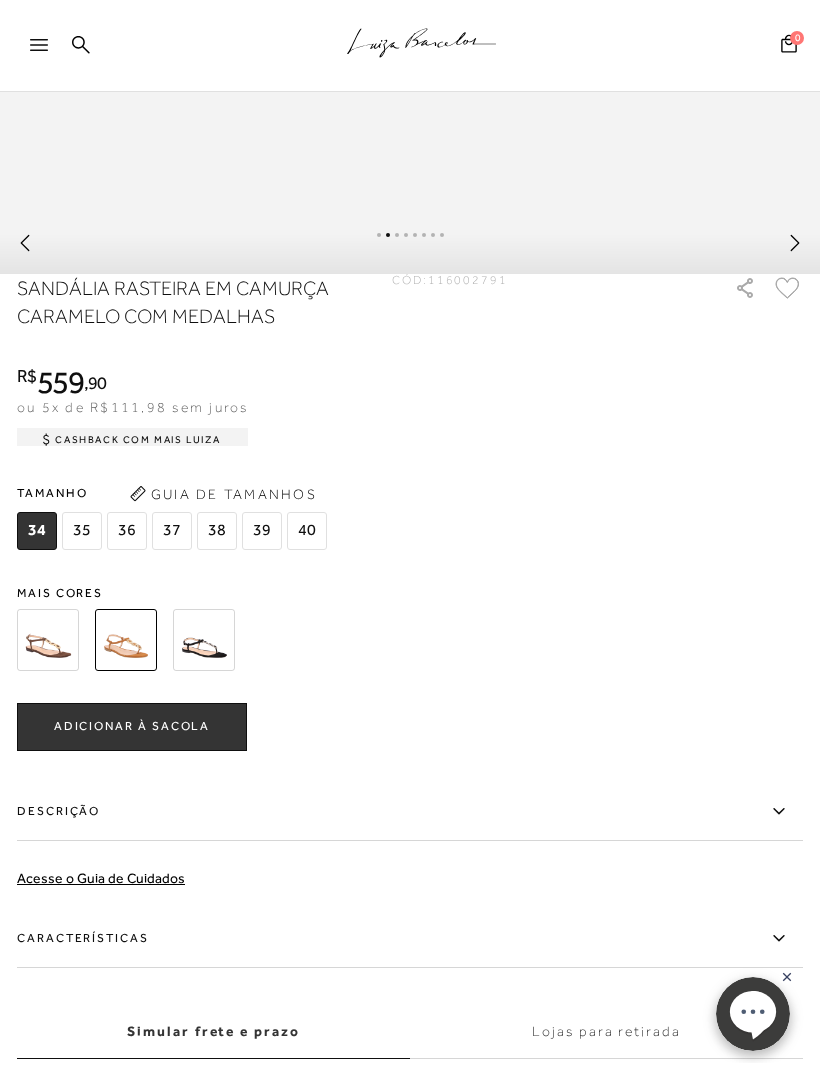 click at bounding box center [48, 640] 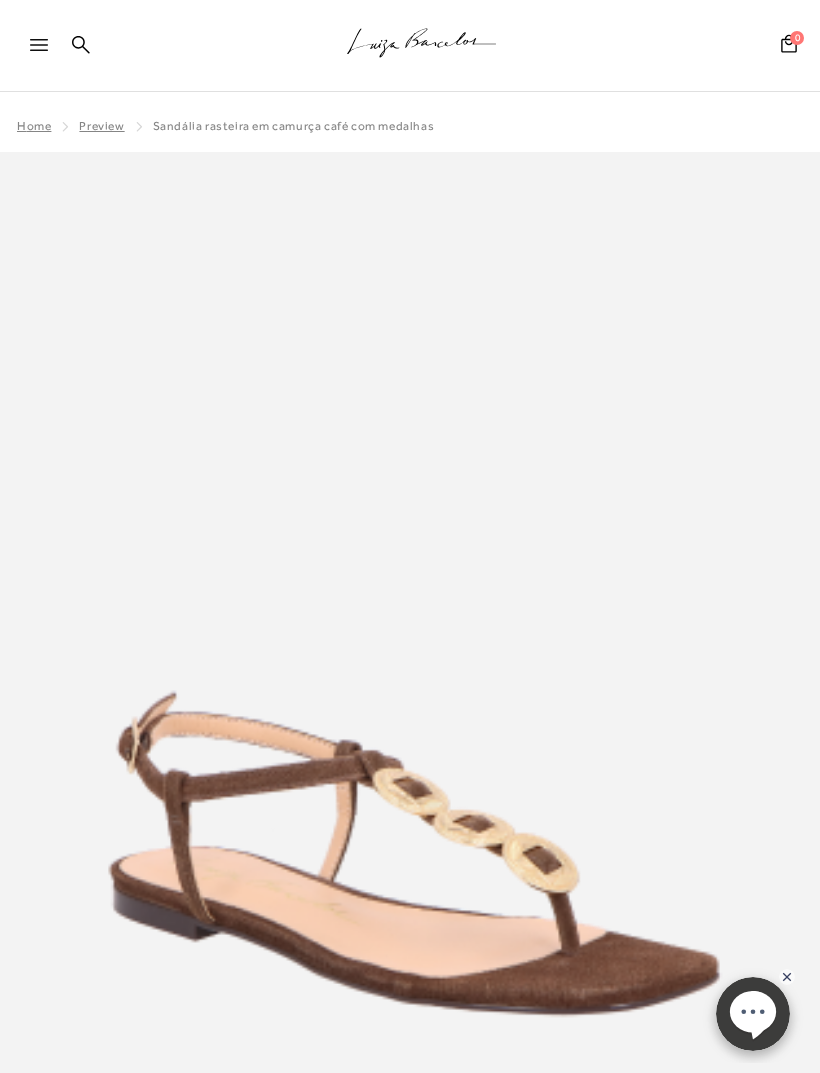 scroll, scrollTop: 0, scrollLeft: 0, axis: both 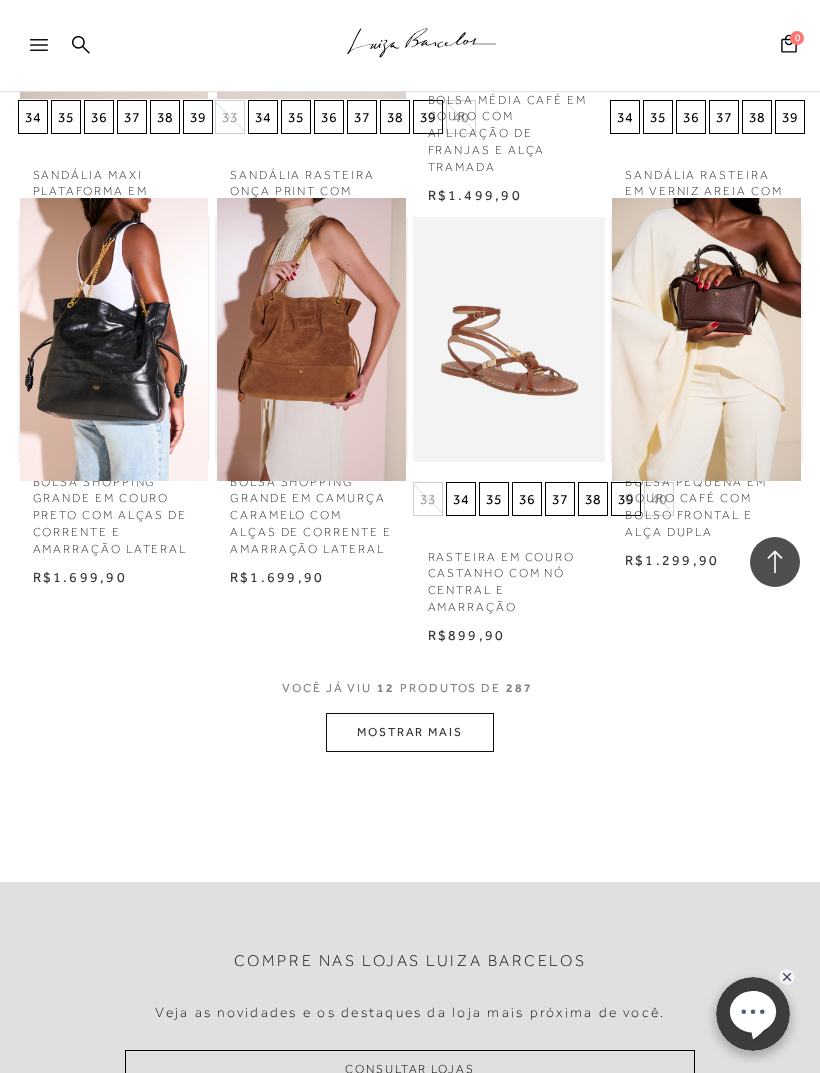 click on "MOSTRAR MAIS" at bounding box center [410, 732] 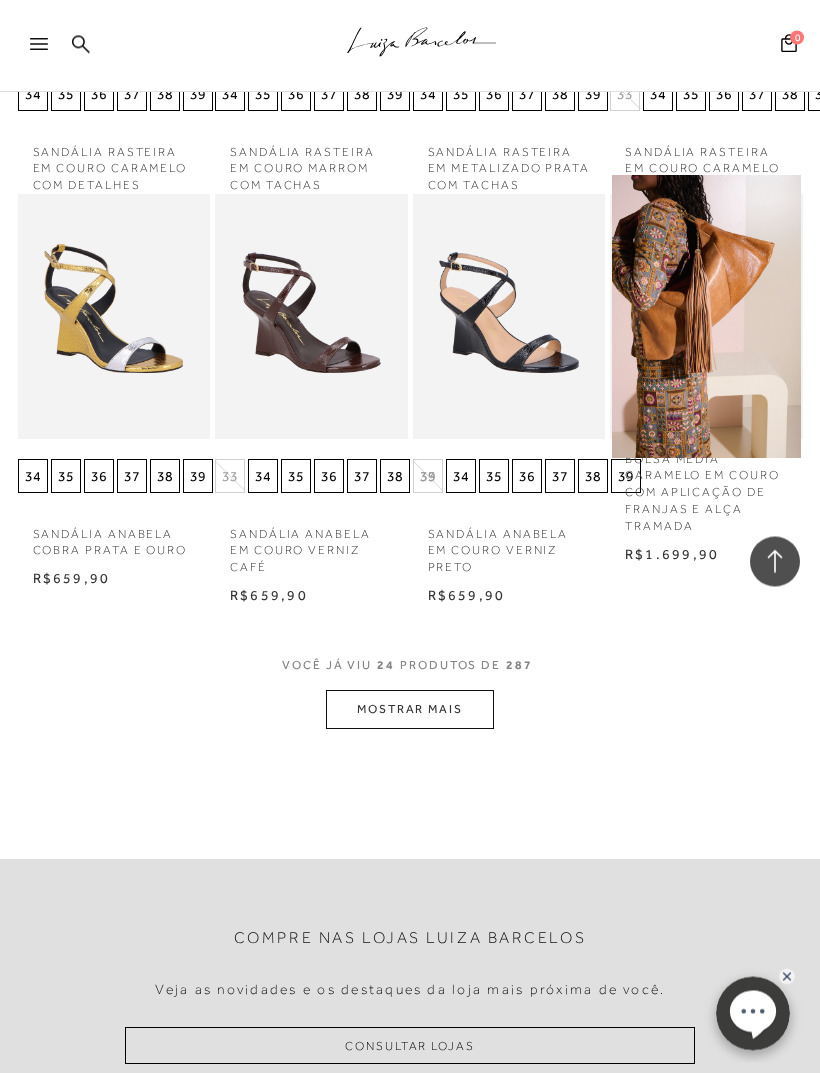 scroll, scrollTop: 3187, scrollLeft: 0, axis: vertical 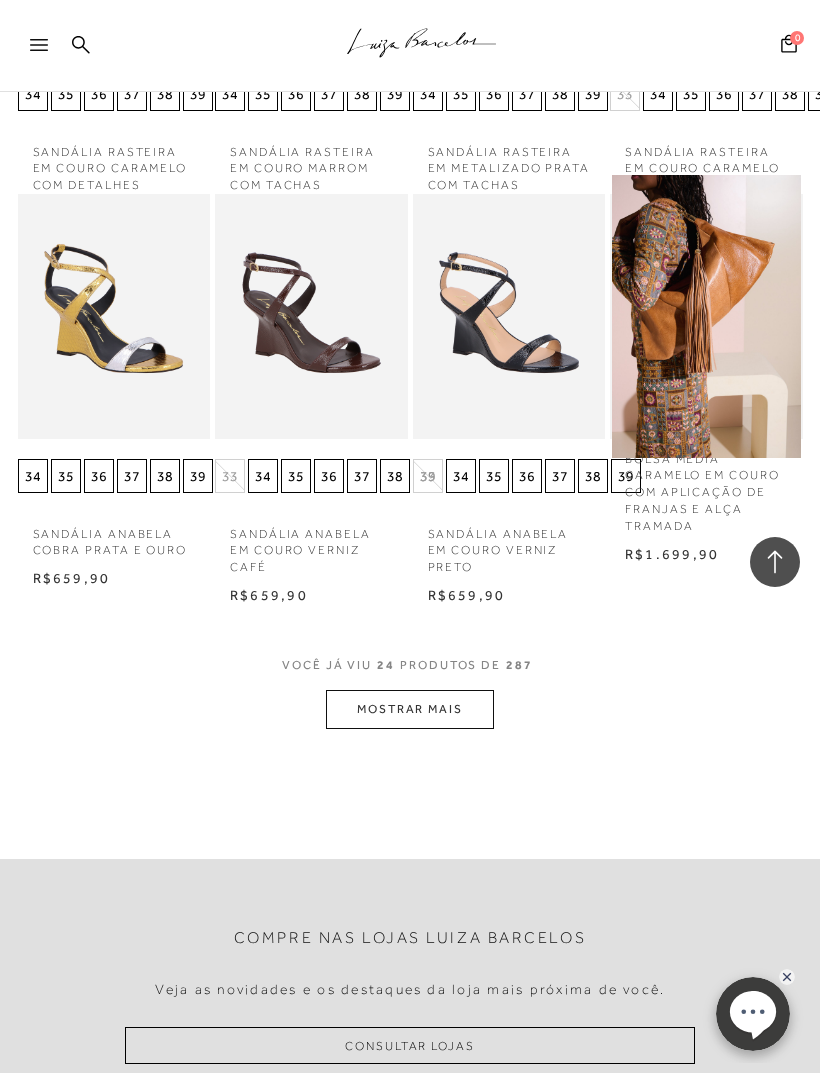 click on "MOSTRAR MAIS" at bounding box center (410, 709) 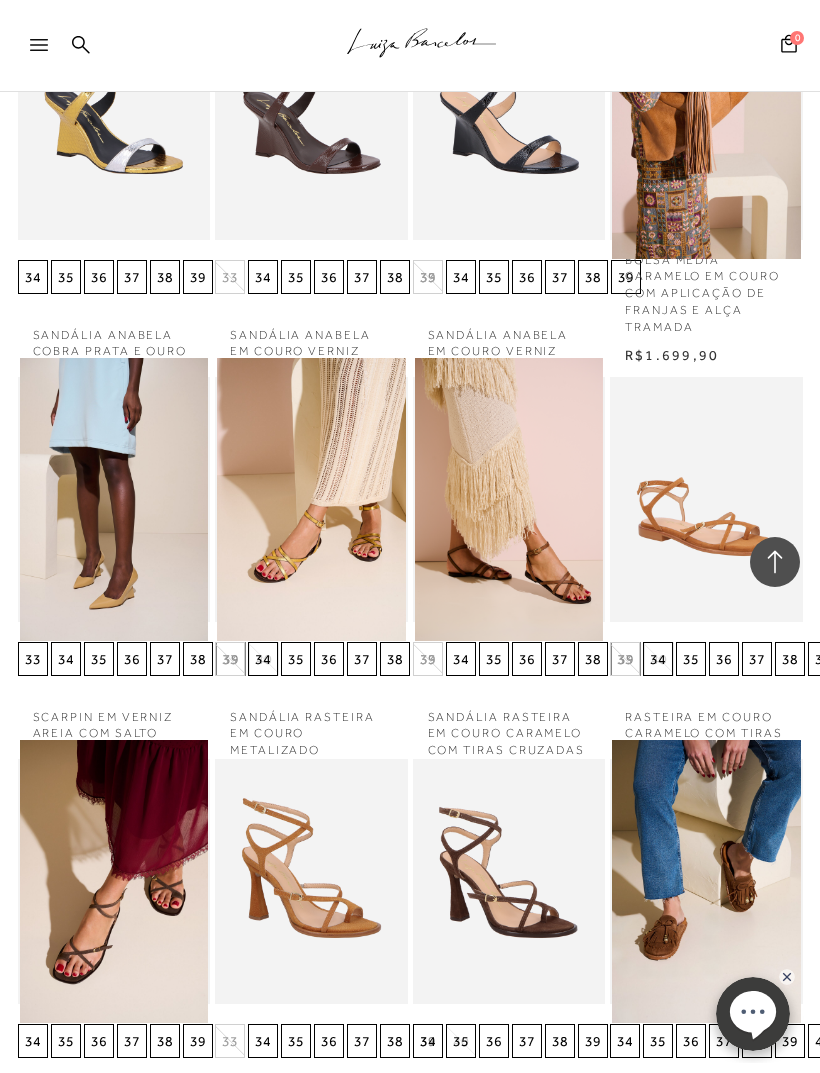 scroll, scrollTop: 3409, scrollLeft: 0, axis: vertical 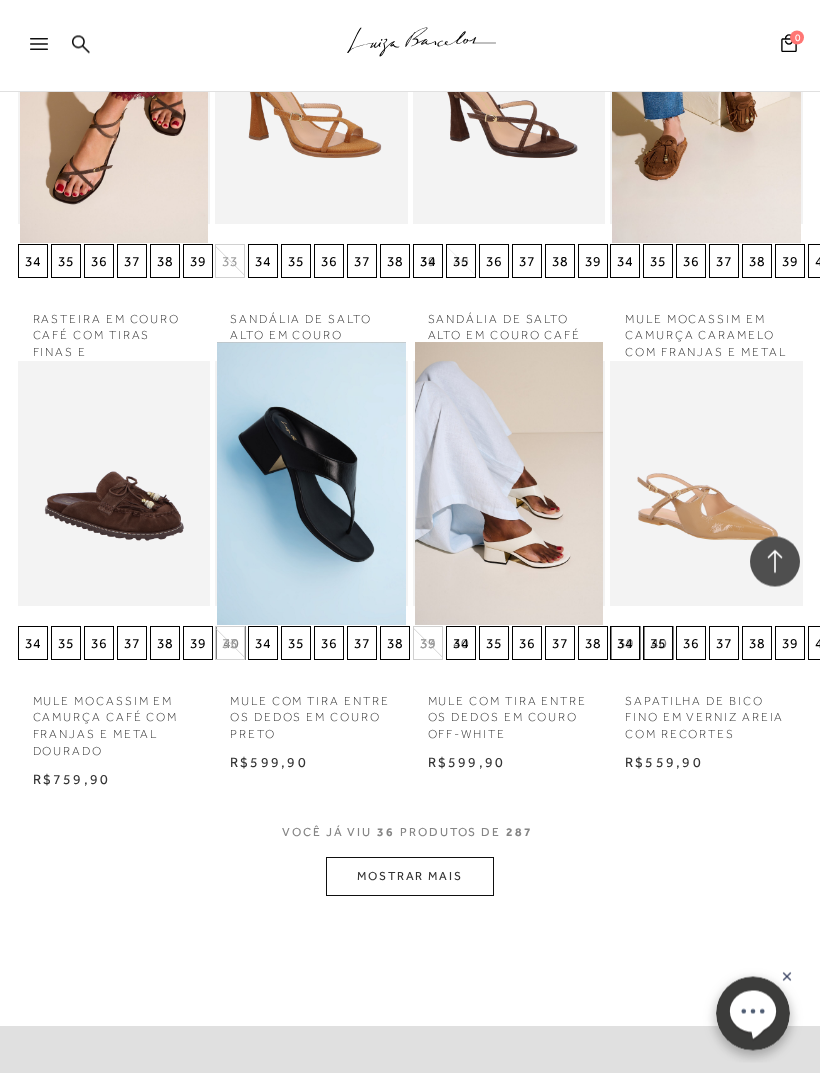 click on "MOSTRAR MAIS" at bounding box center (410, 877) 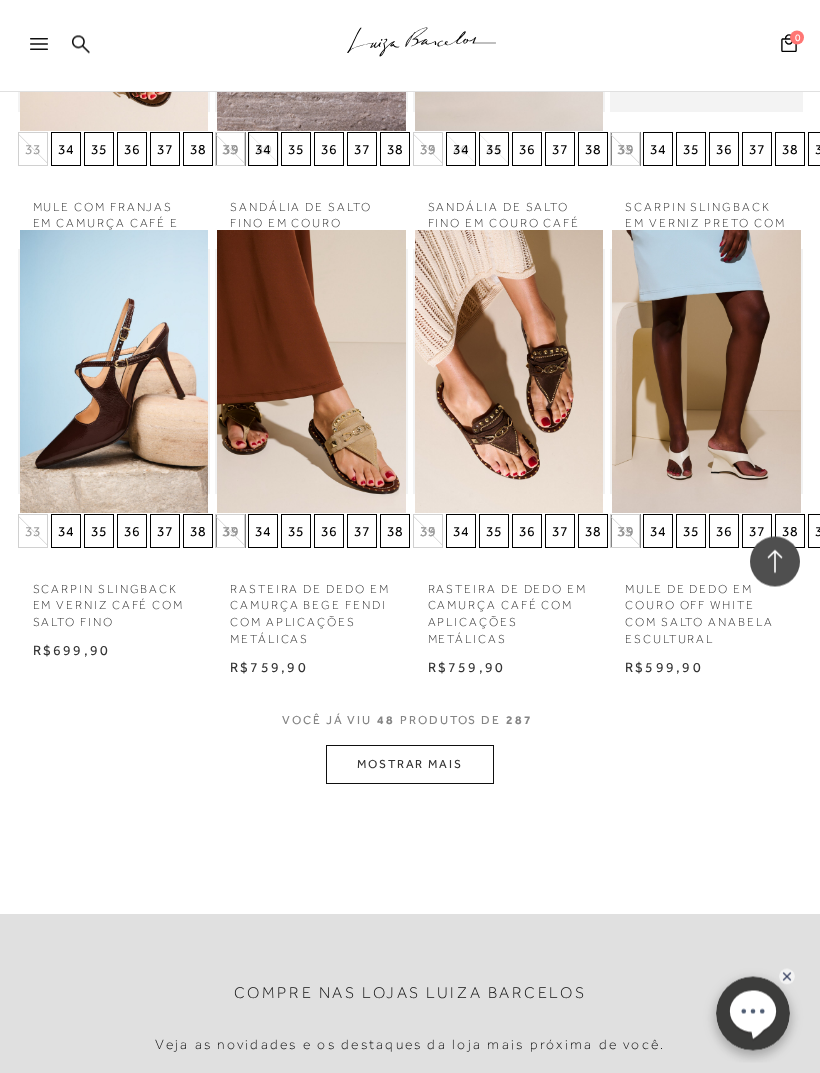 scroll, scrollTop: 5420, scrollLeft: 0, axis: vertical 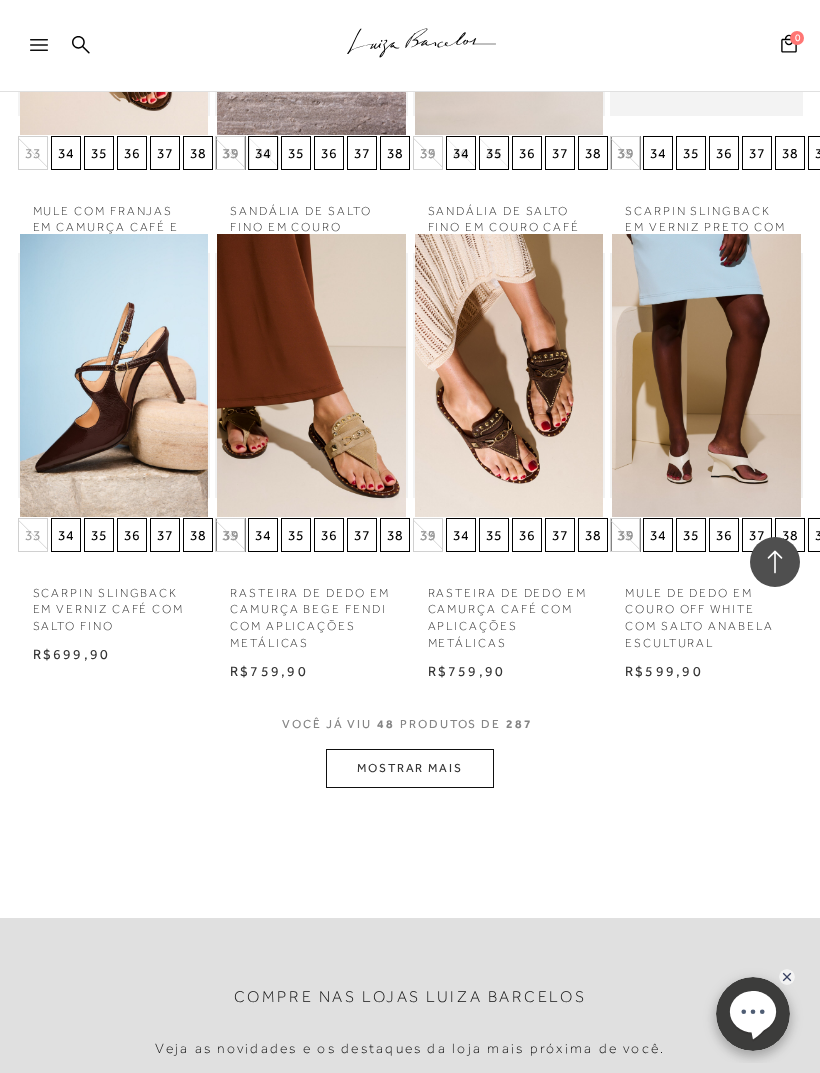 click on "MOSTRAR MAIS" at bounding box center [410, 768] 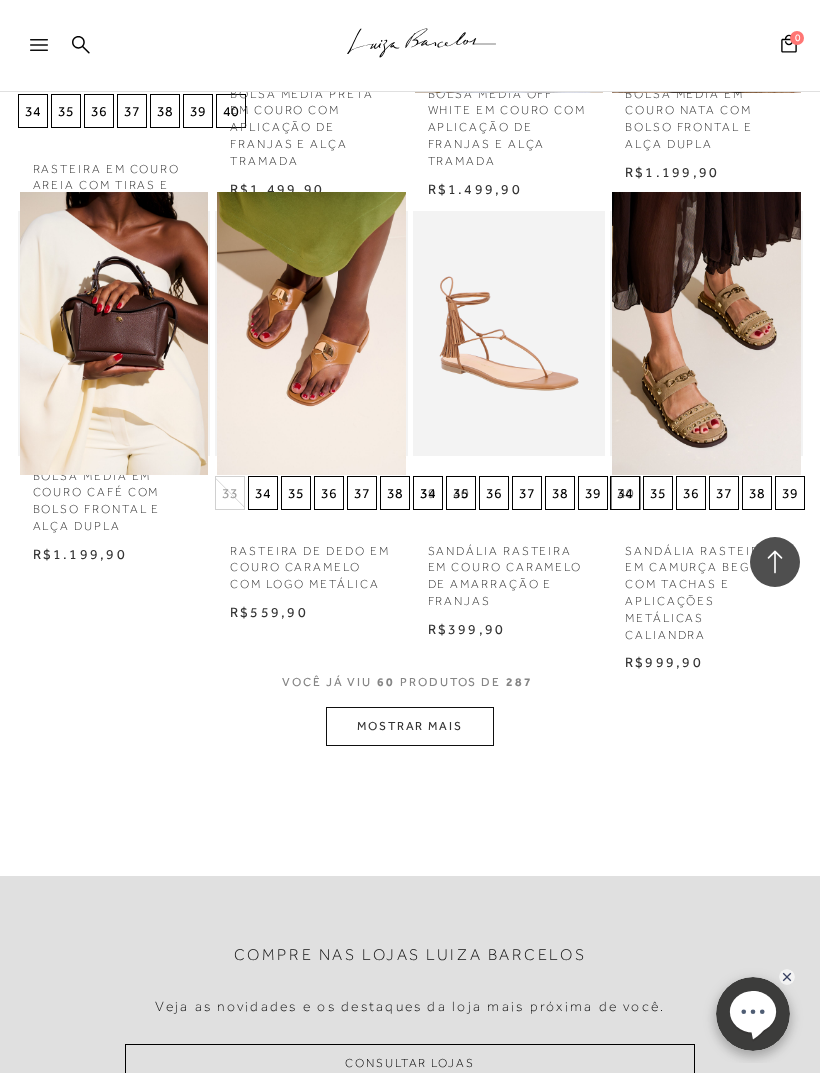 scroll, scrollTop: 6602, scrollLeft: 0, axis: vertical 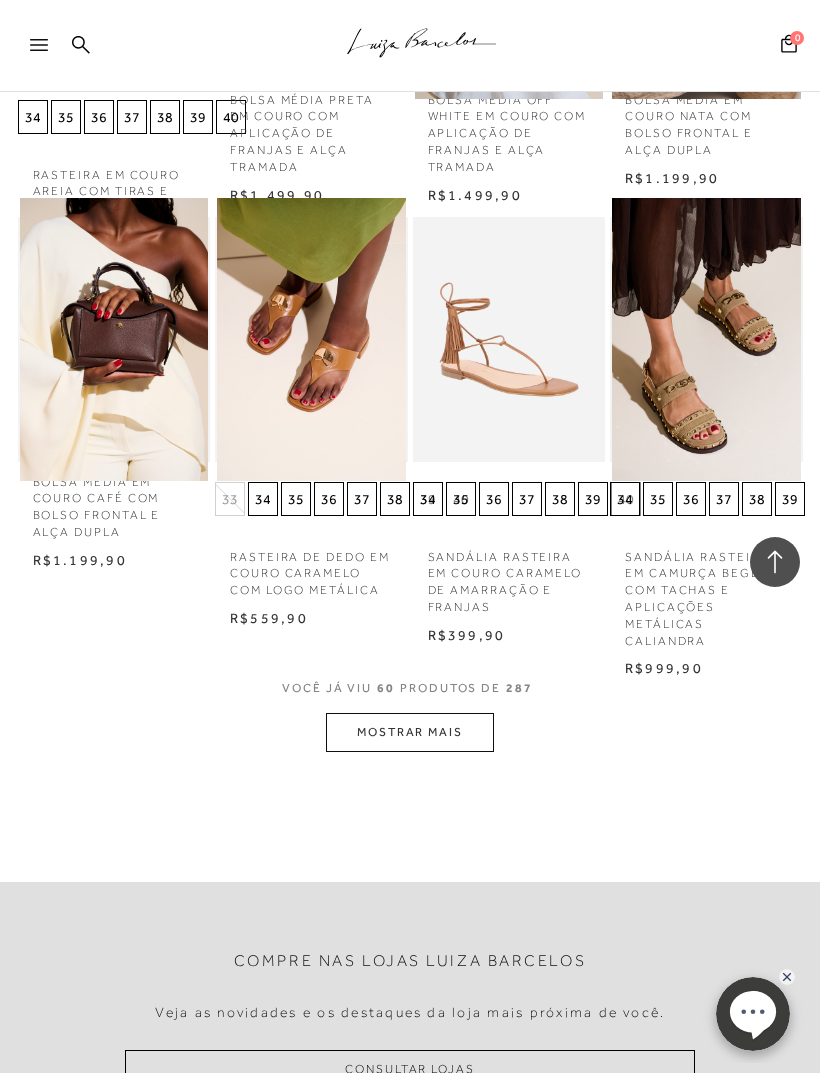 click on "MOSTRAR MAIS" at bounding box center [410, 732] 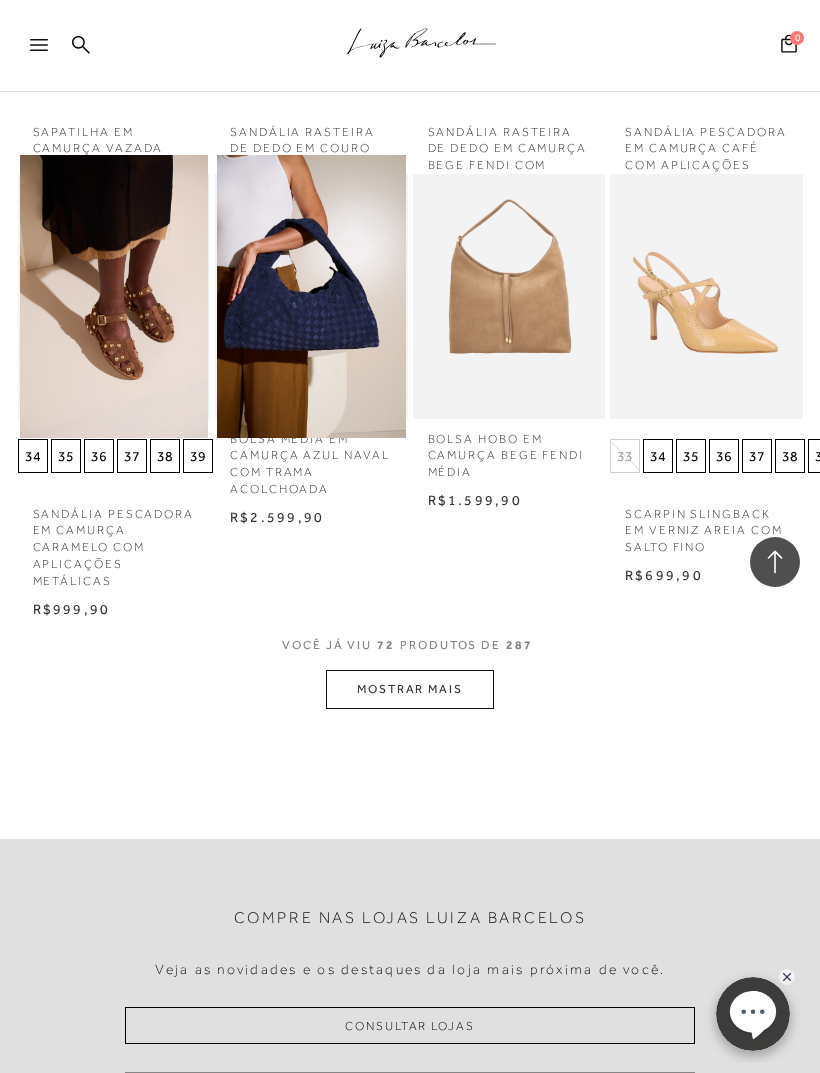 scroll, scrollTop: 7811, scrollLeft: 0, axis: vertical 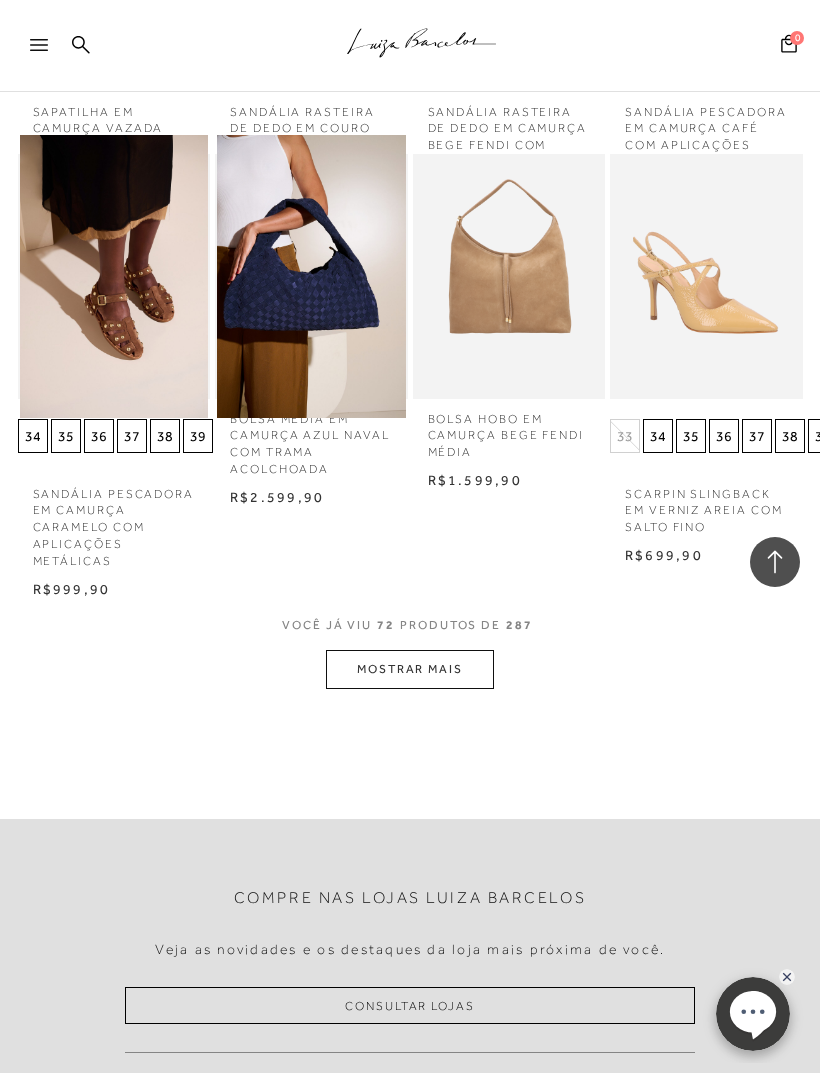 click on "MOSTRAR MAIS" at bounding box center (410, 669) 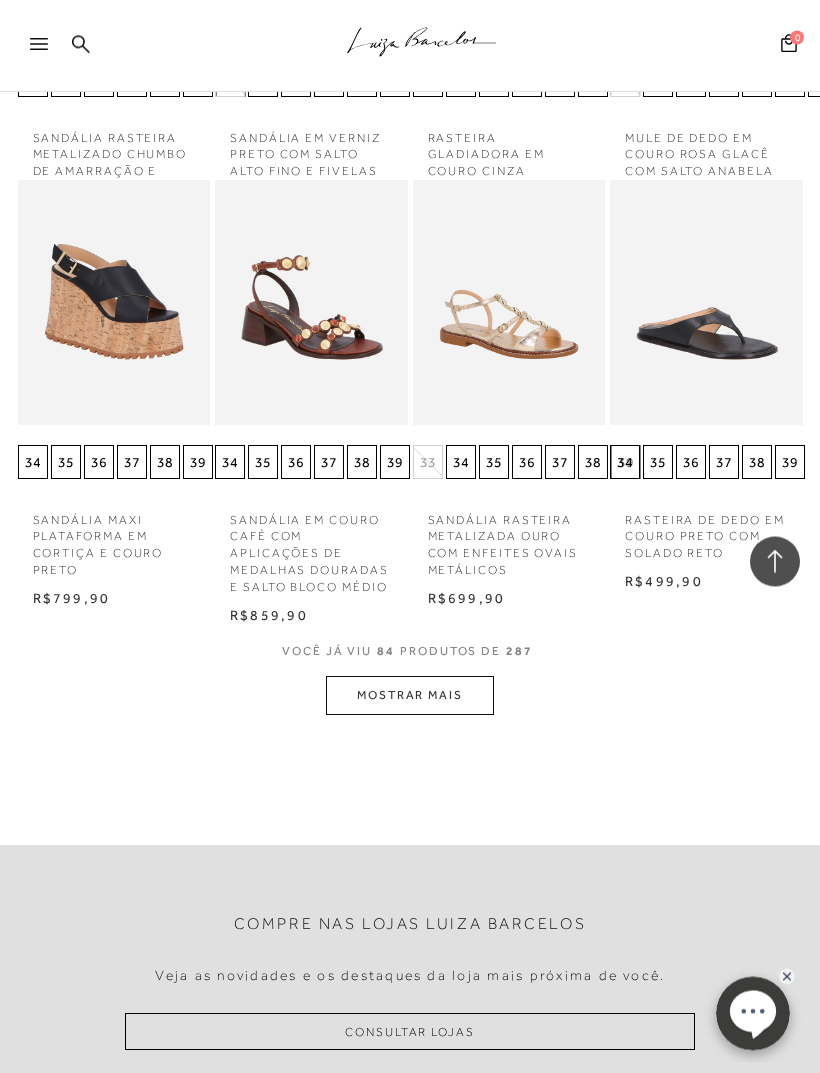 scroll, scrollTop: 8932, scrollLeft: 0, axis: vertical 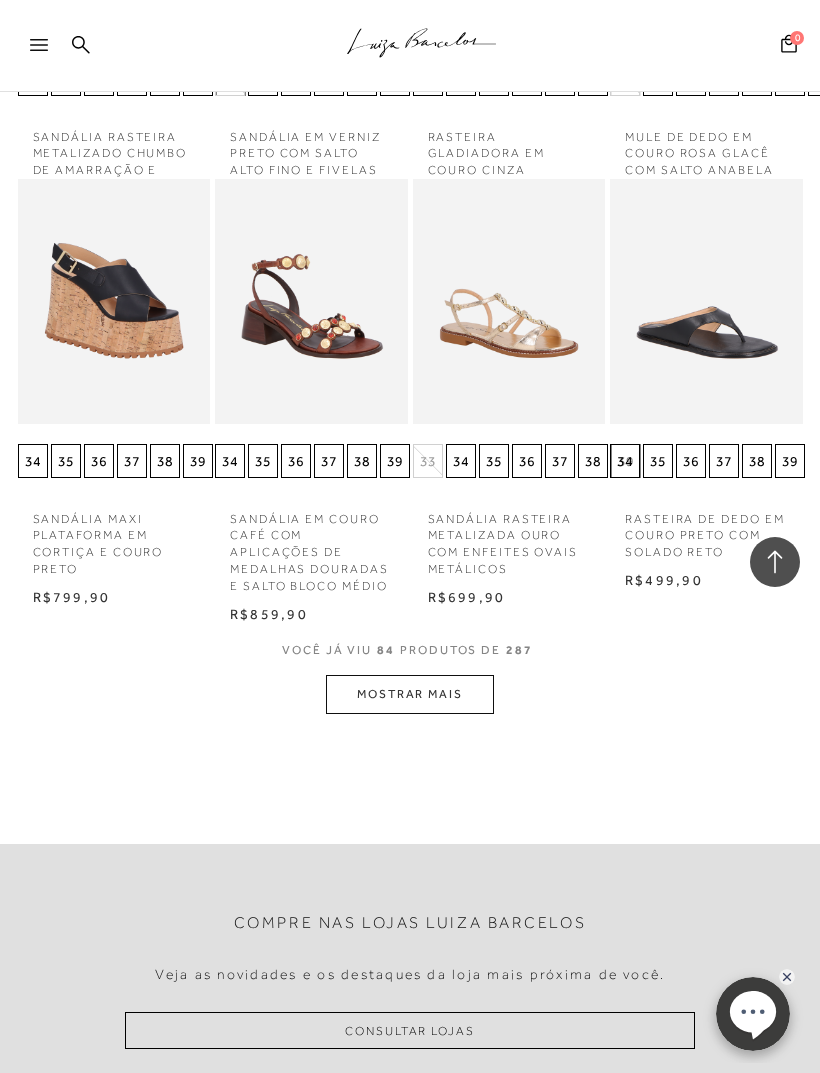click on "MOSTRAR MAIS" at bounding box center (410, 694) 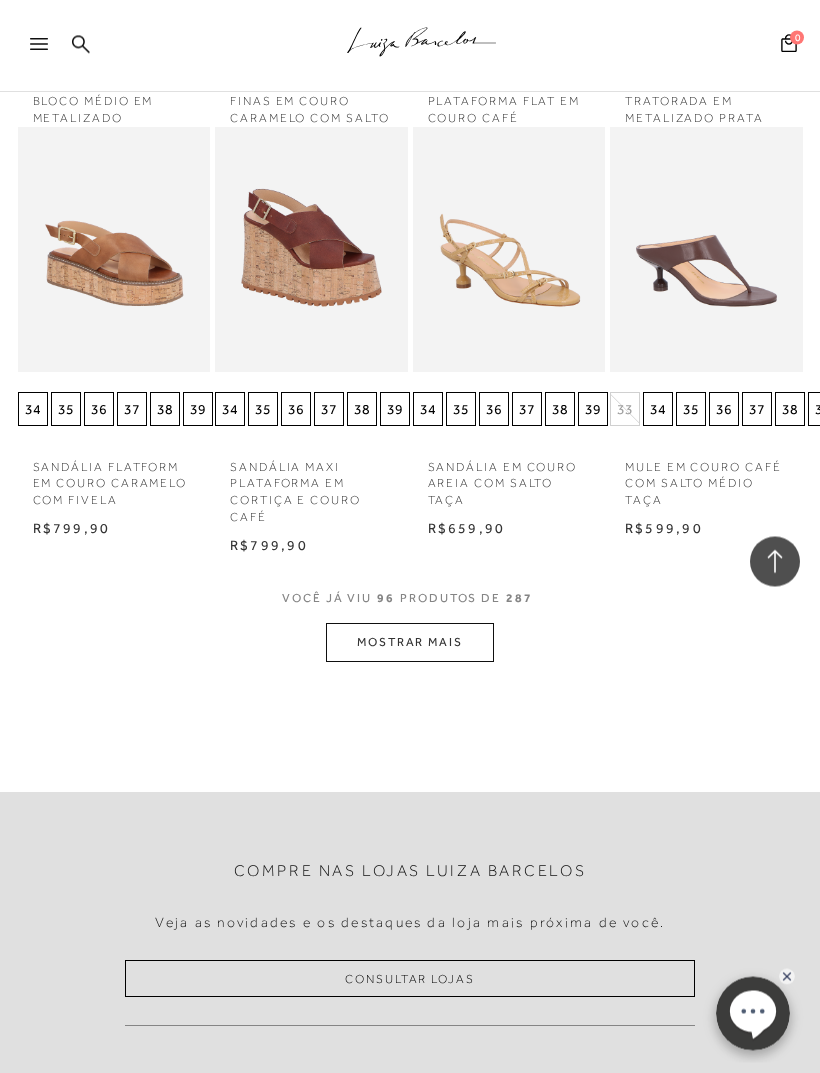 scroll, scrollTop: 10130, scrollLeft: 0, axis: vertical 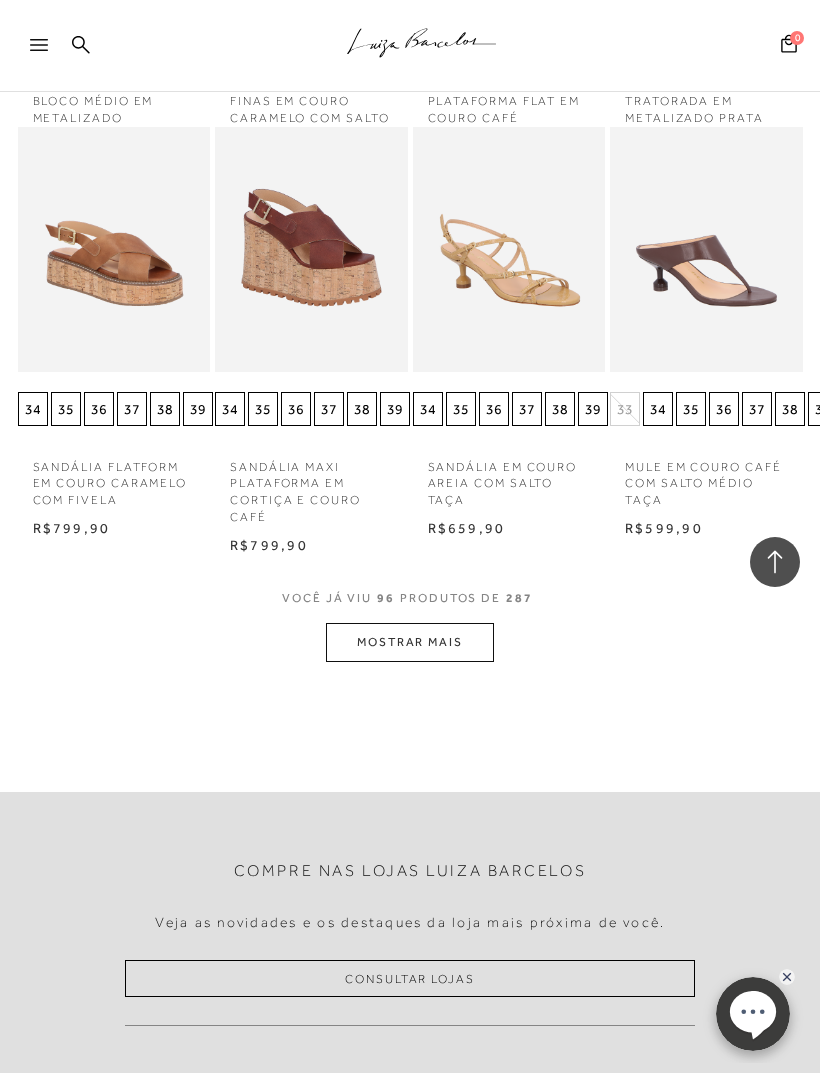 click on "MOSTRAR MAIS" at bounding box center (410, 642) 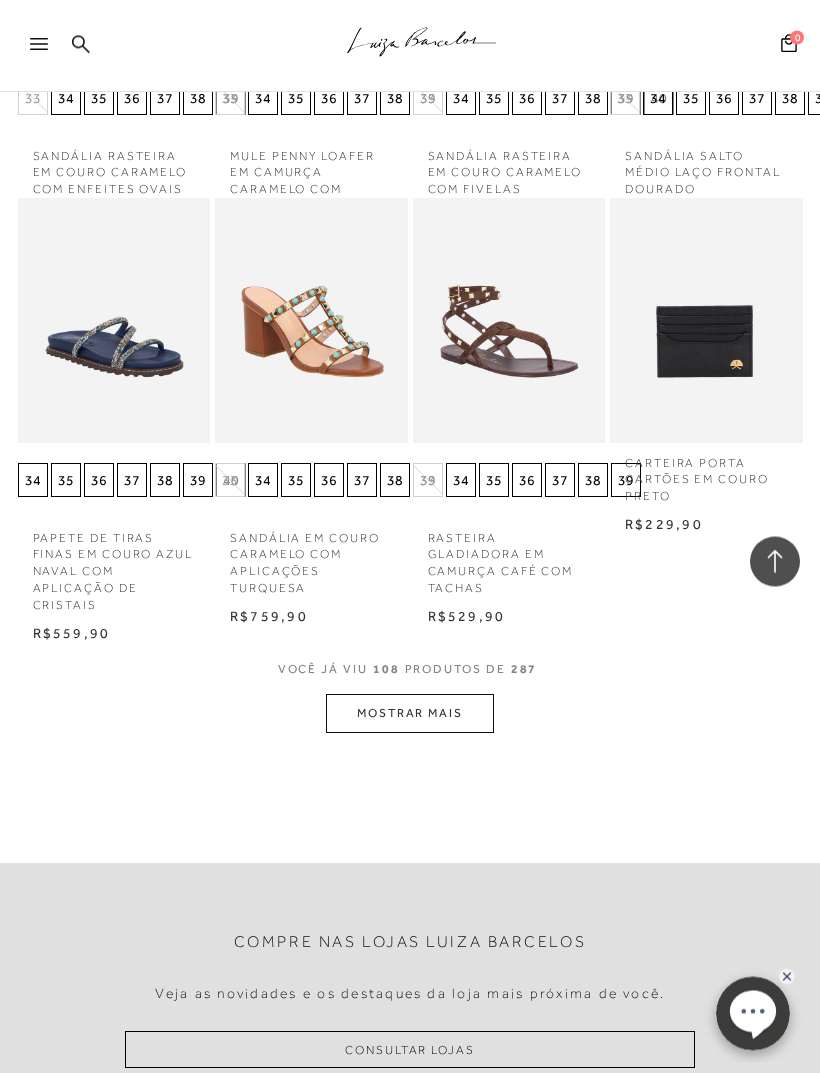 scroll, scrollTop: 11205, scrollLeft: 0, axis: vertical 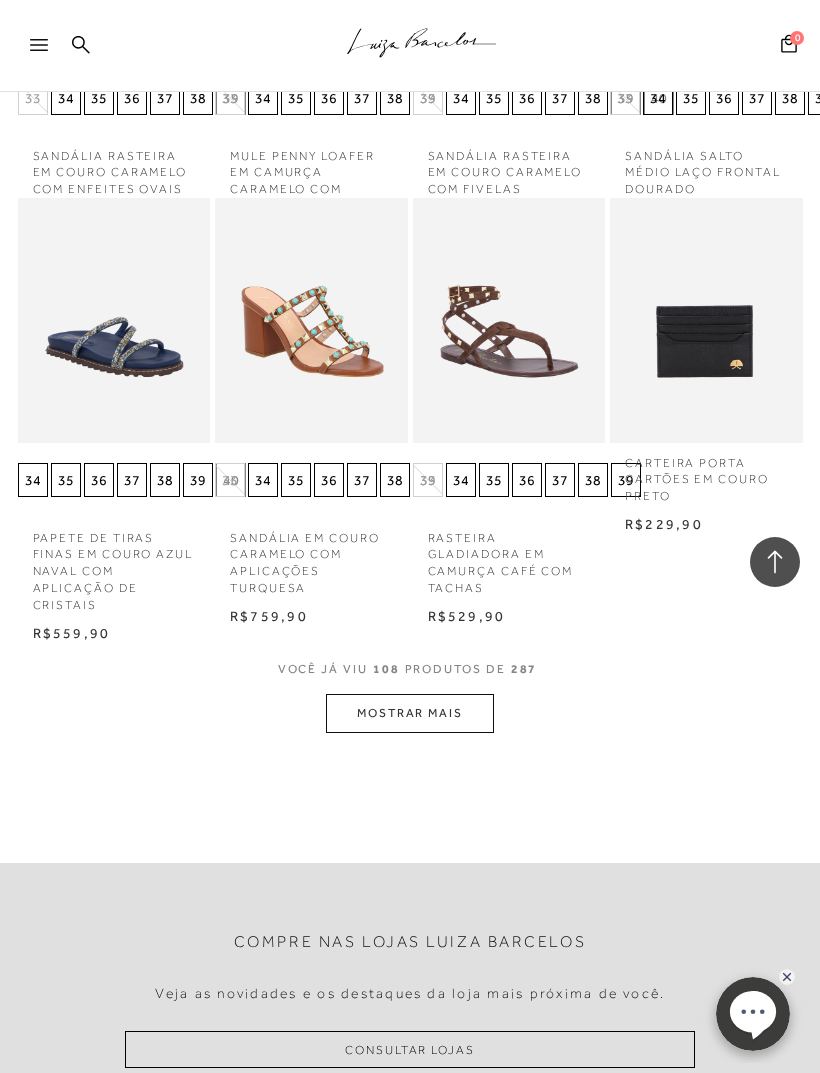 click on "MOSTRAR MAIS" at bounding box center (410, 713) 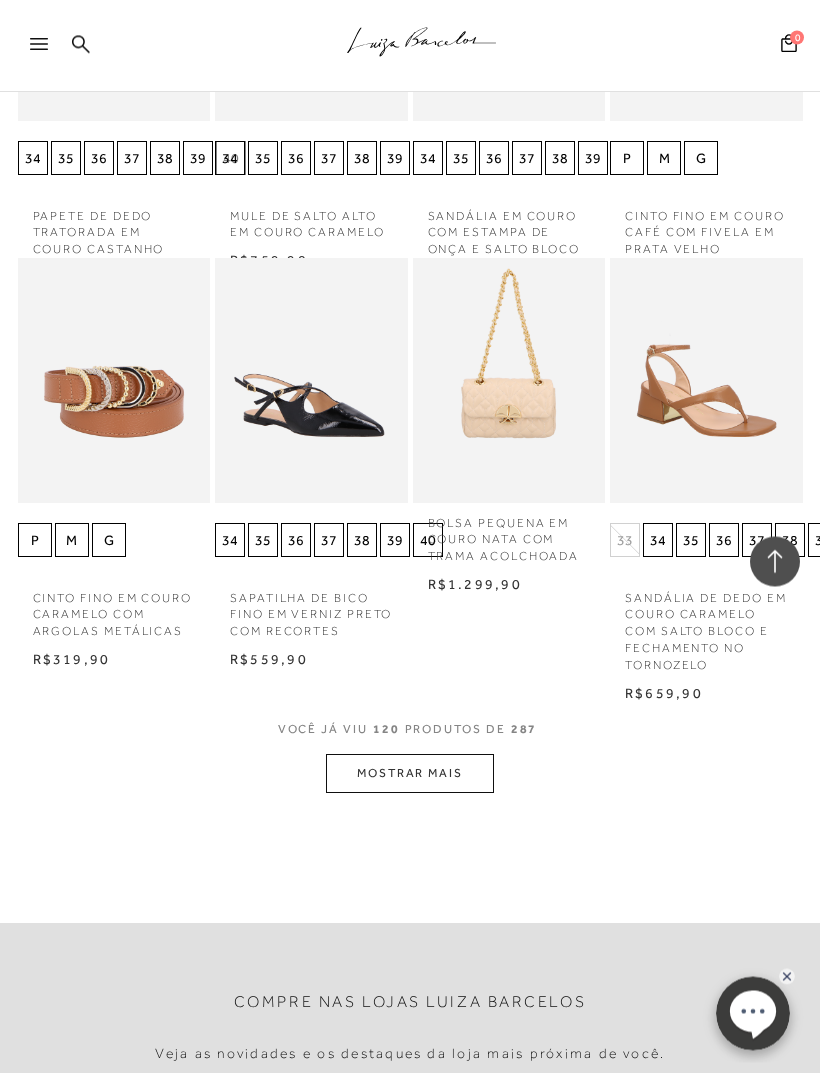 scroll, scrollTop: 12349, scrollLeft: 0, axis: vertical 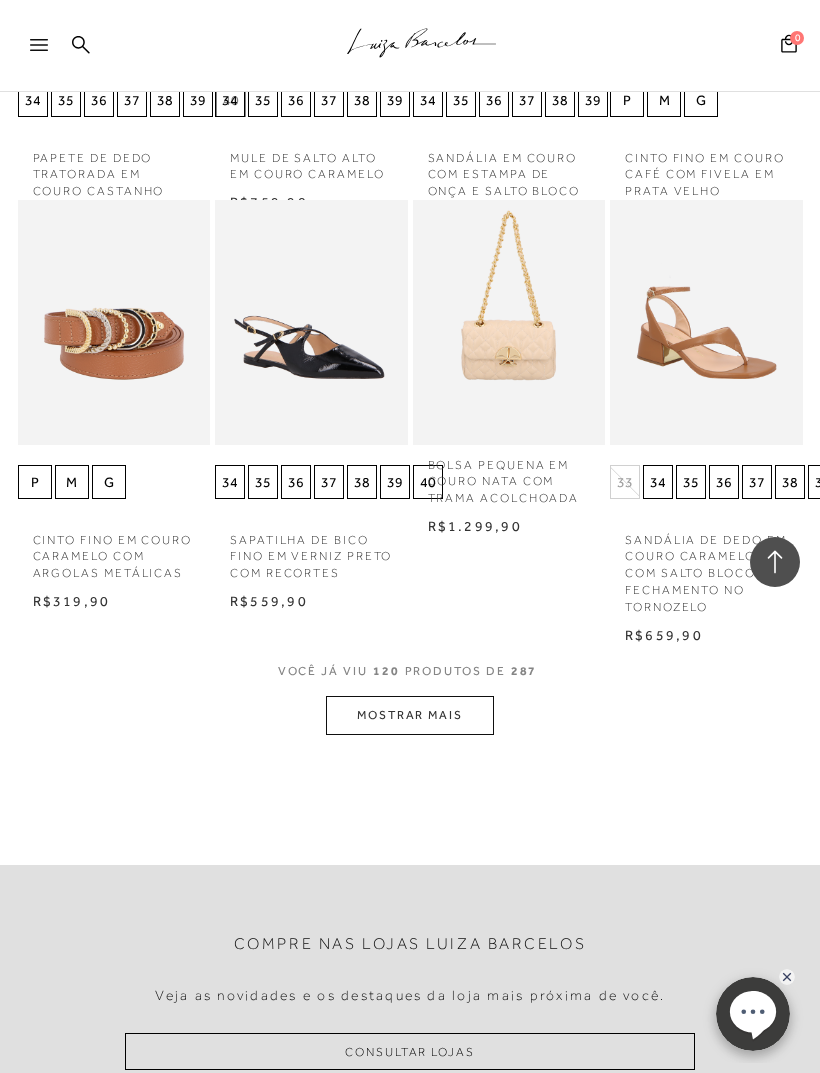 click on "MOSTRAR MAIS" at bounding box center (410, 715) 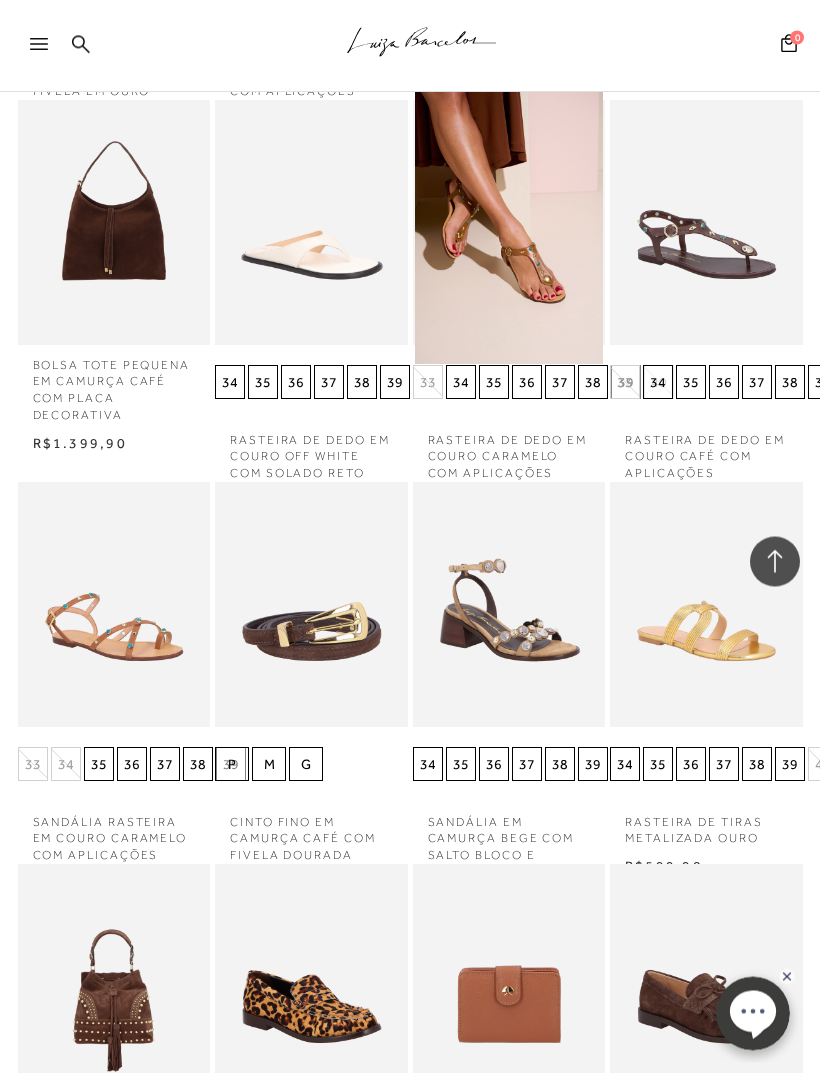 scroll, scrollTop: 17415, scrollLeft: 0, axis: vertical 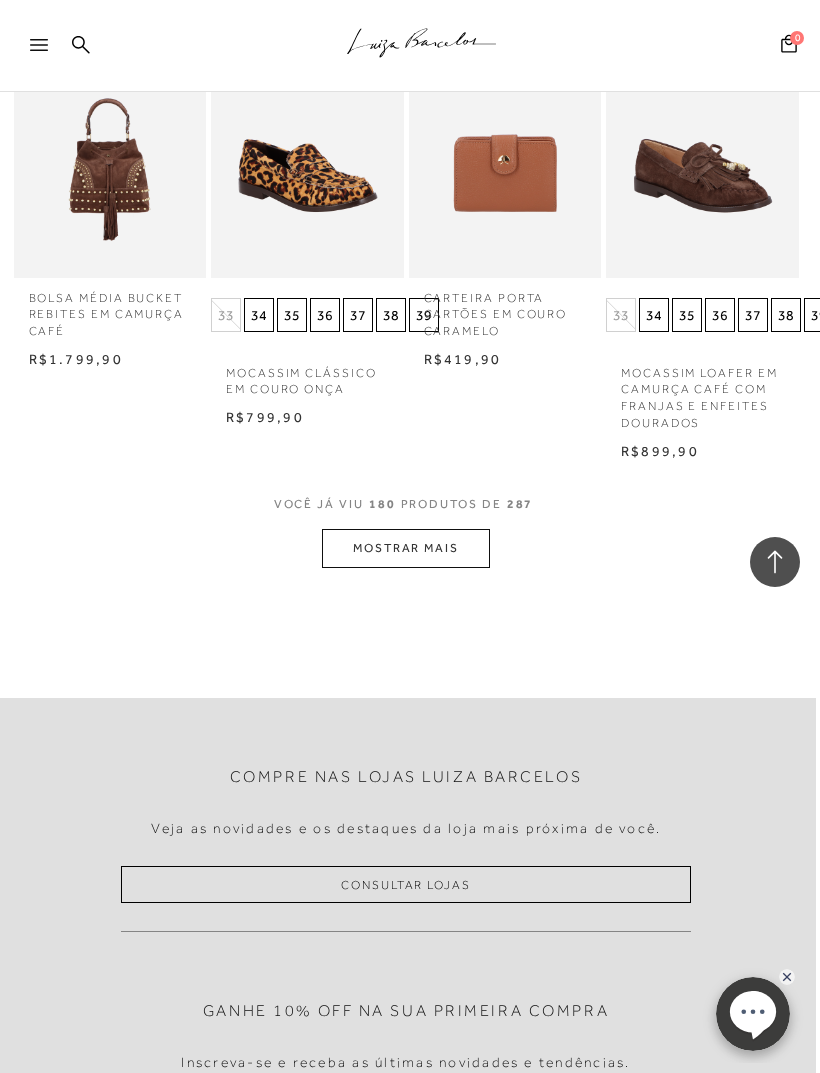 click on "MOSTRAR MAIS" at bounding box center [406, 548] 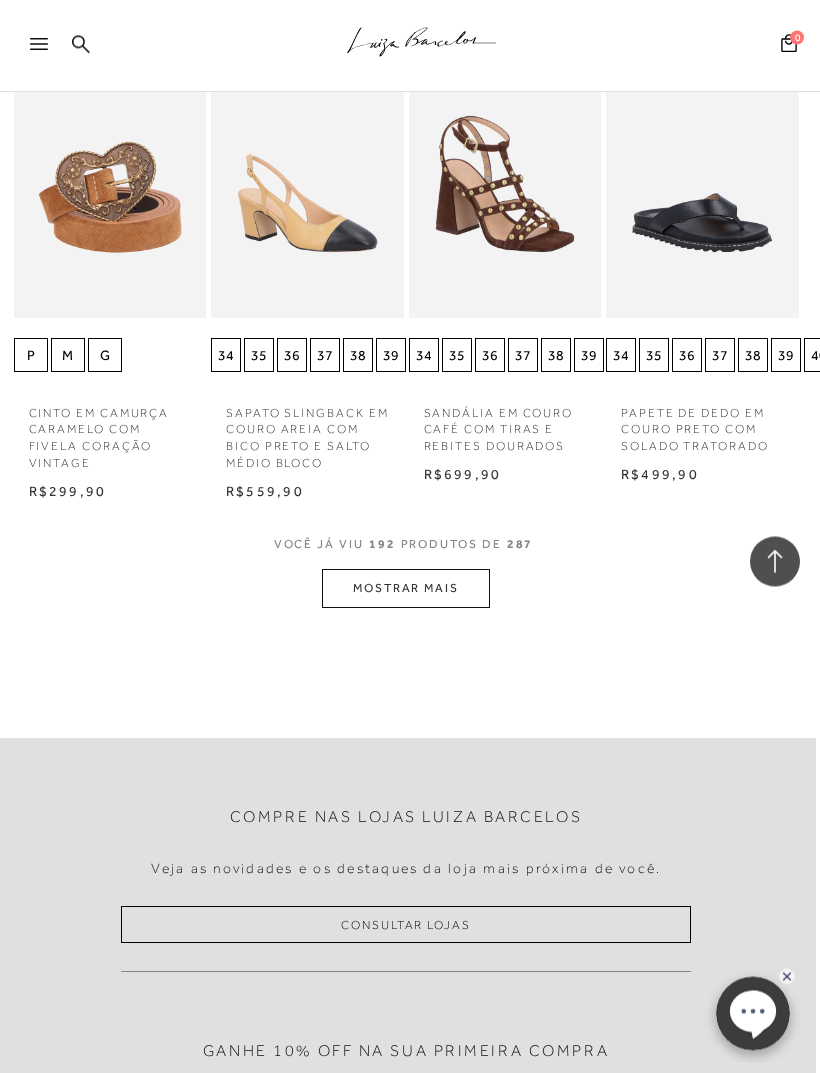 scroll, scrollTop: 19352, scrollLeft: 4, axis: both 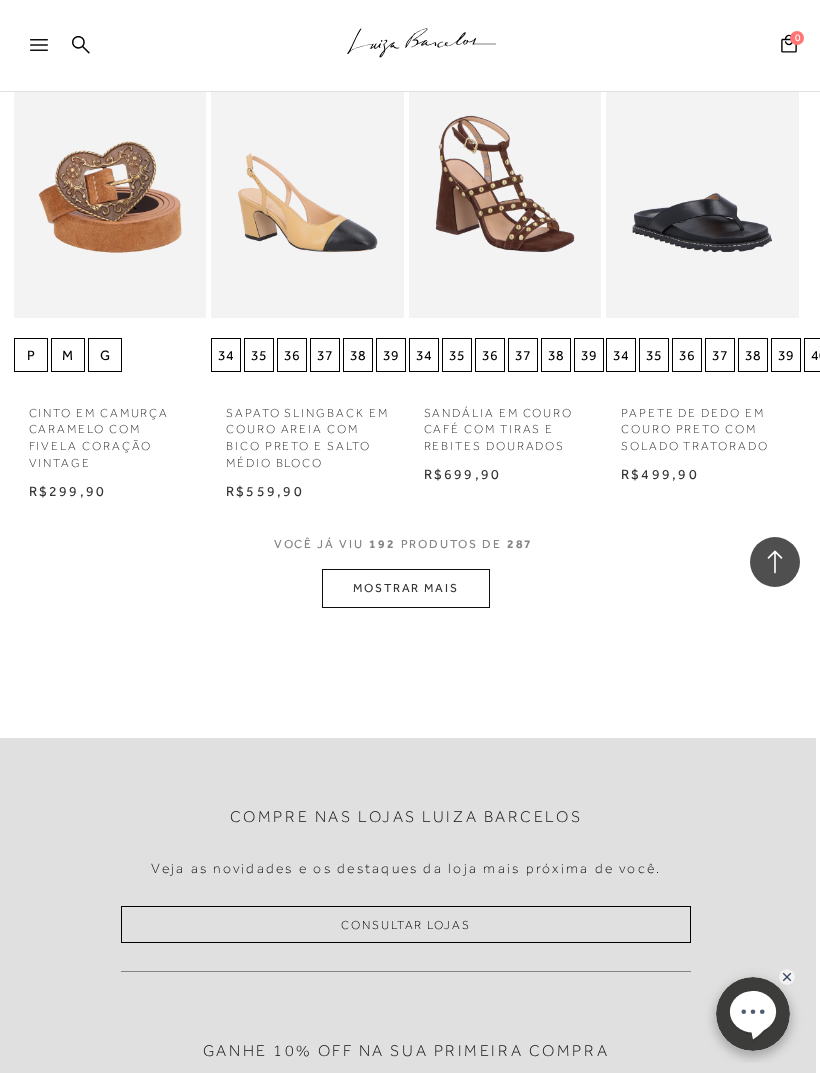 click on "MOSTRAR MAIS" at bounding box center [406, 588] 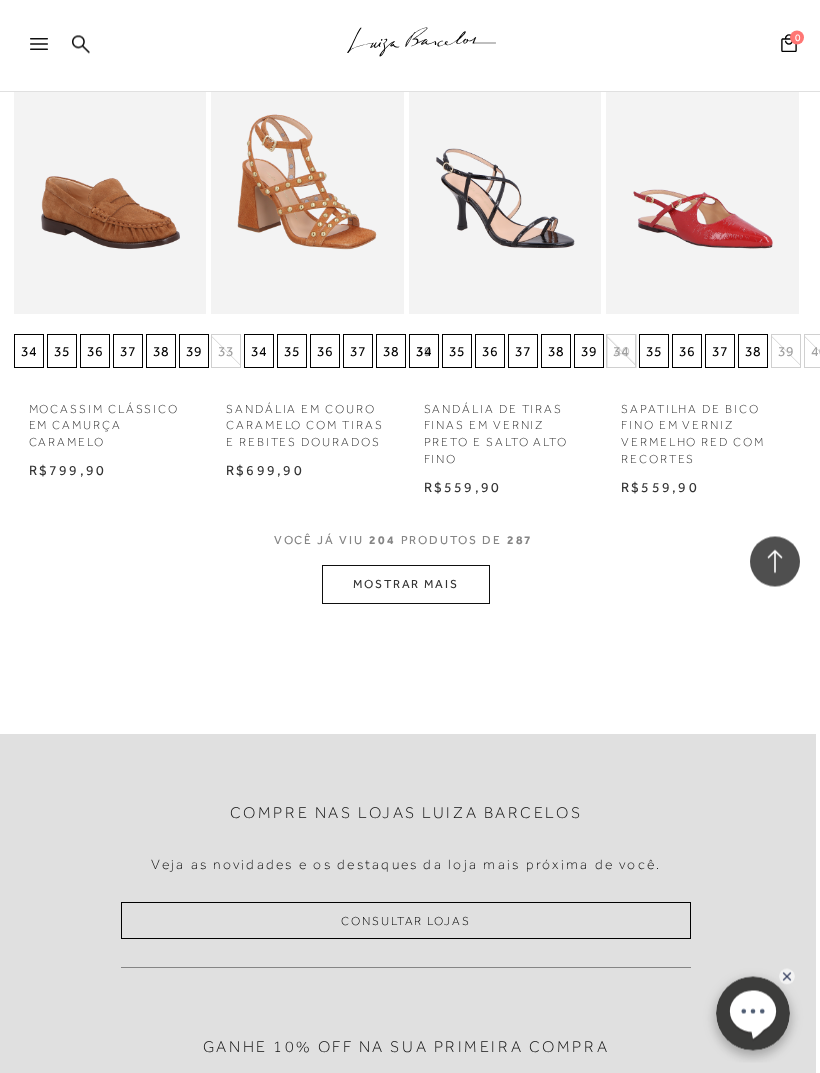 scroll, scrollTop: 20502, scrollLeft: 4, axis: both 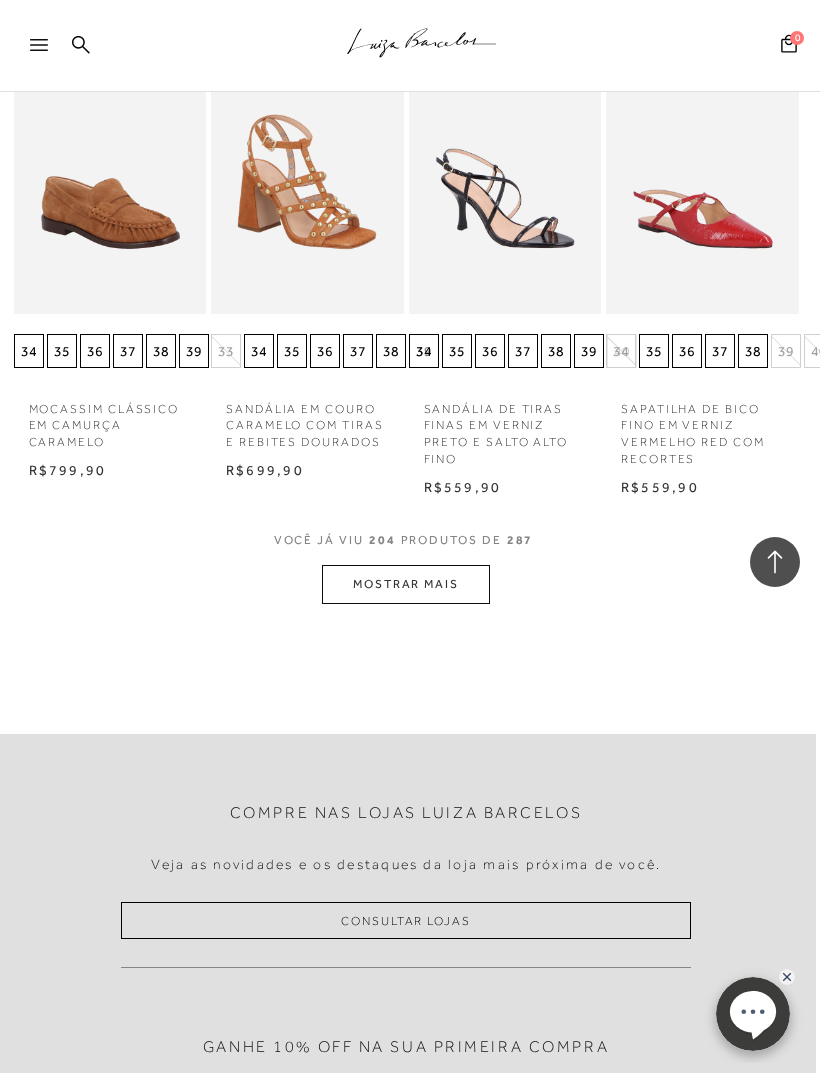 click on "MOSTRAR MAIS" at bounding box center [406, 584] 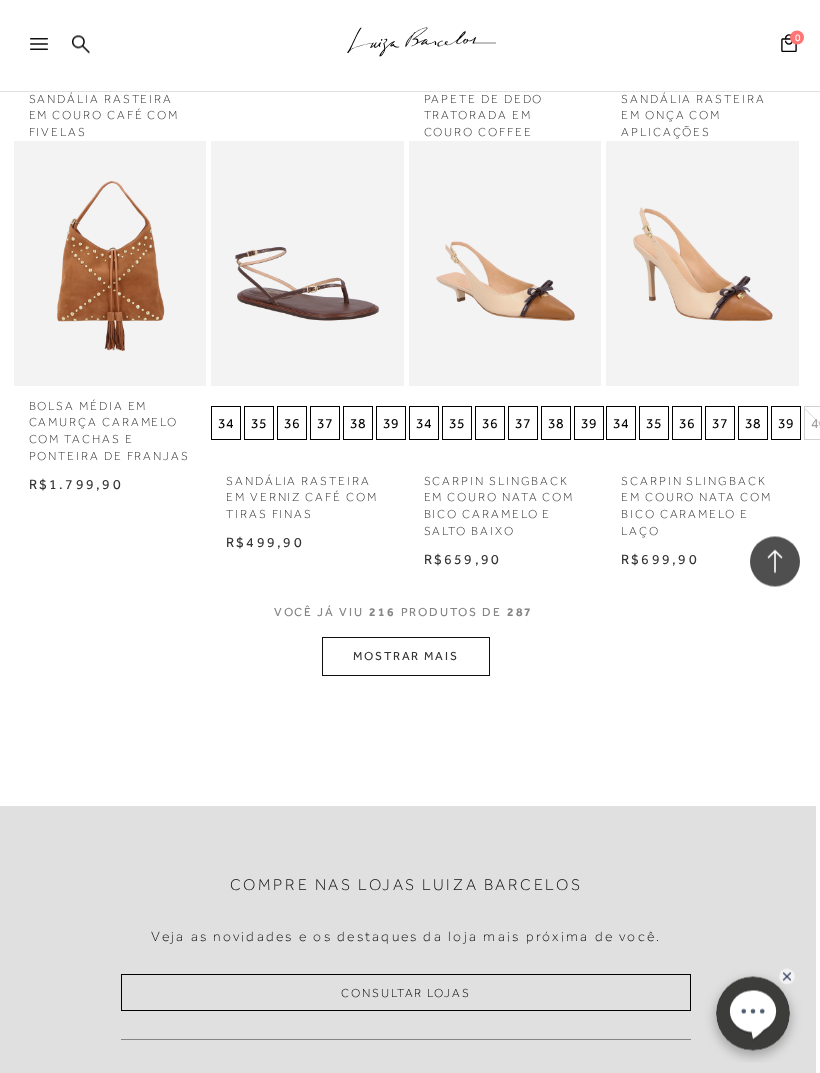 scroll, scrollTop: 21632, scrollLeft: 4, axis: both 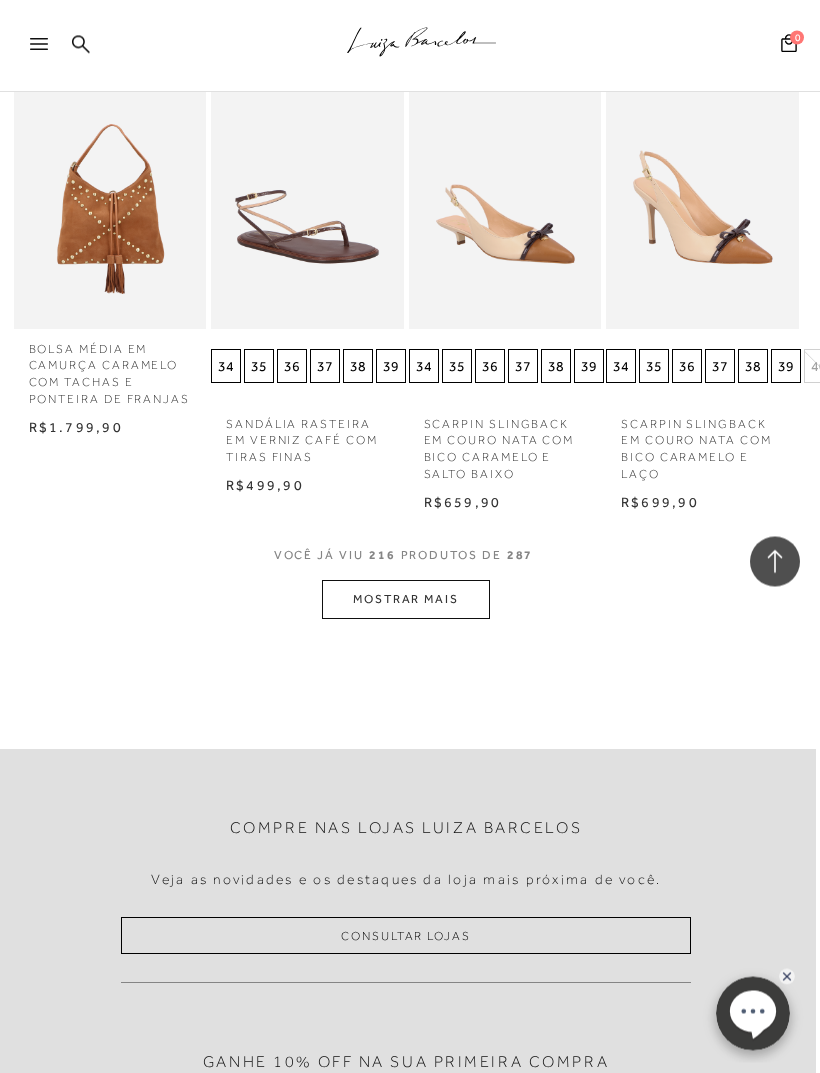 click on "MOSTRAR MAIS" at bounding box center (406, 600) 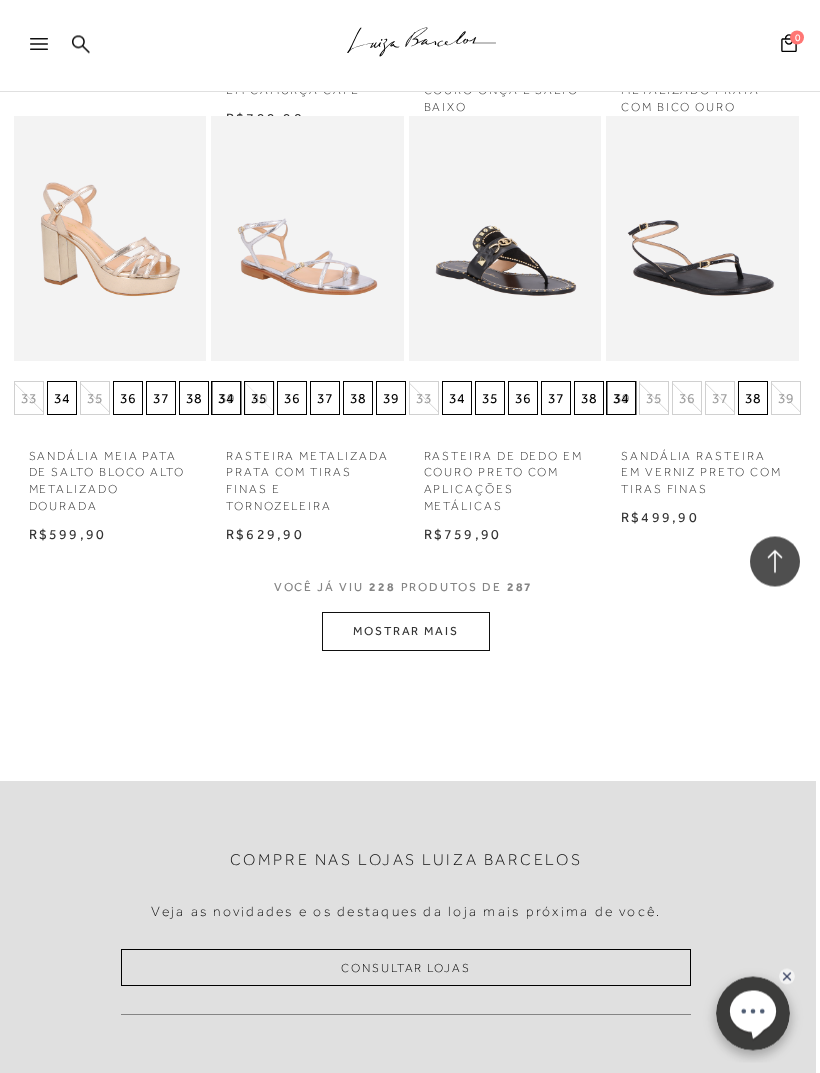 scroll, scrollTop: 22783, scrollLeft: 4, axis: both 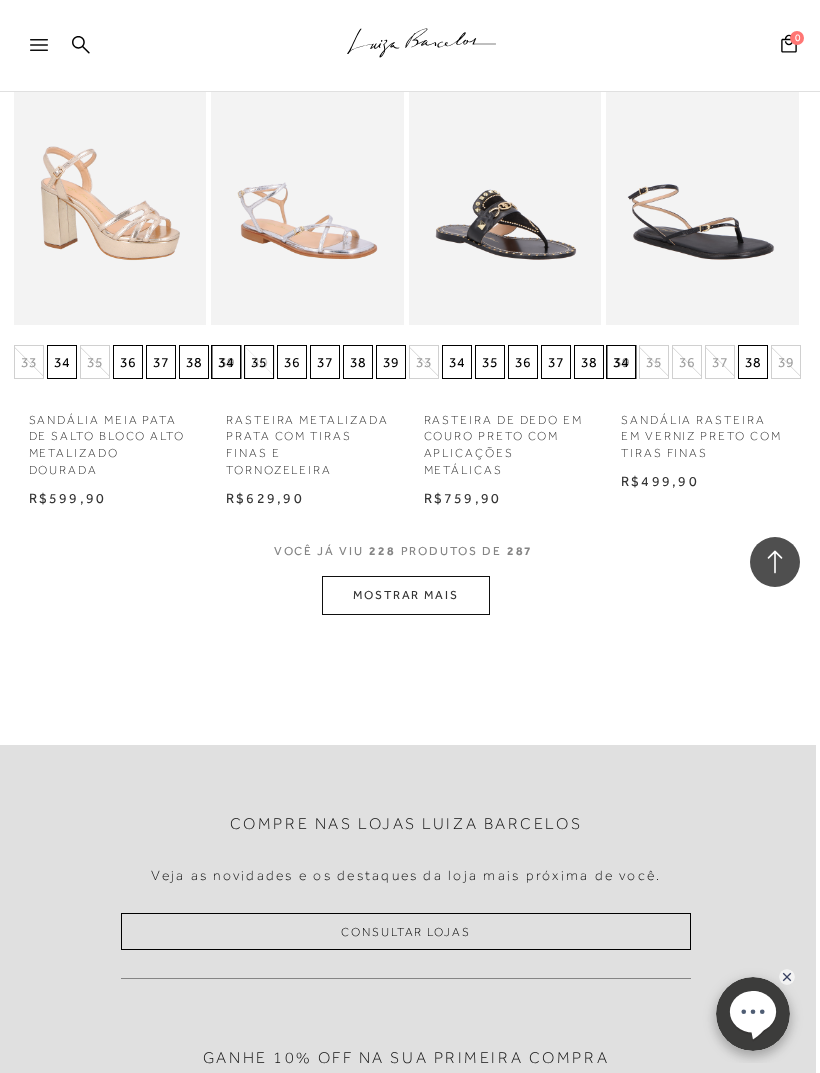 click on "MOSTRAR MAIS" at bounding box center (406, 595) 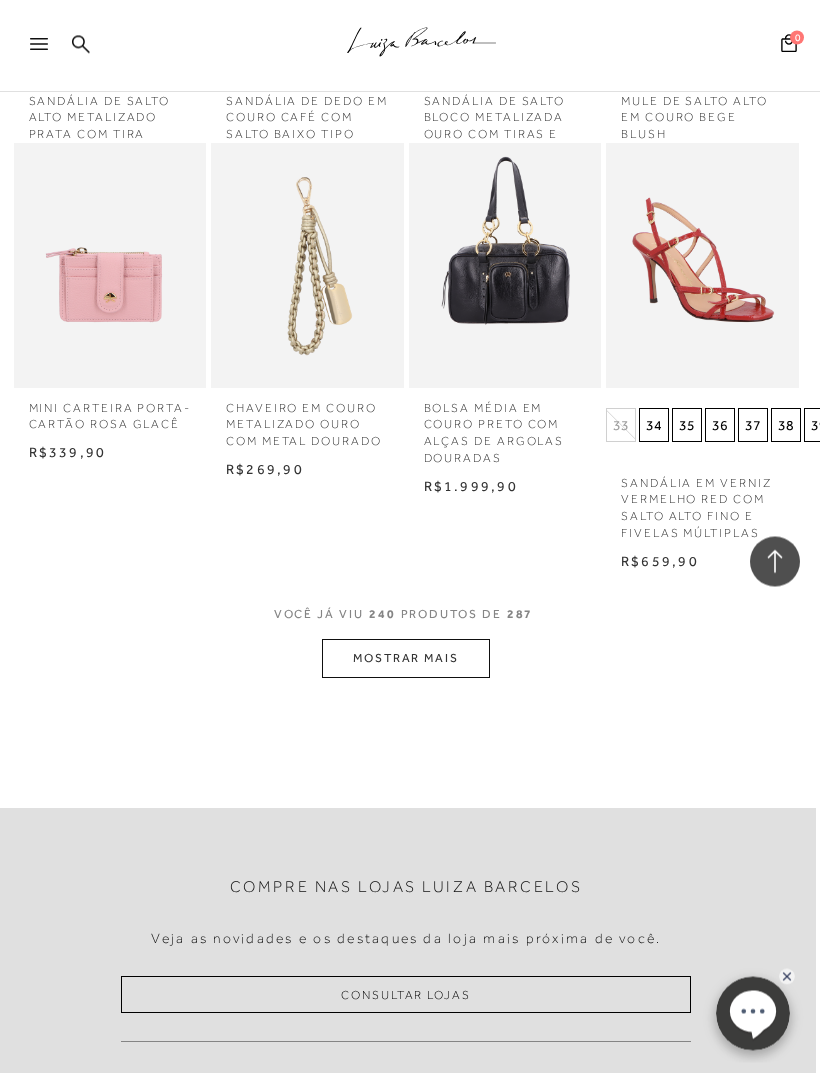 scroll, scrollTop: 23866, scrollLeft: 4, axis: both 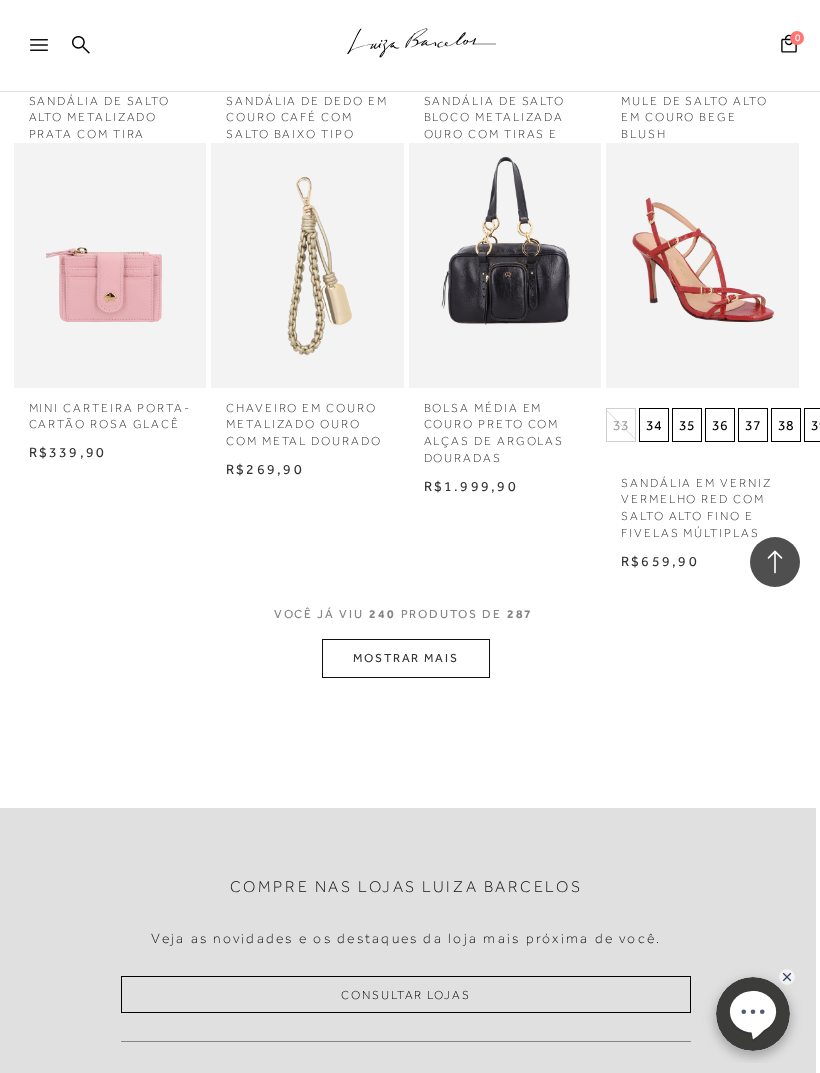click on "MOSTRAR MAIS" at bounding box center [406, 658] 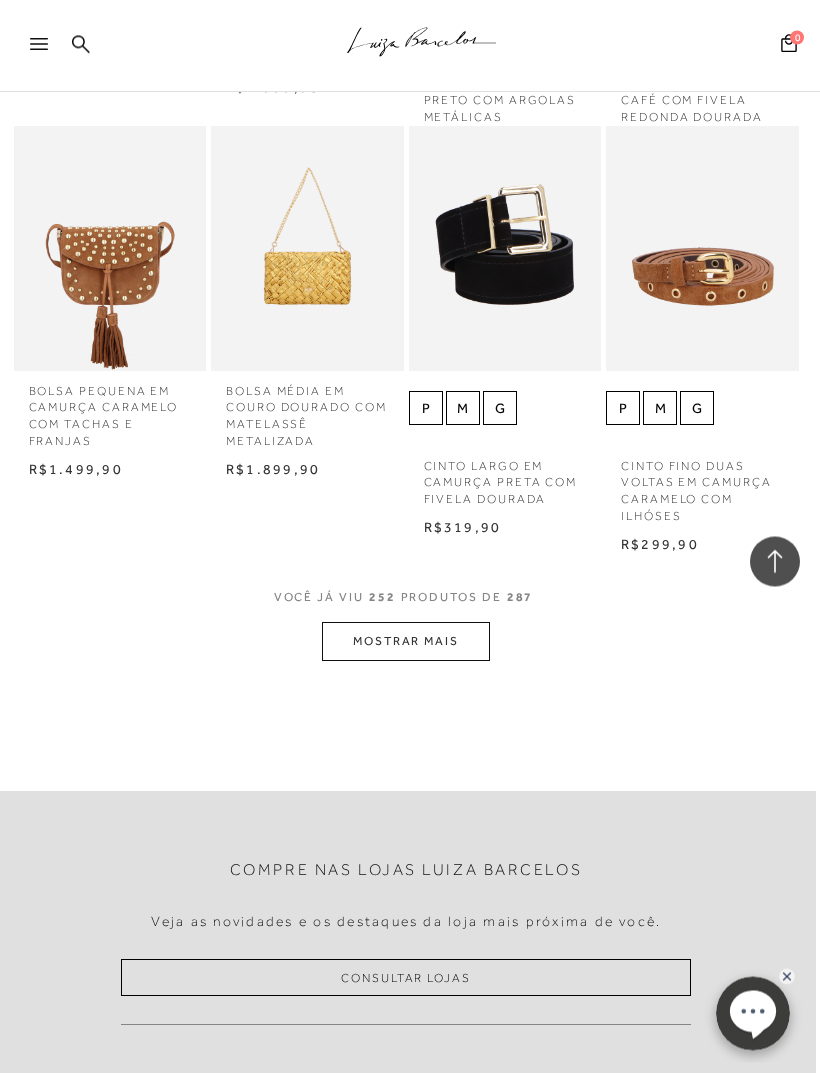 scroll, scrollTop: 24648, scrollLeft: 4, axis: both 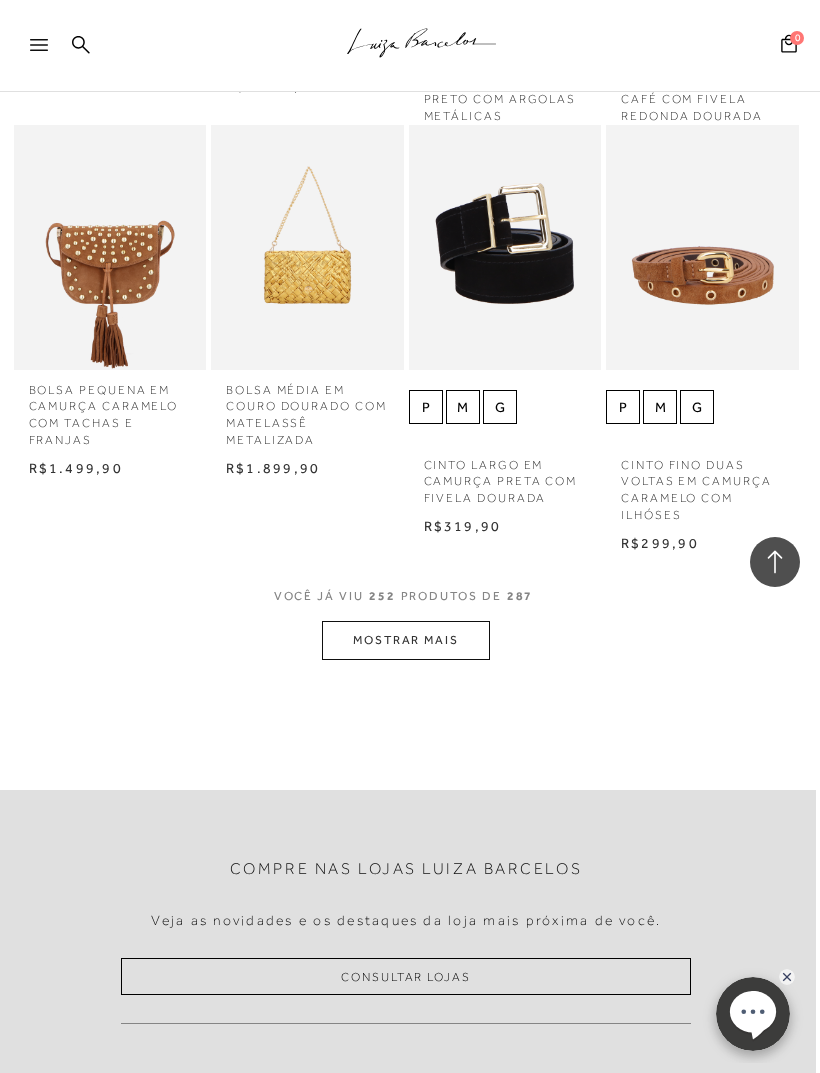 click on "MOSTRAR MAIS" at bounding box center (406, 640) 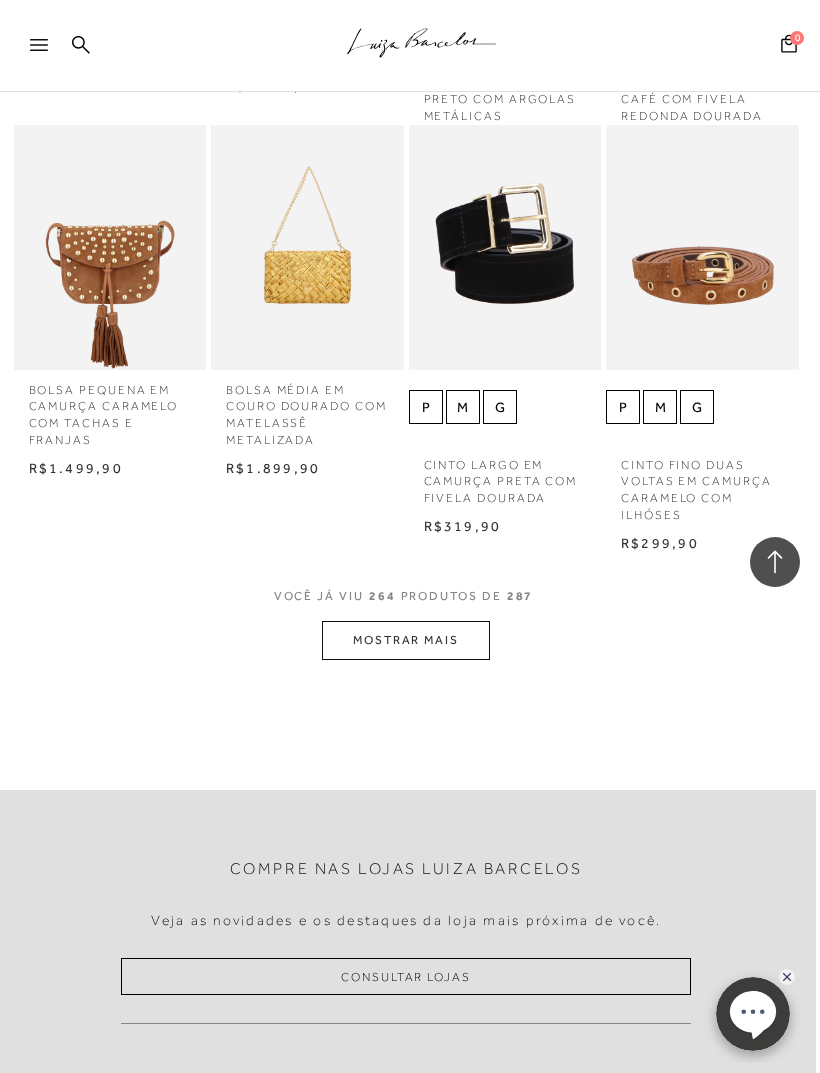 click on "MOSTRAR MAIS" at bounding box center [406, 640] 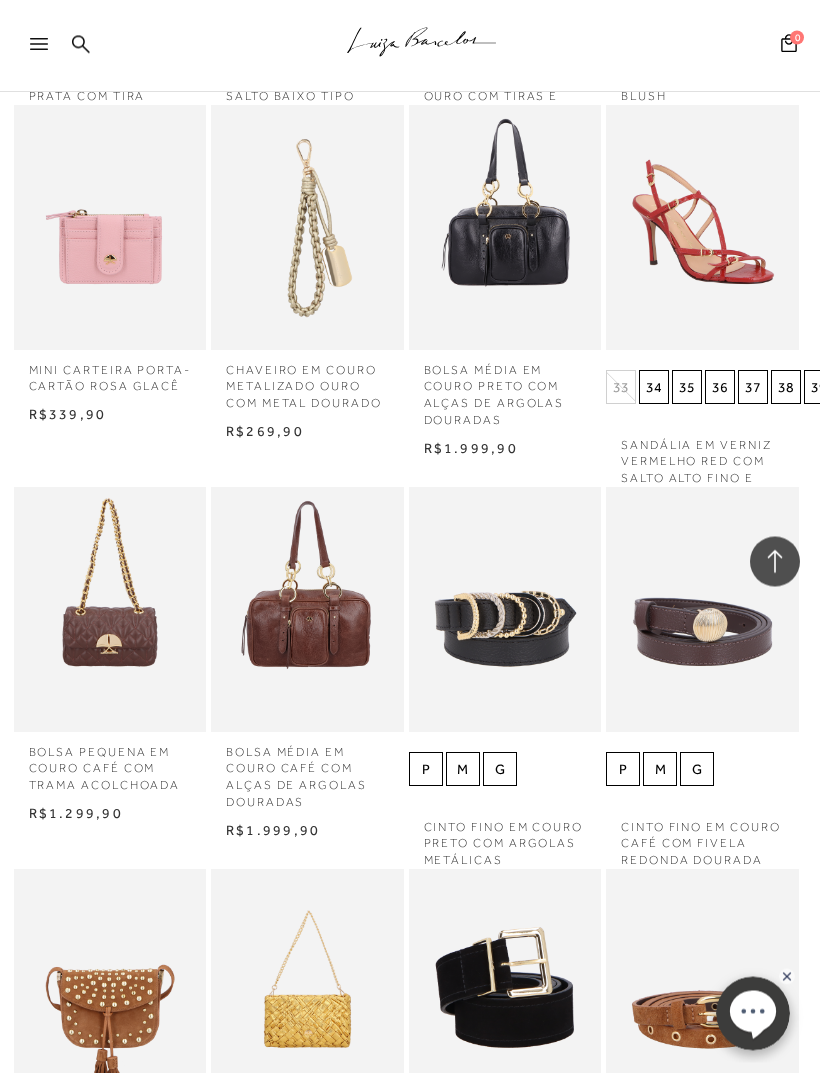click 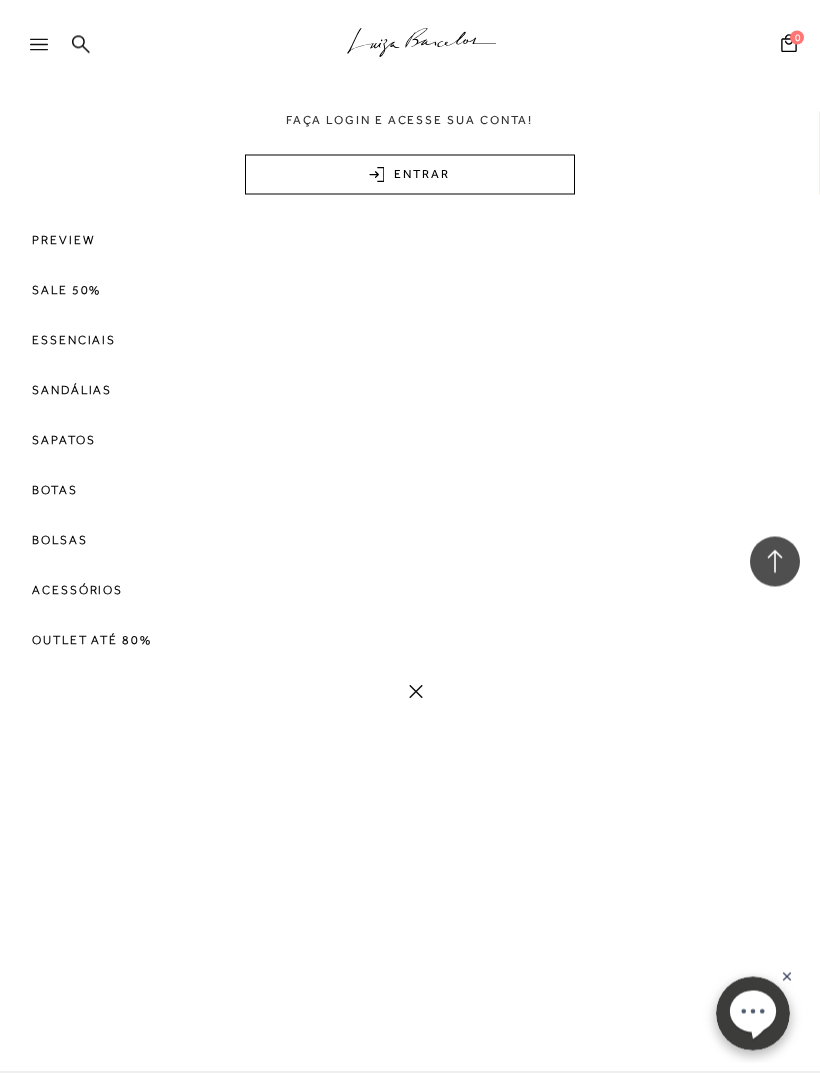 scroll, scrollTop: 23904, scrollLeft: 4, axis: both 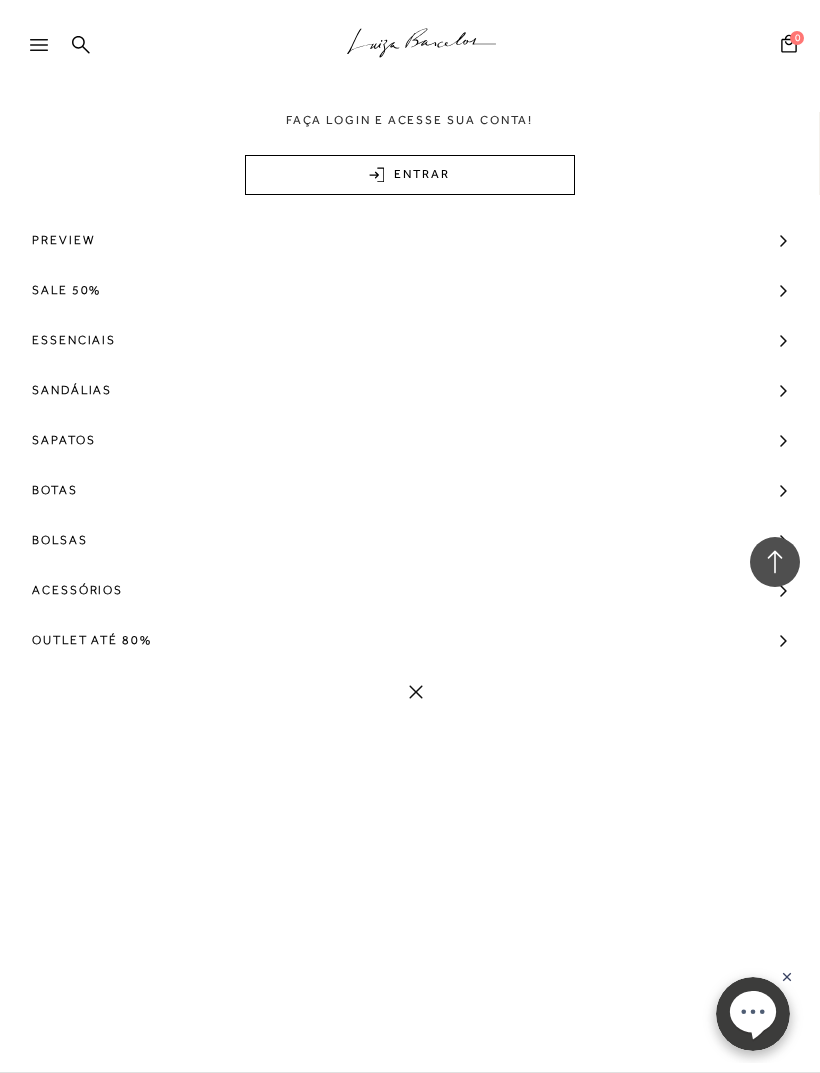 click on "Bolsas" at bounding box center [60, 540] 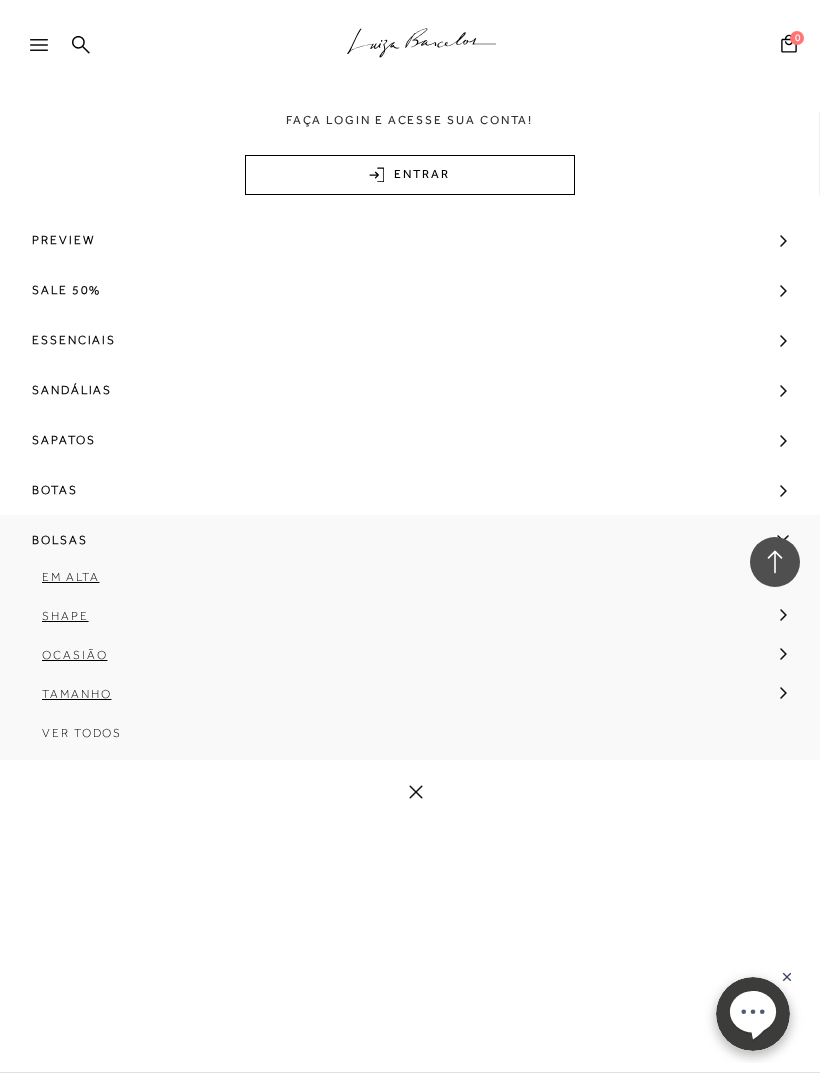 click on "Ver Todos" at bounding box center [82, 733] 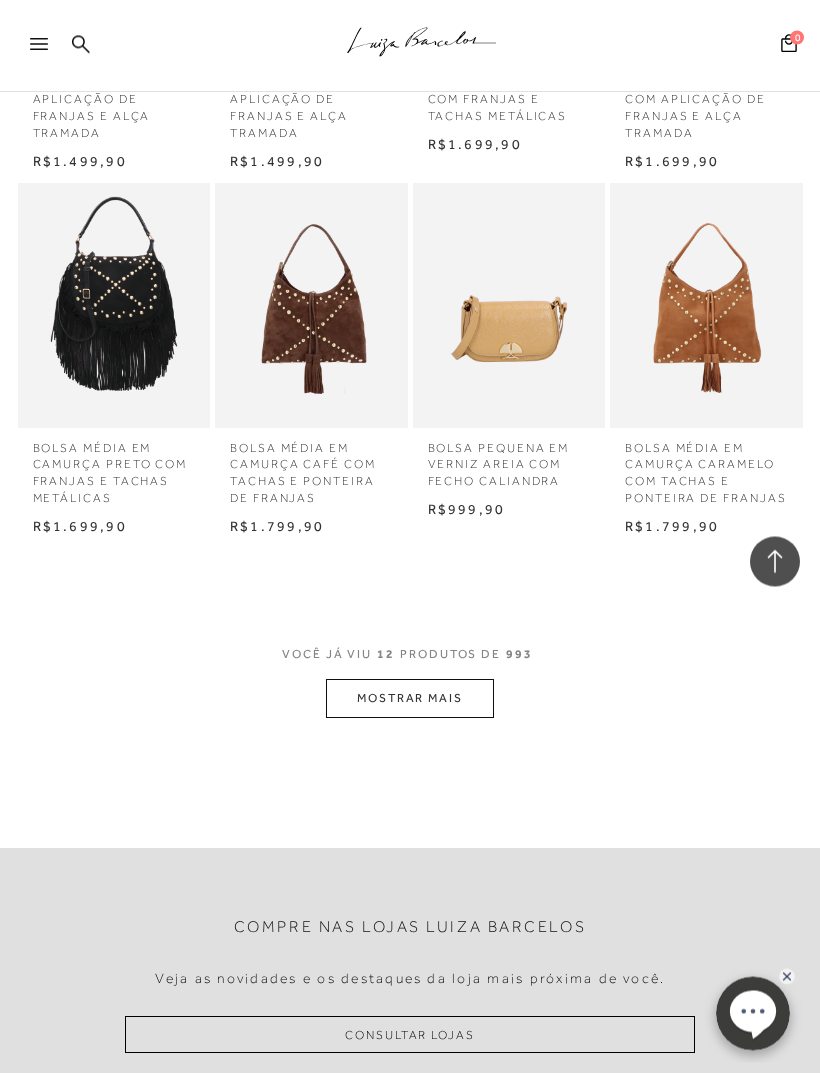 scroll, scrollTop: 906, scrollLeft: 0, axis: vertical 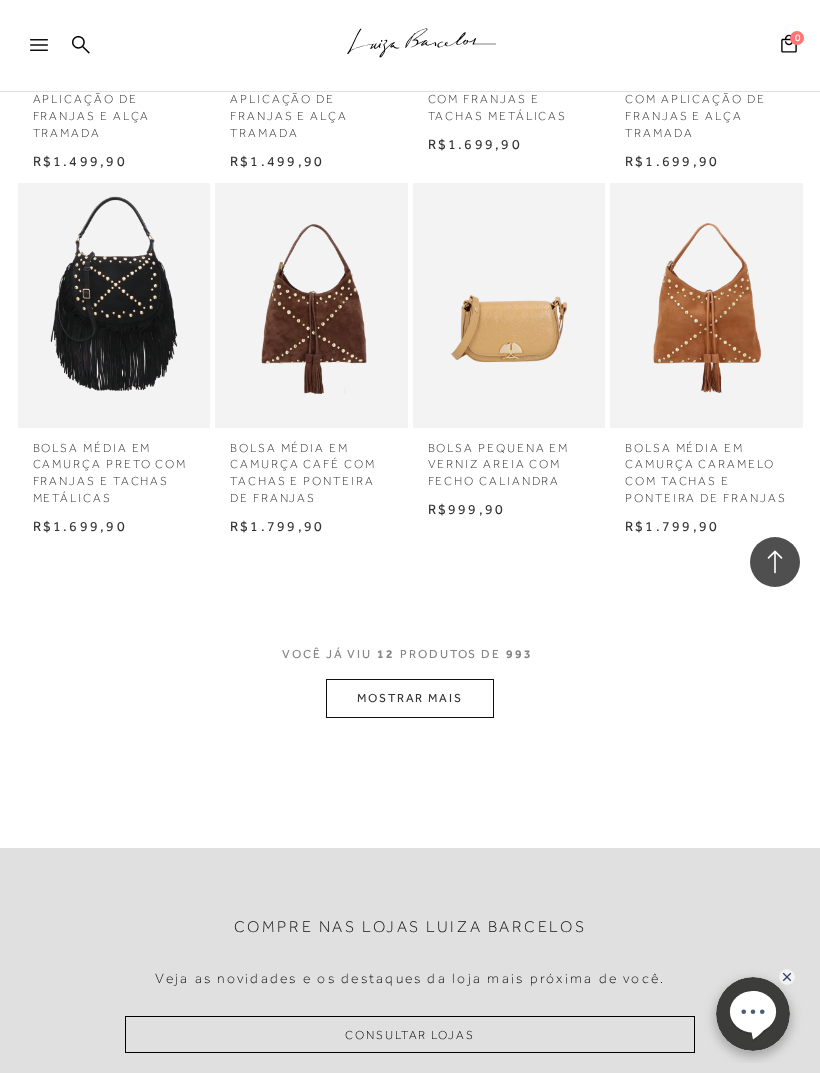 click on "MOSTRAR MAIS" at bounding box center [410, 698] 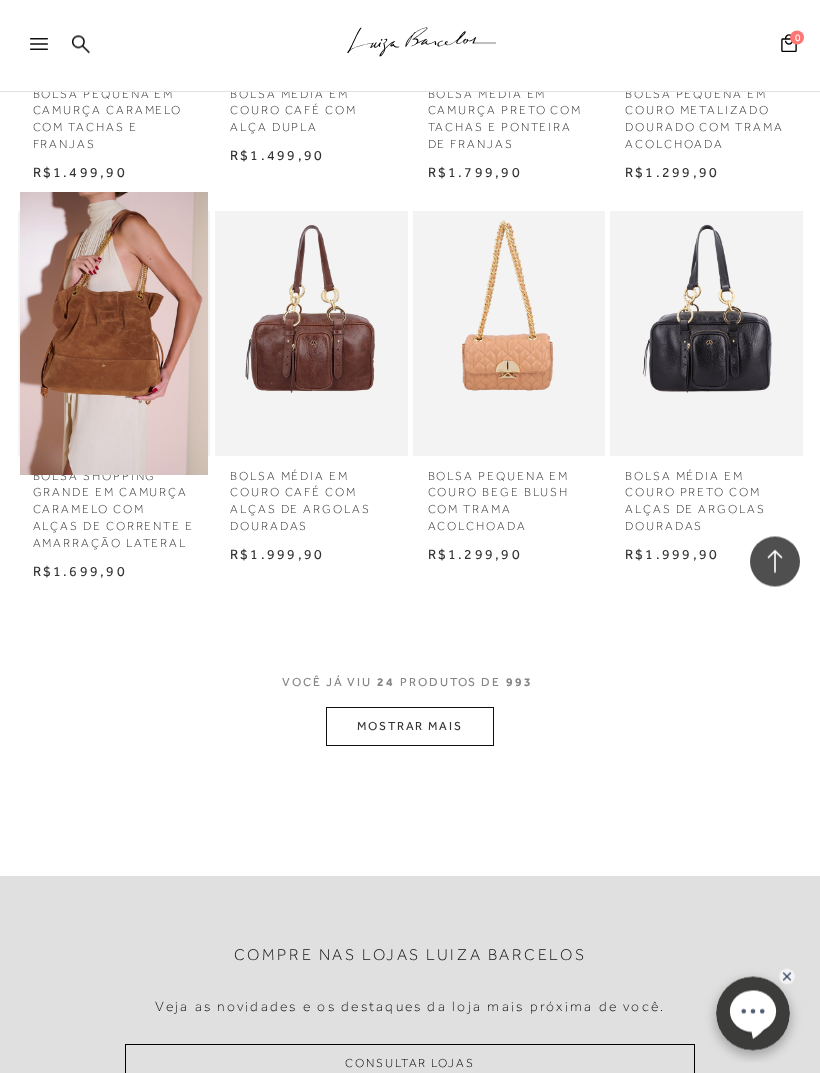 scroll, scrollTop: 2024, scrollLeft: 0, axis: vertical 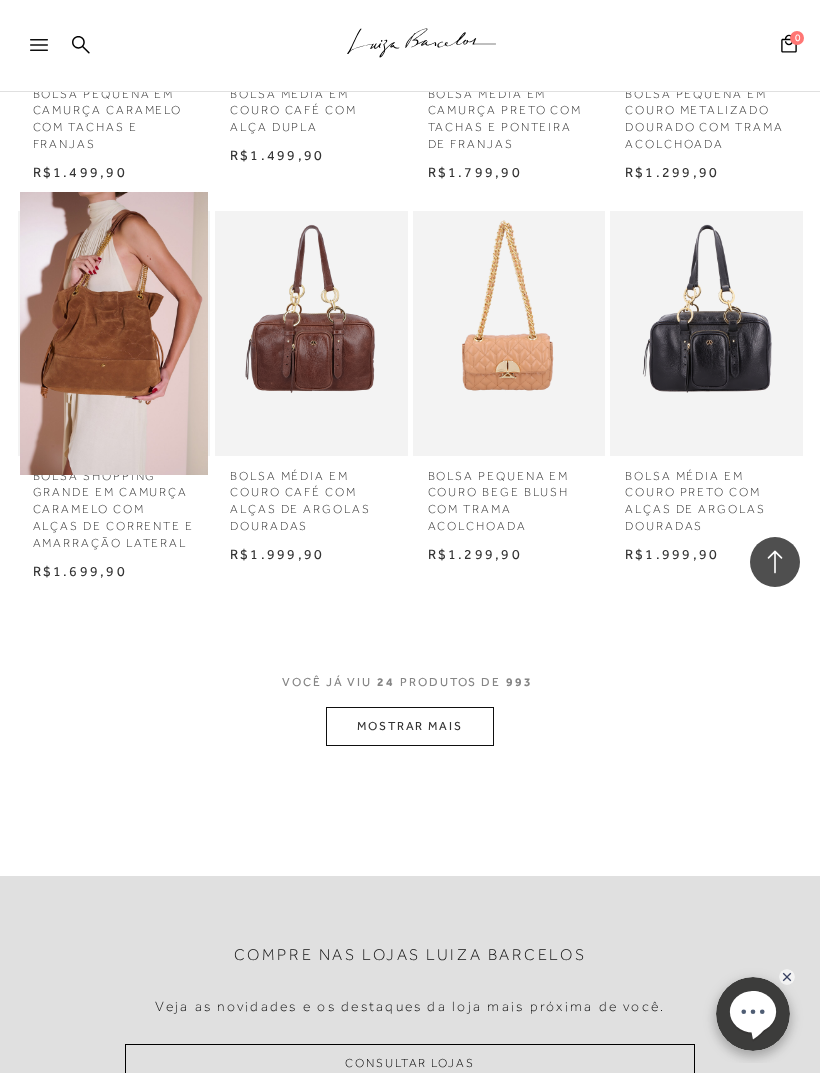 click on "MOSTRAR MAIS" at bounding box center [410, 726] 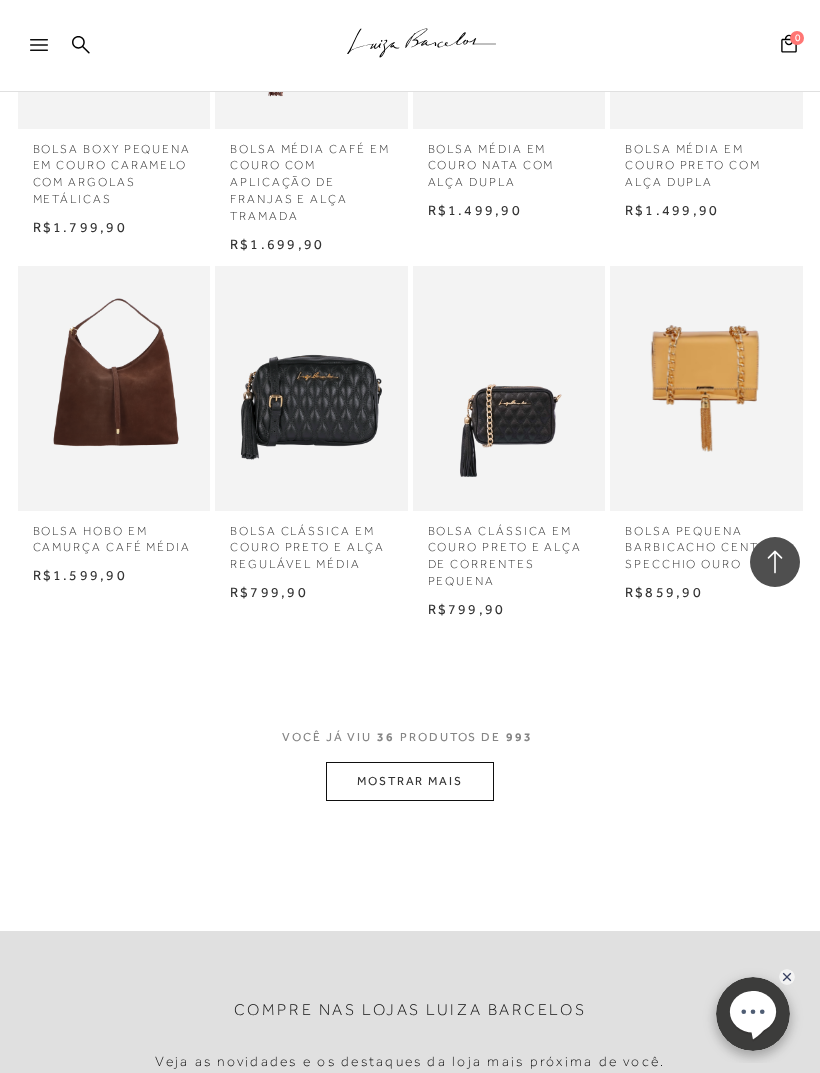 scroll, scrollTop: 3161, scrollLeft: 0, axis: vertical 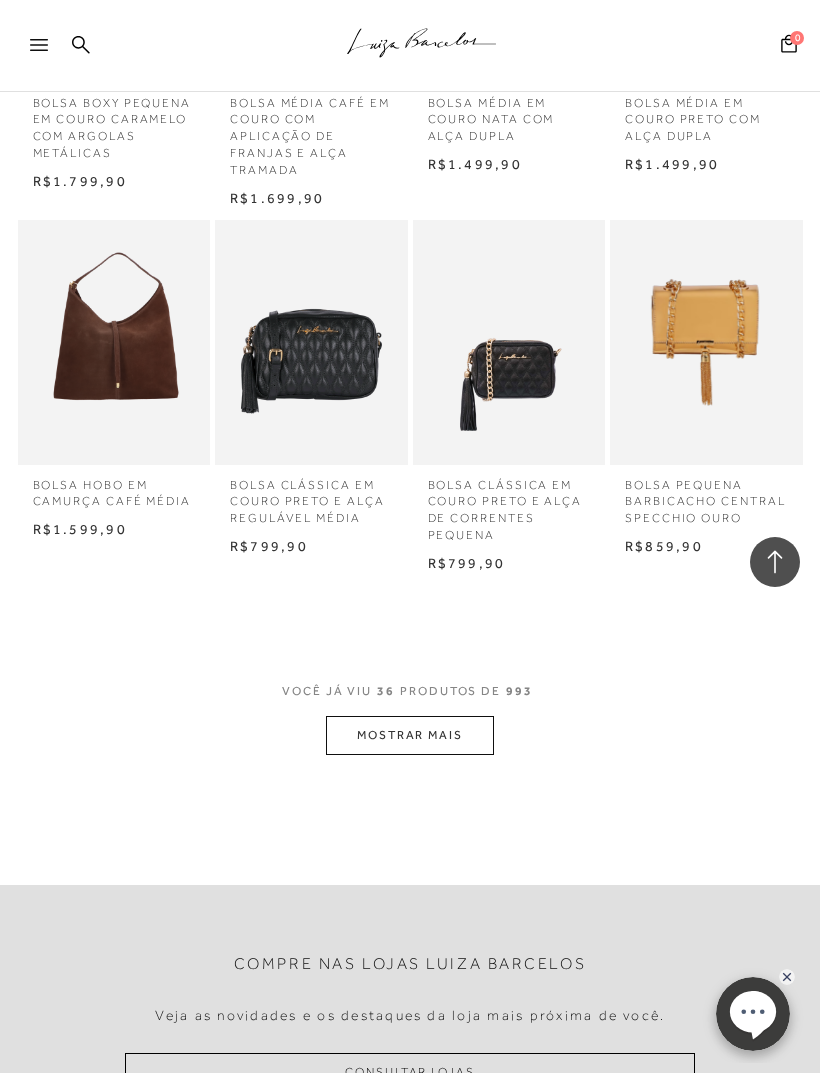 click on "MOSTRAR MAIS" at bounding box center [410, 735] 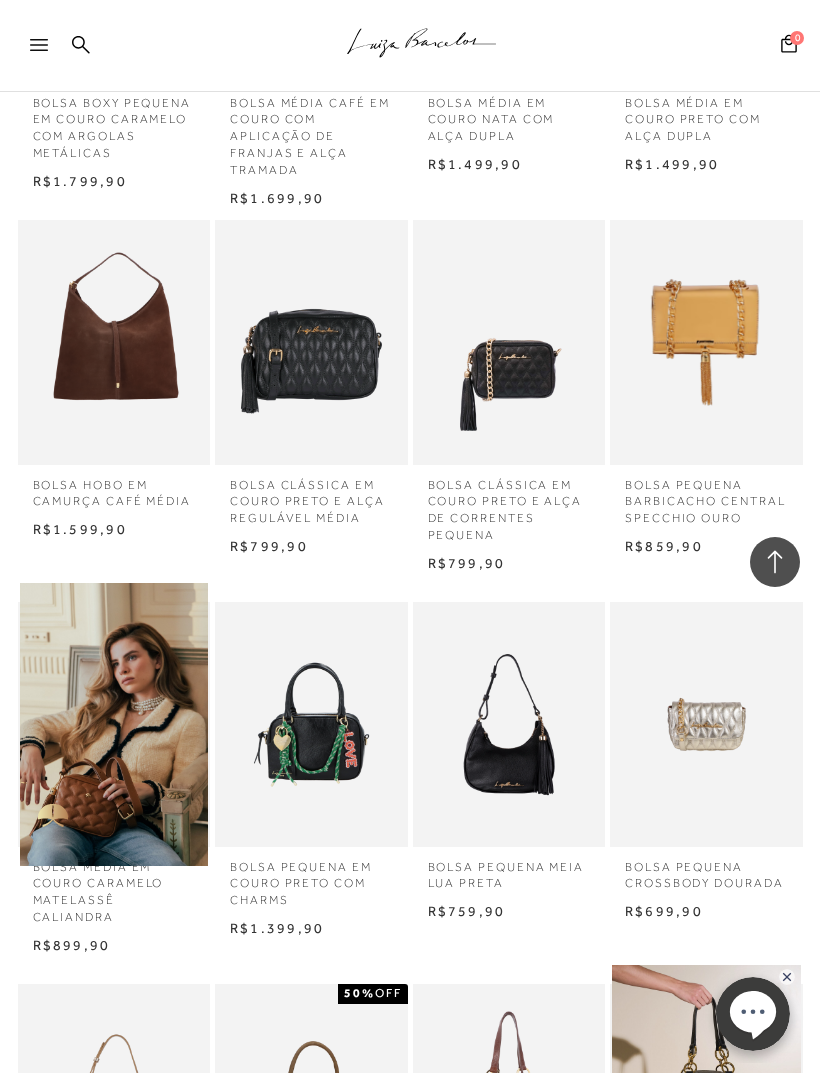 click at bounding box center (311, 342) 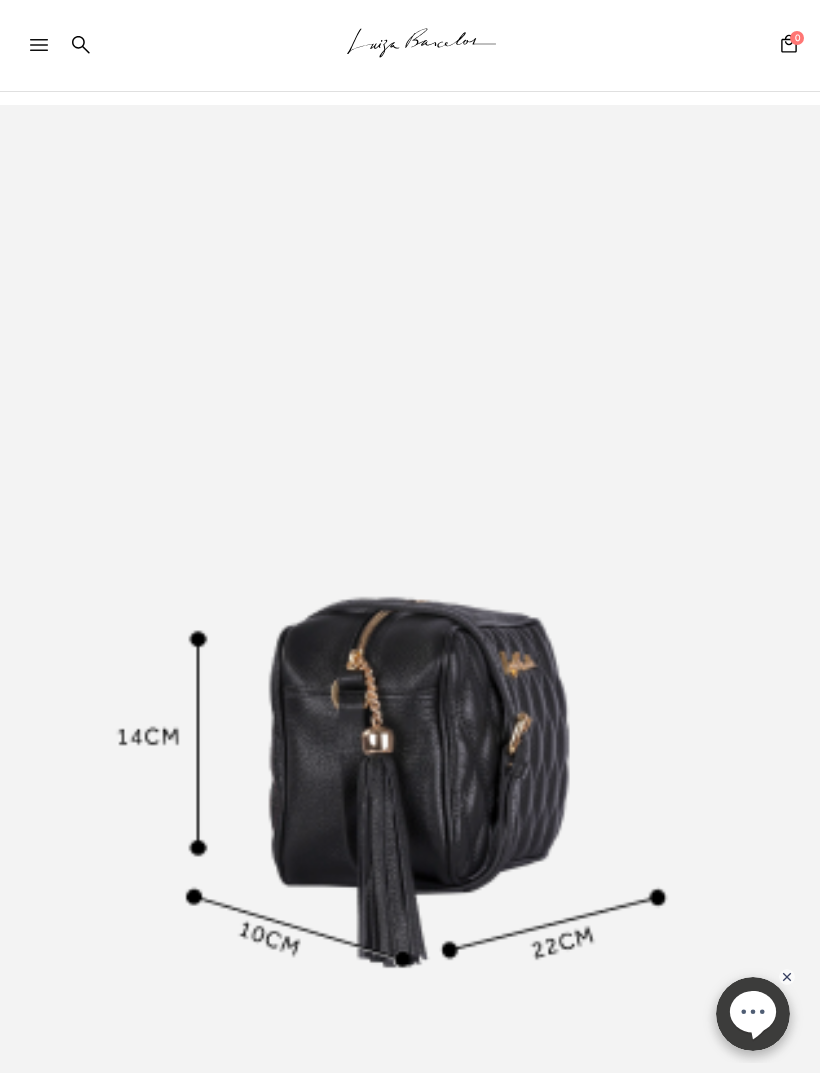 scroll, scrollTop: 0, scrollLeft: 0, axis: both 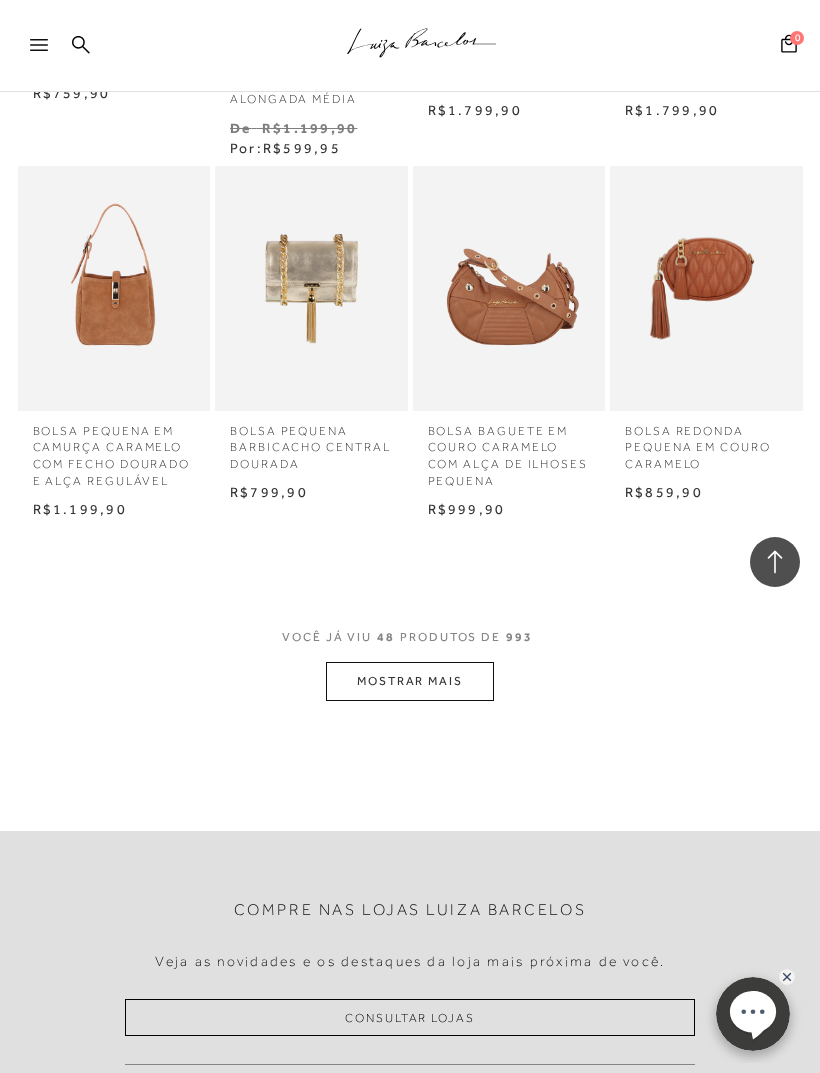 click on "MOSTRAR MAIS" at bounding box center [410, 681] 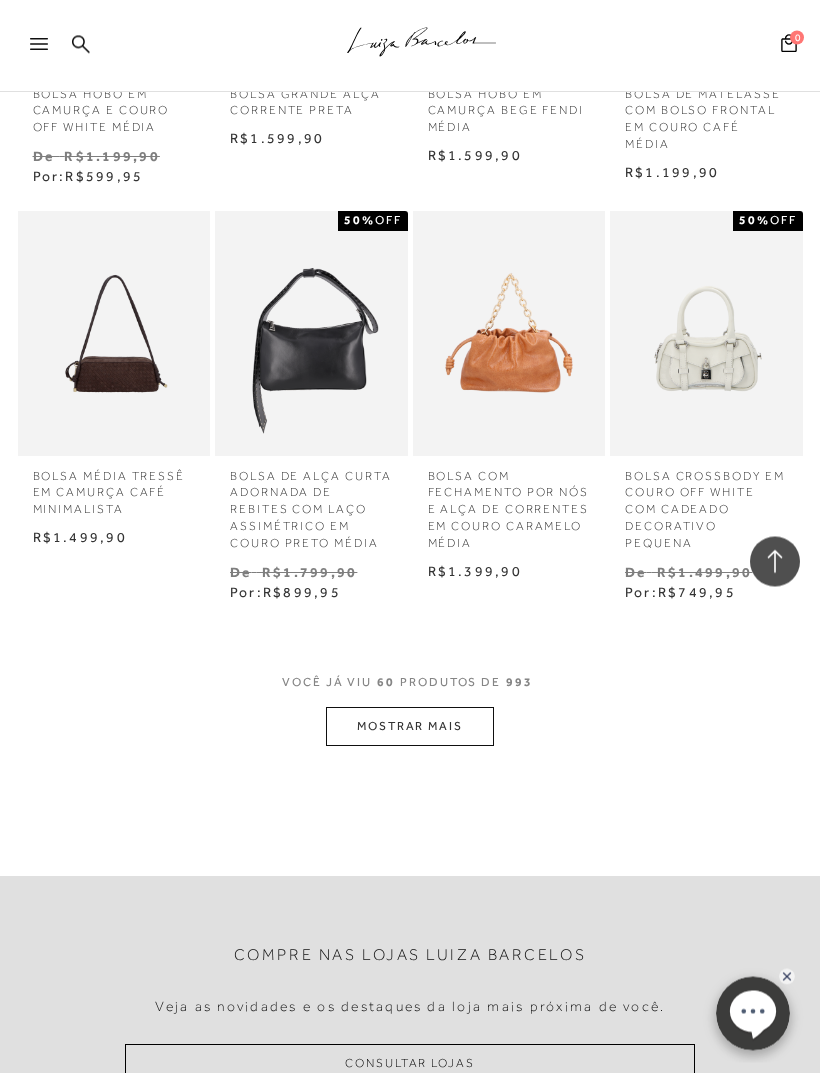 scroll, scrollTop: 5462, scrollLeft: 0, axis: vertical 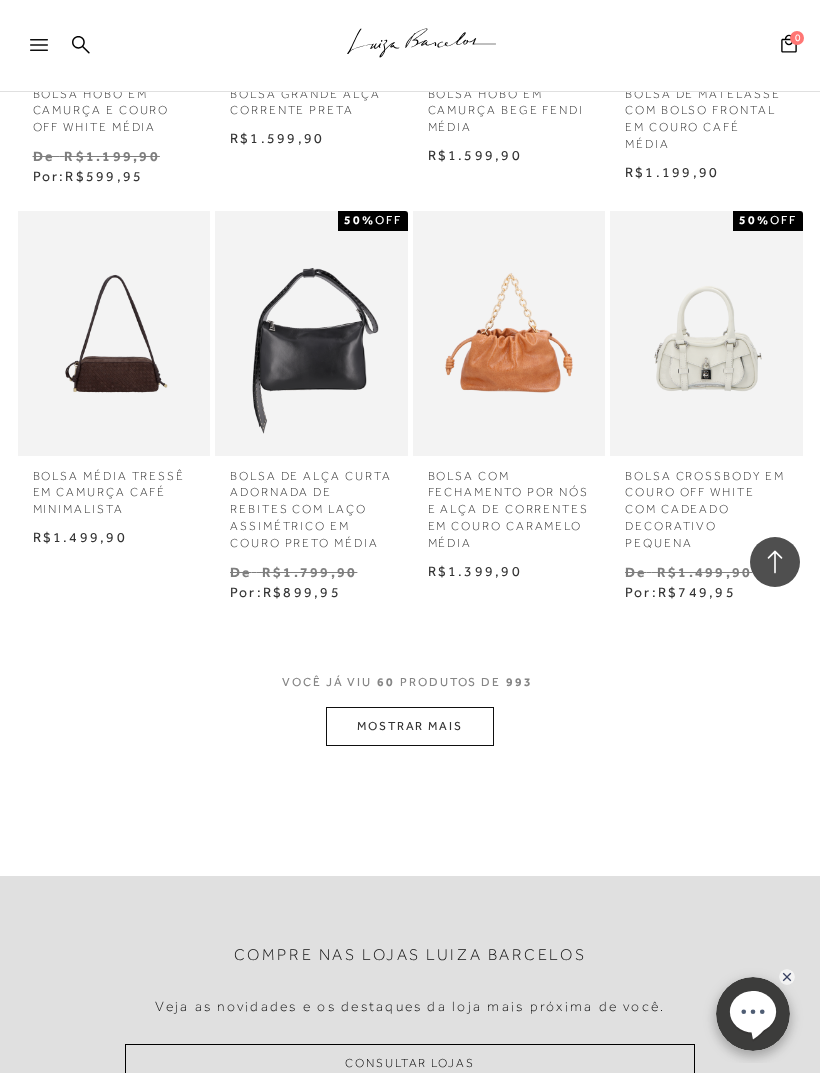 click on "MOSTRAR MAIS" at bounding box center (410, 726) 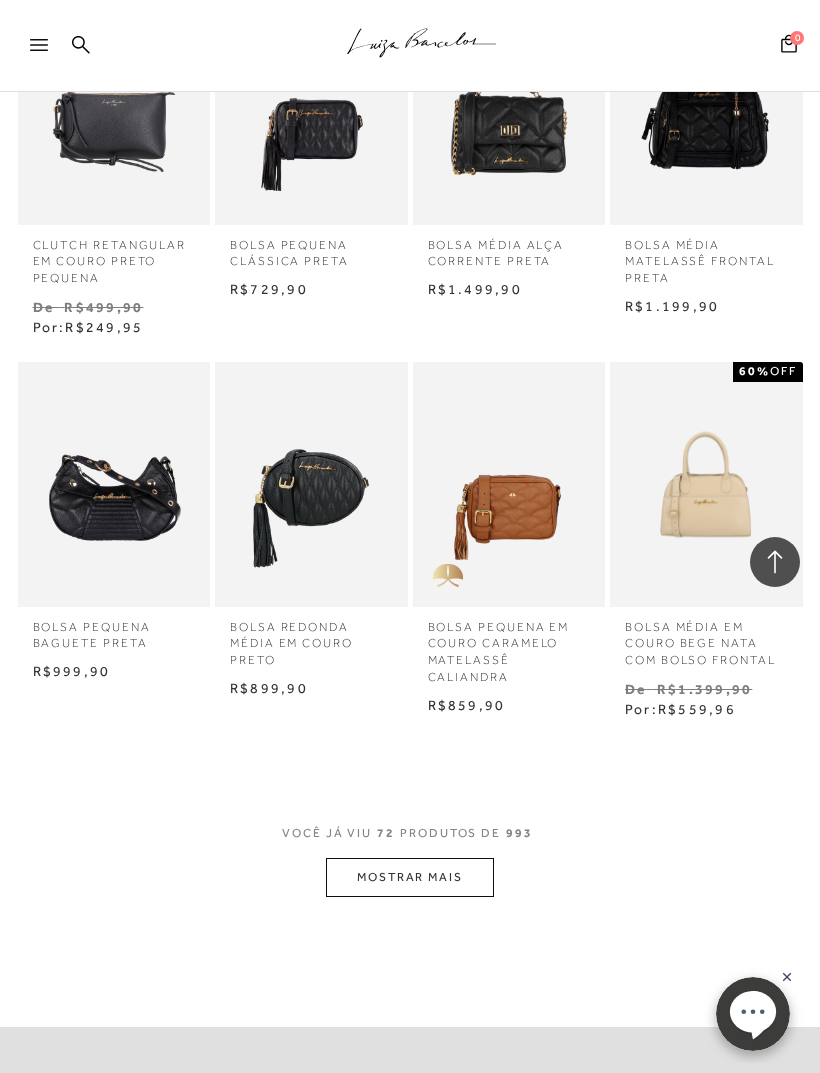 scroll, scrollTop: 6645, scrollLeft: 0, axis: vertical 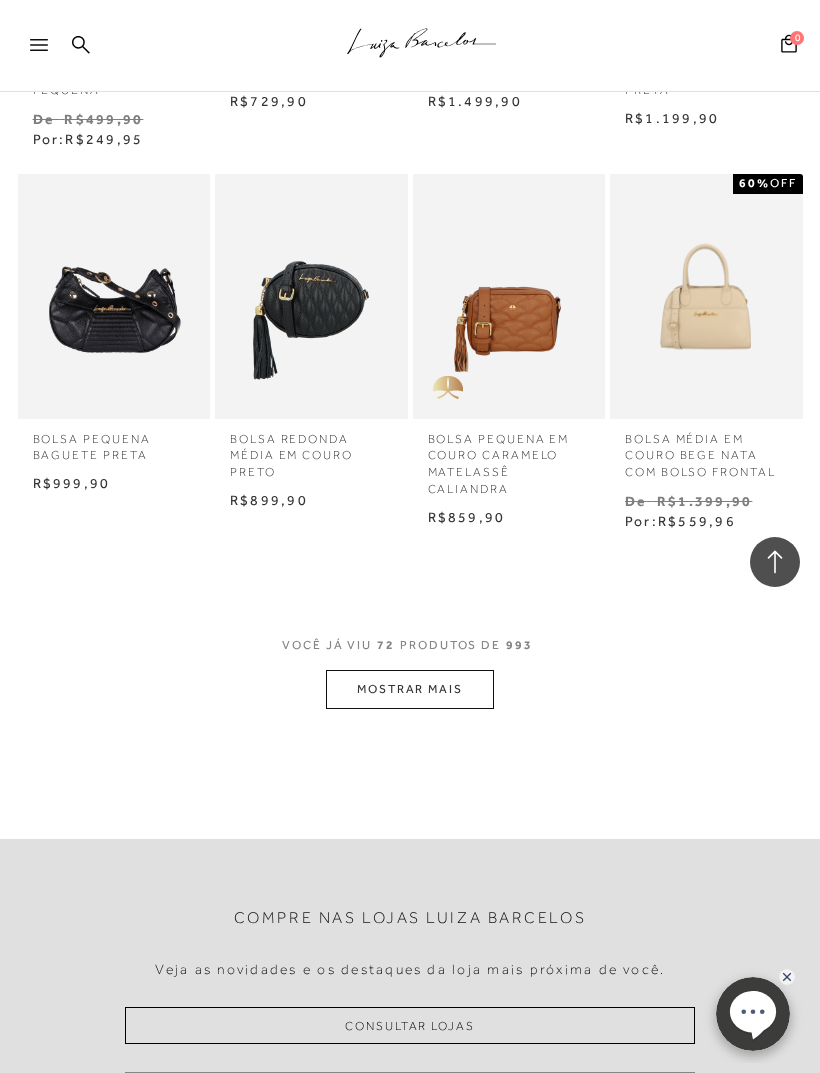 click on "MOSTRAR MAIS" at bounding box center [410, 689] 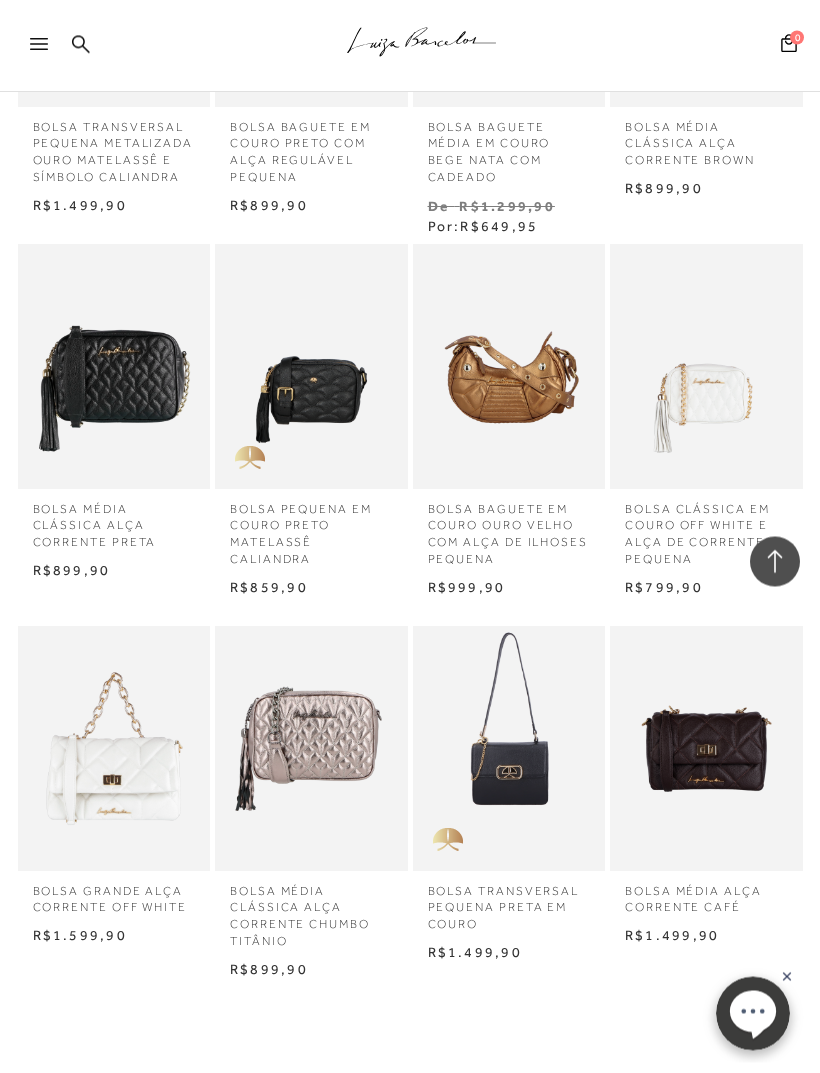 scroll, scrollTop: 7339, scrollLeft: 0, axis: vertical 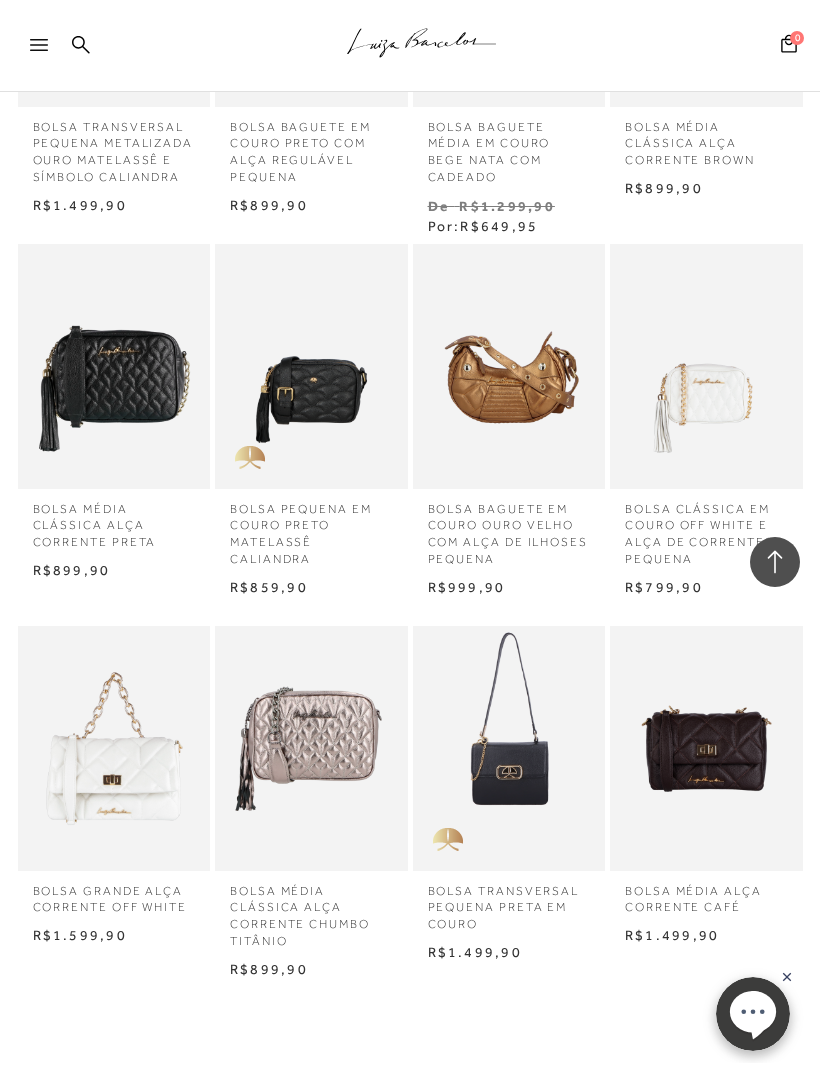 click at bounding box center [114, 366] 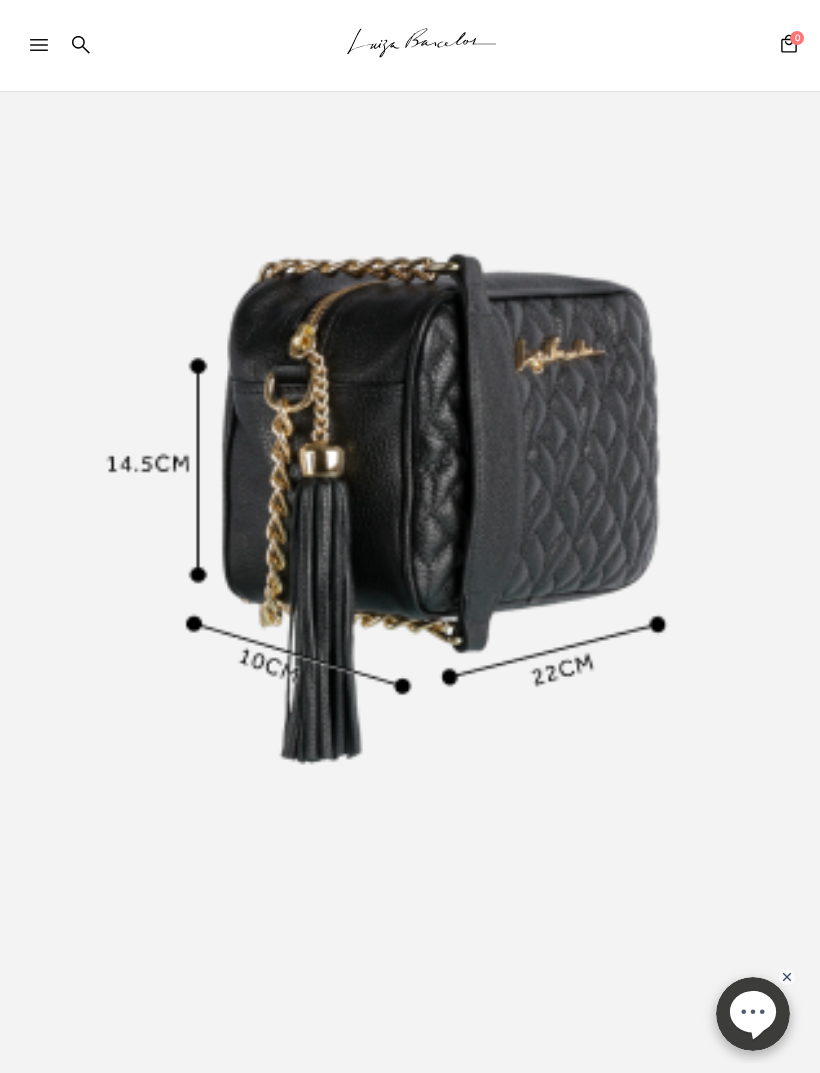 scroll, scrollTop: 0, scrollLeft: 0, axis: both 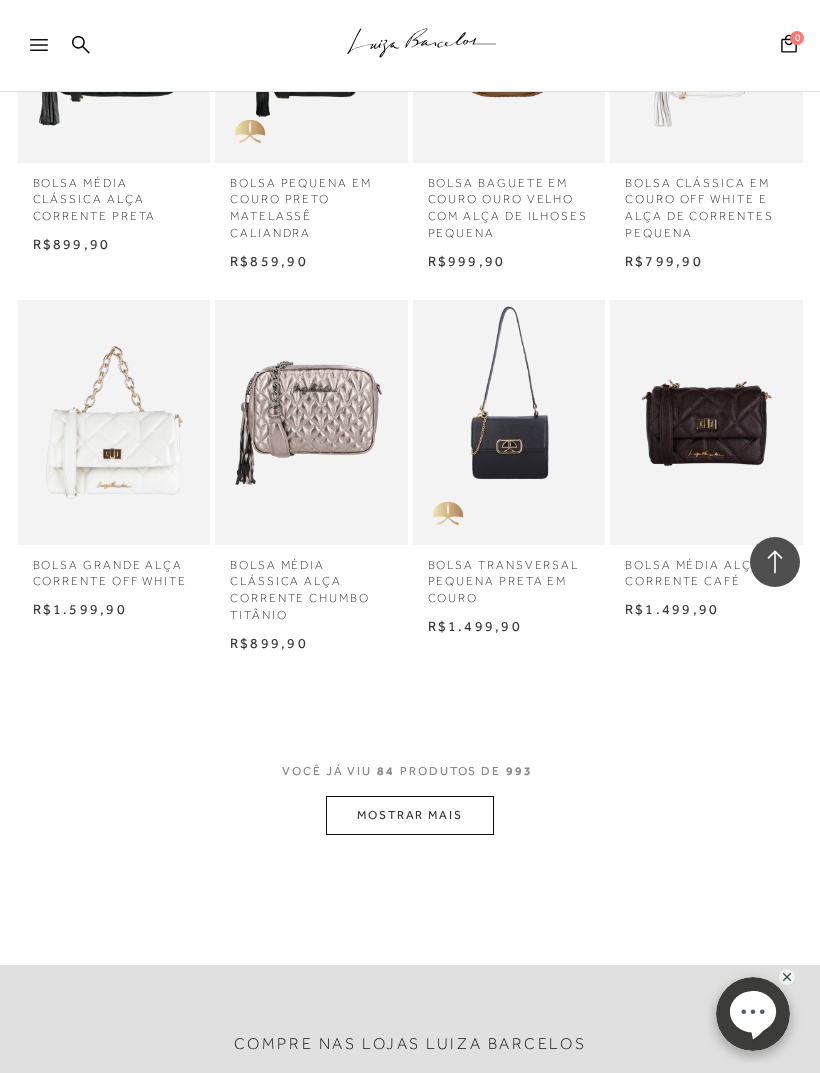 click on "MOSTRAR MAIS" at bounding box center [410, 815] 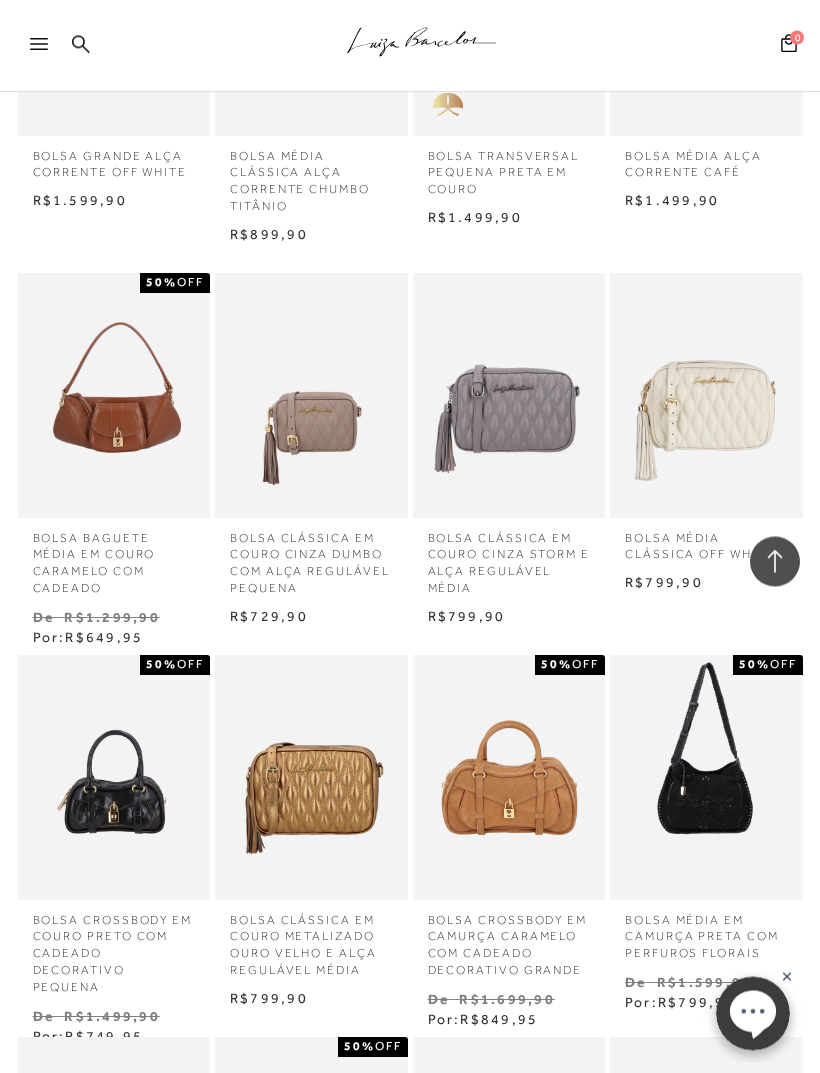 scroll, scrollTop: 8128, scrollLeft: 0, axis: vertical 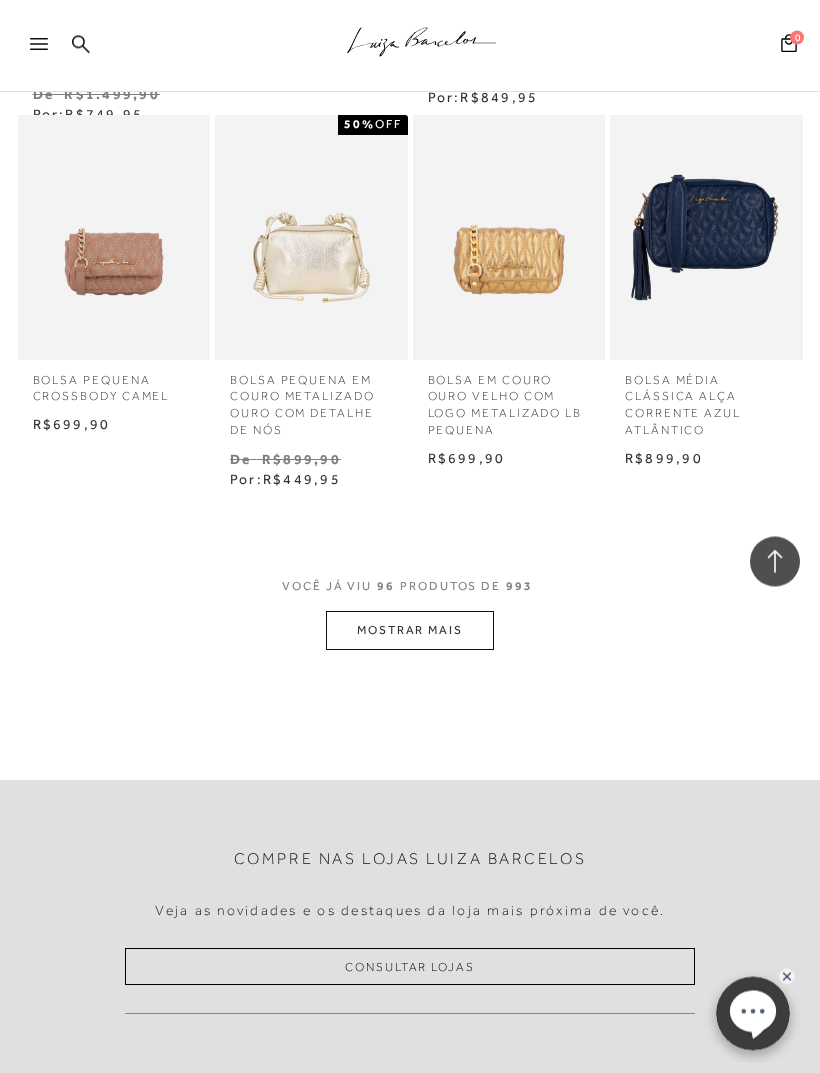 click on "MOSTRAR MAIS" at bounding box center (410, 631) 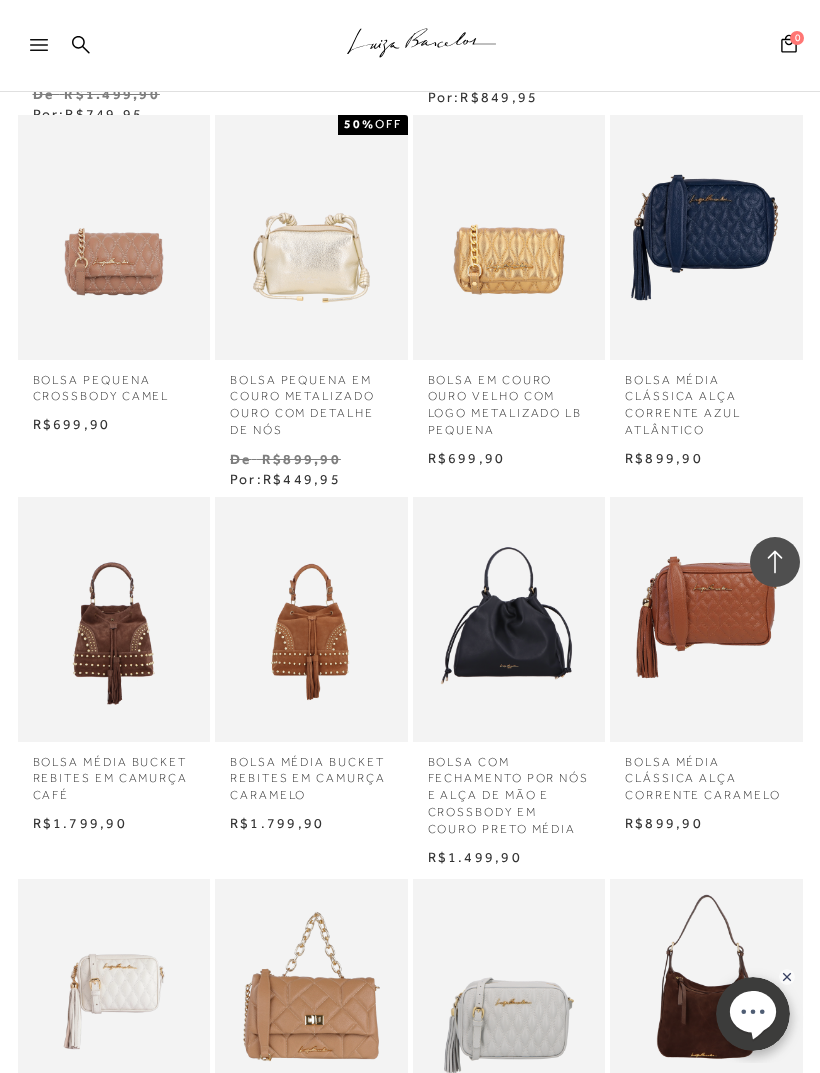 scroll, scrollTop: 9588, scrollLeft: 0, axis: vertical 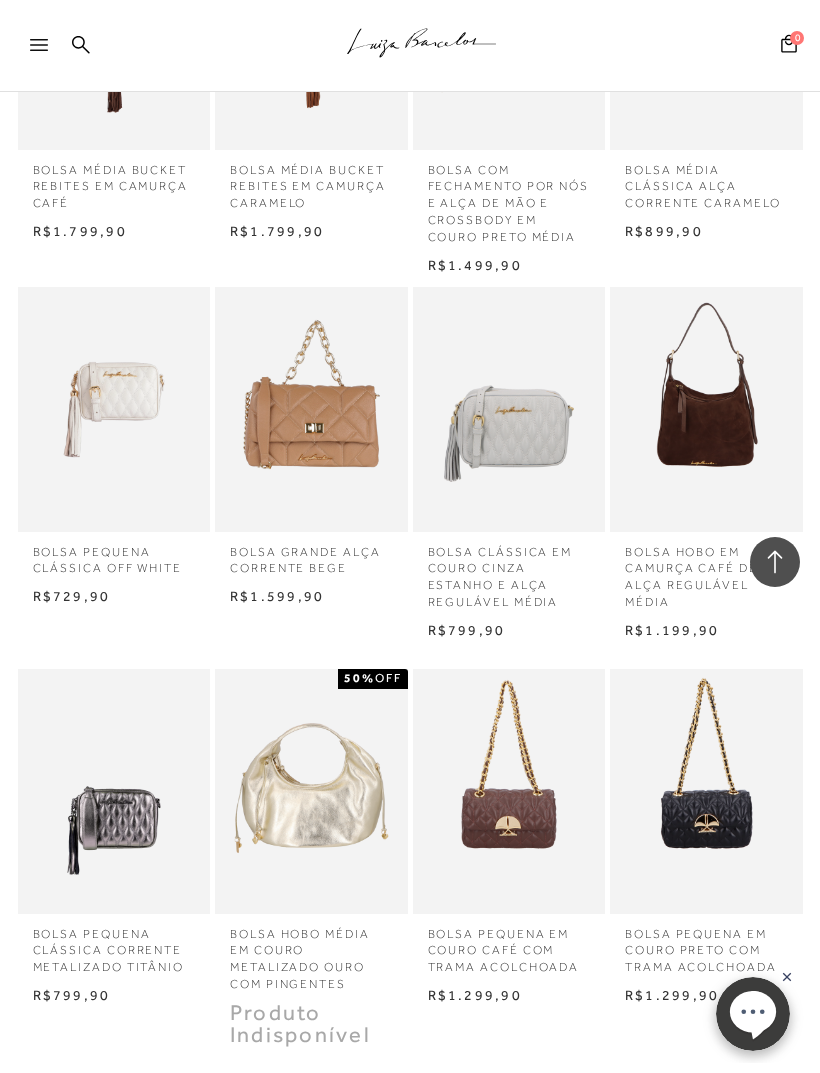 click on "MOSTRAR MAIS" at bounding box center (410, 1184) 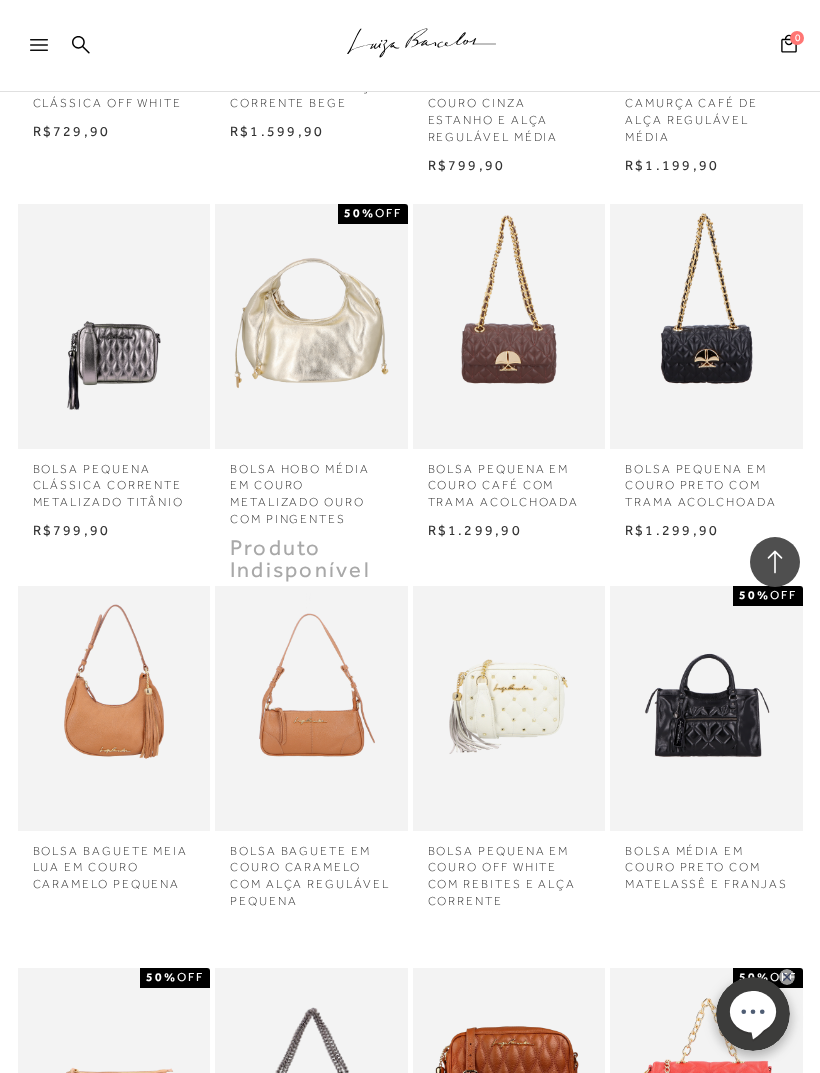click on "BOLSA PEQUENA EM COURO OFF WHITE COM REBITES E ALÇA CORRENTE" at bounding box center (509, 708) 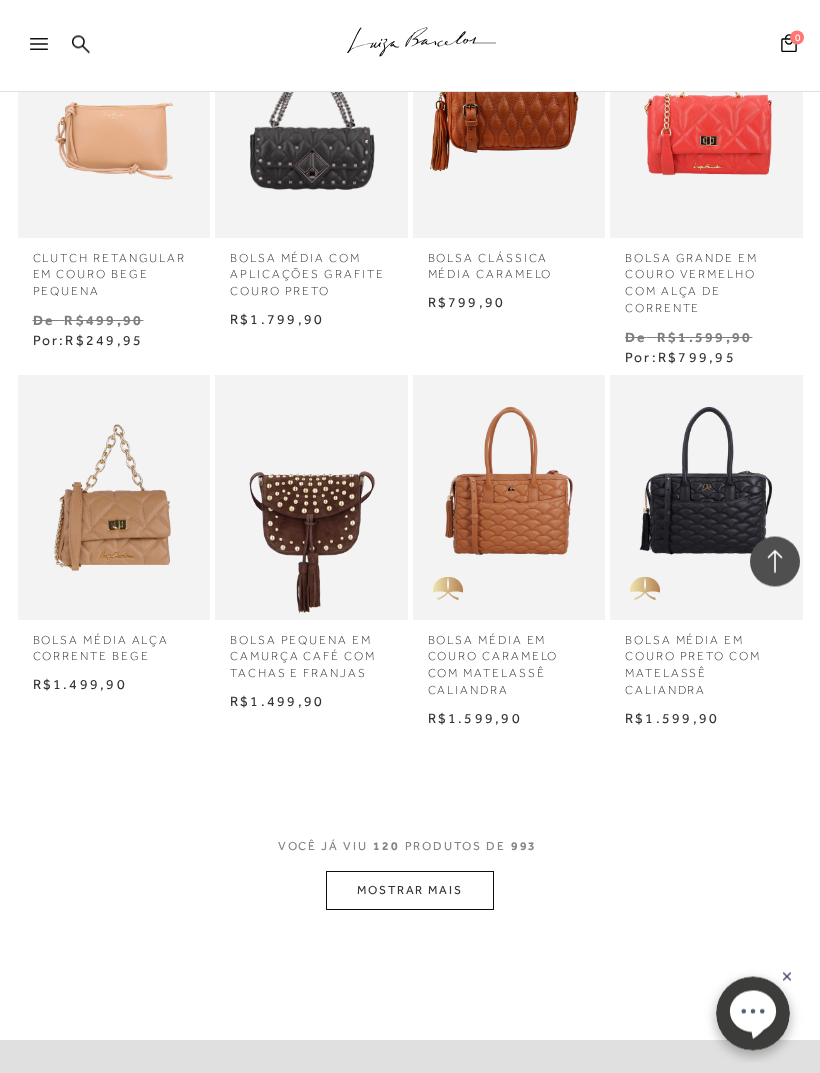 scroll, scrollTop: 11190, scrollLeft: 0, axis: vertical 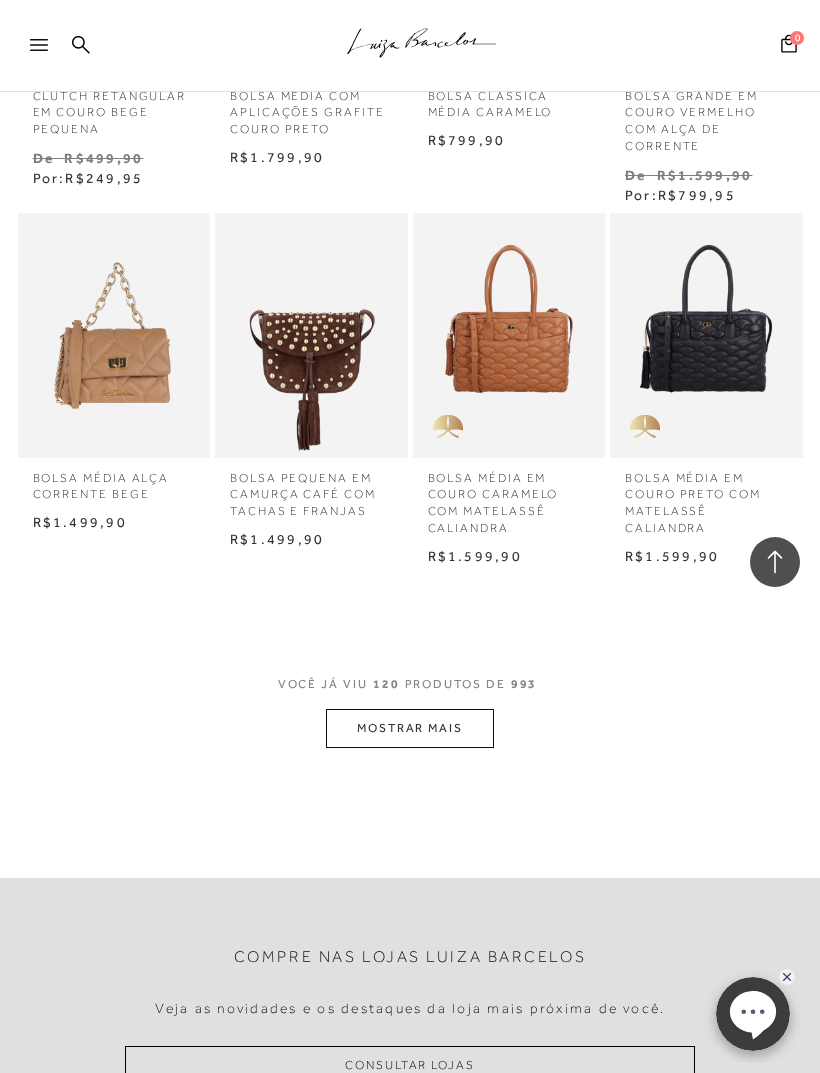 click on "MOSTRAR MAIS" at bounding box center (410, 728) 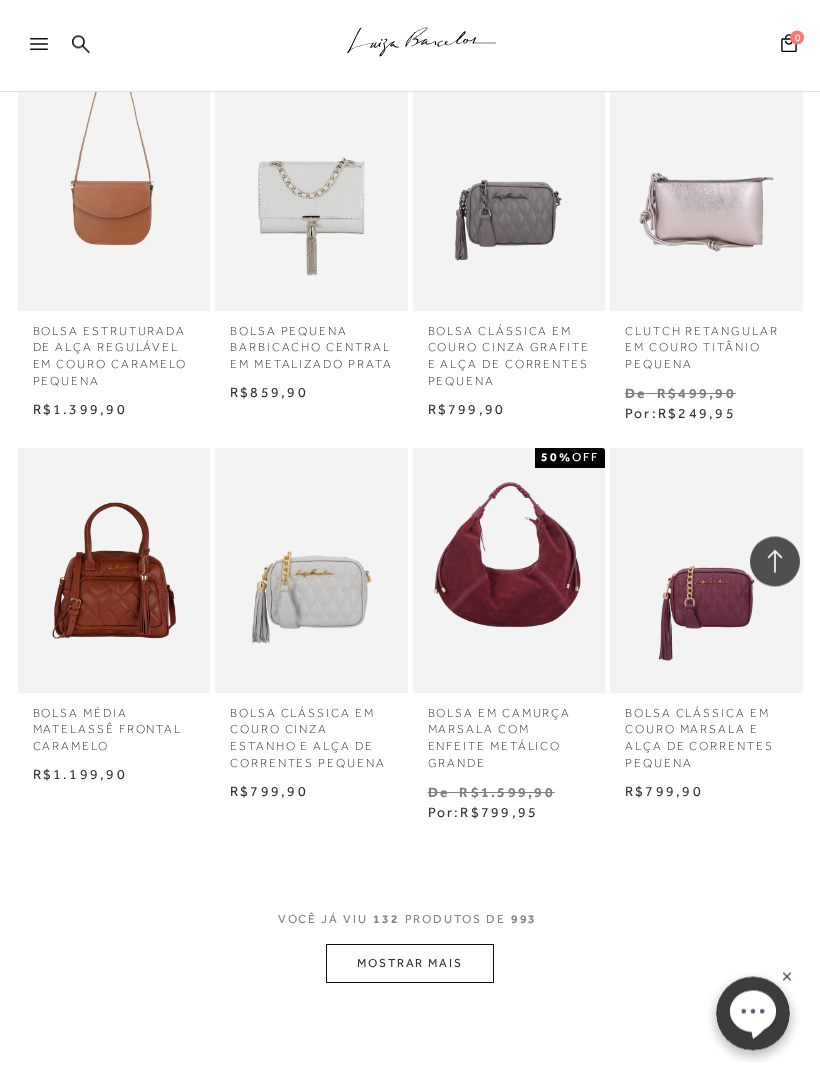 scroll, scrollTop: 12140, scrollLeft: 0, axis: vertical 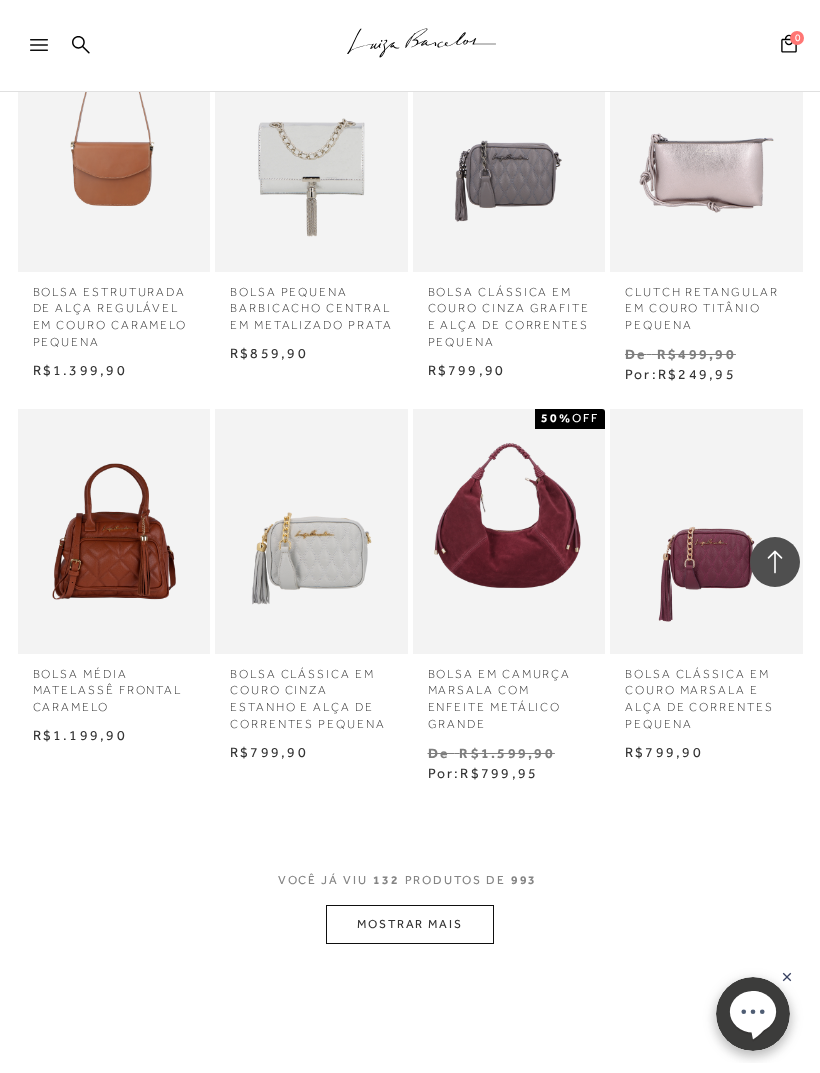 click on "MOSTRAR MAIS" at bounding box center (410, 924) 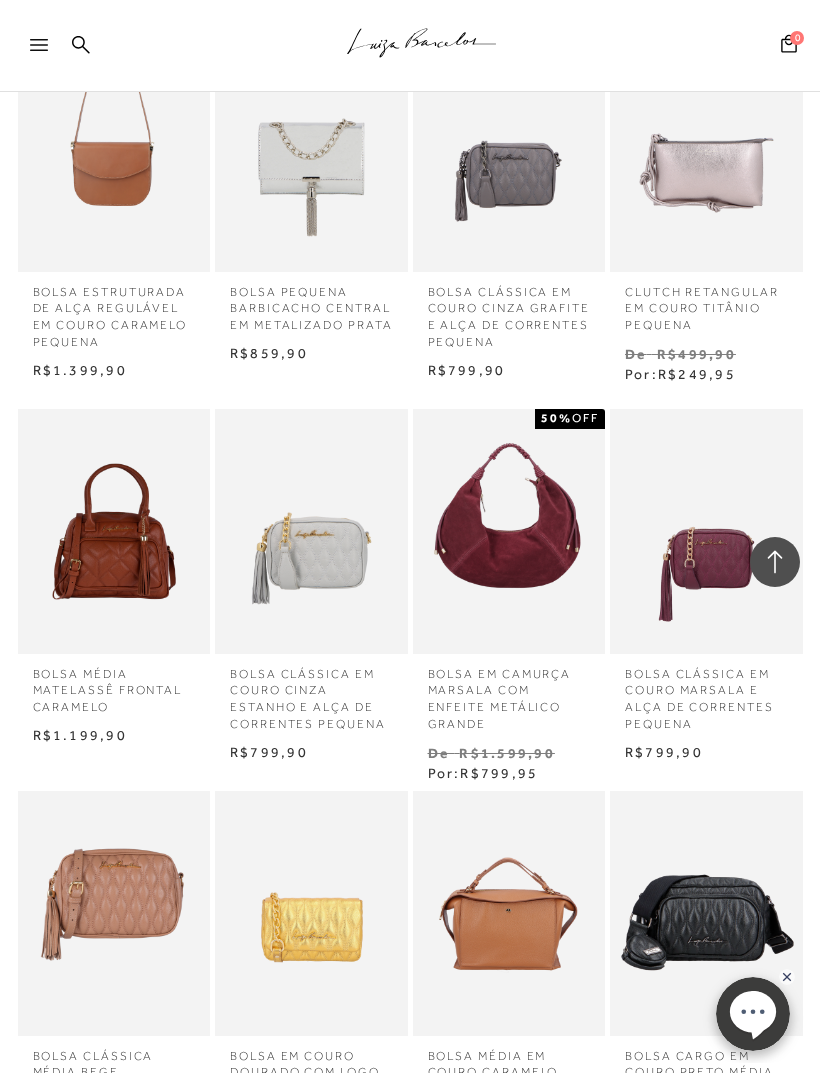 scroll, scrollTop: 12319, scrollLeft: 0, axis: vertical 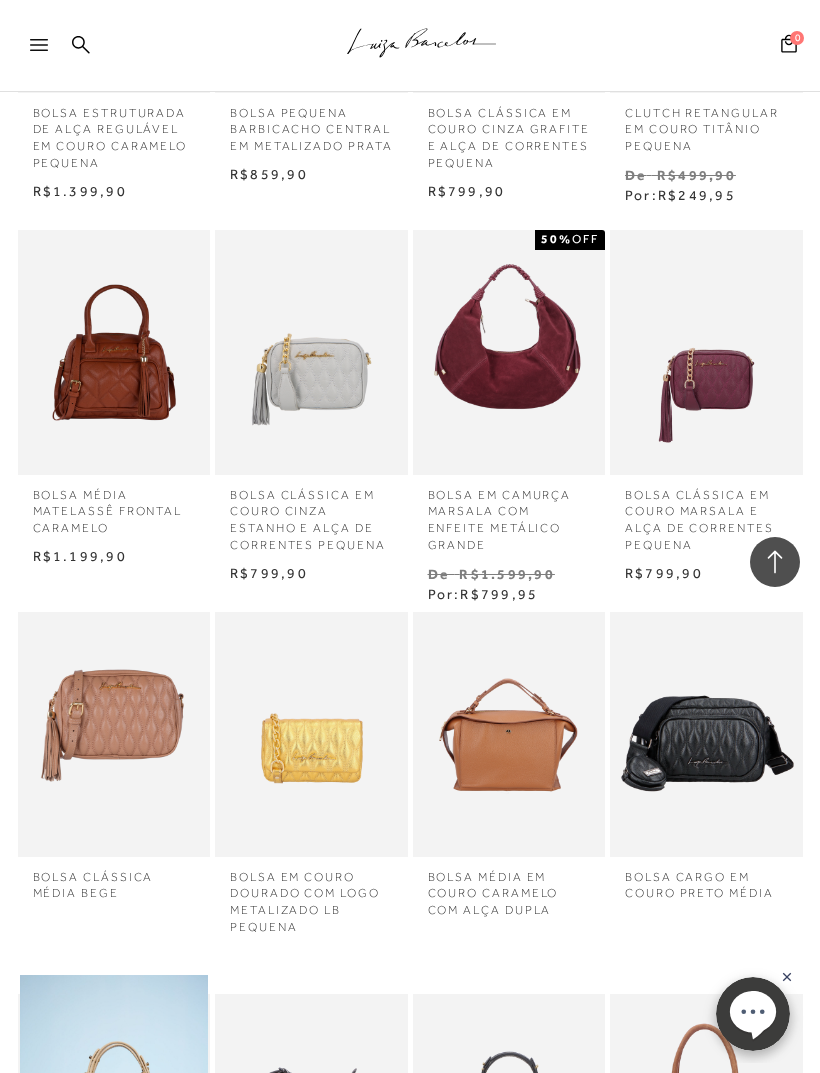 click at bounding box center [509, 734] 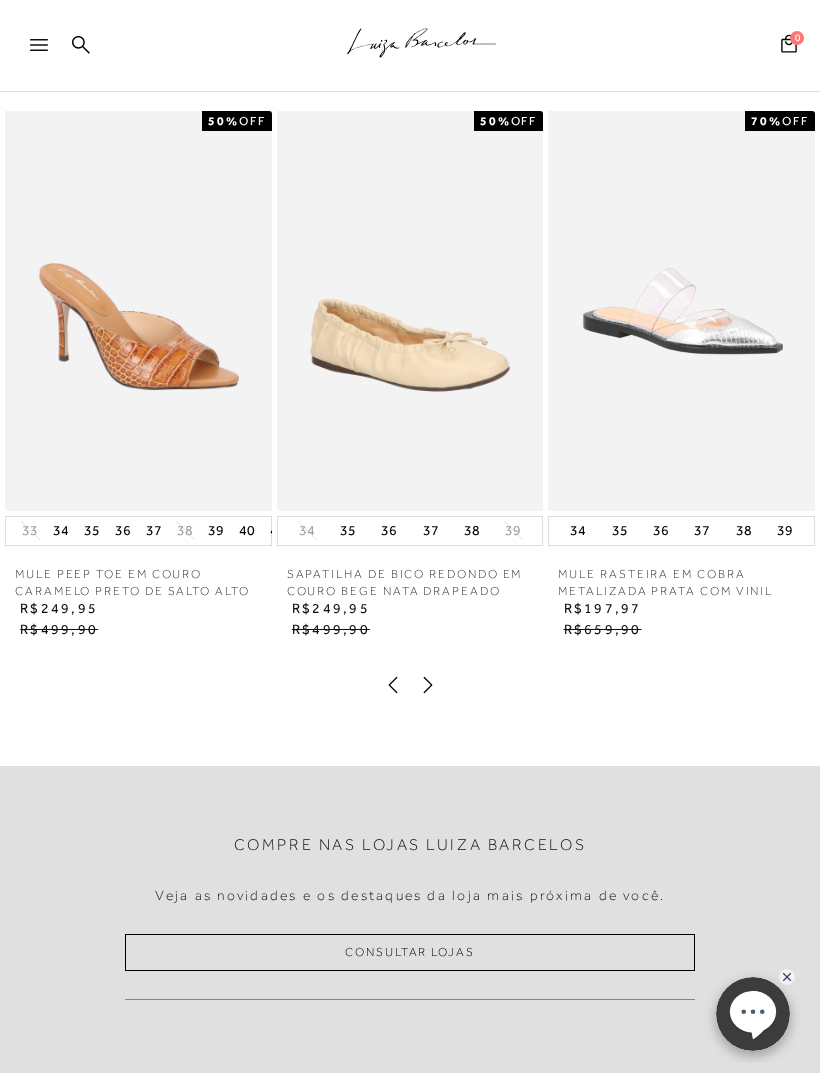 scroll, scrollTop: 0, scrollLeft: 0, axis: both 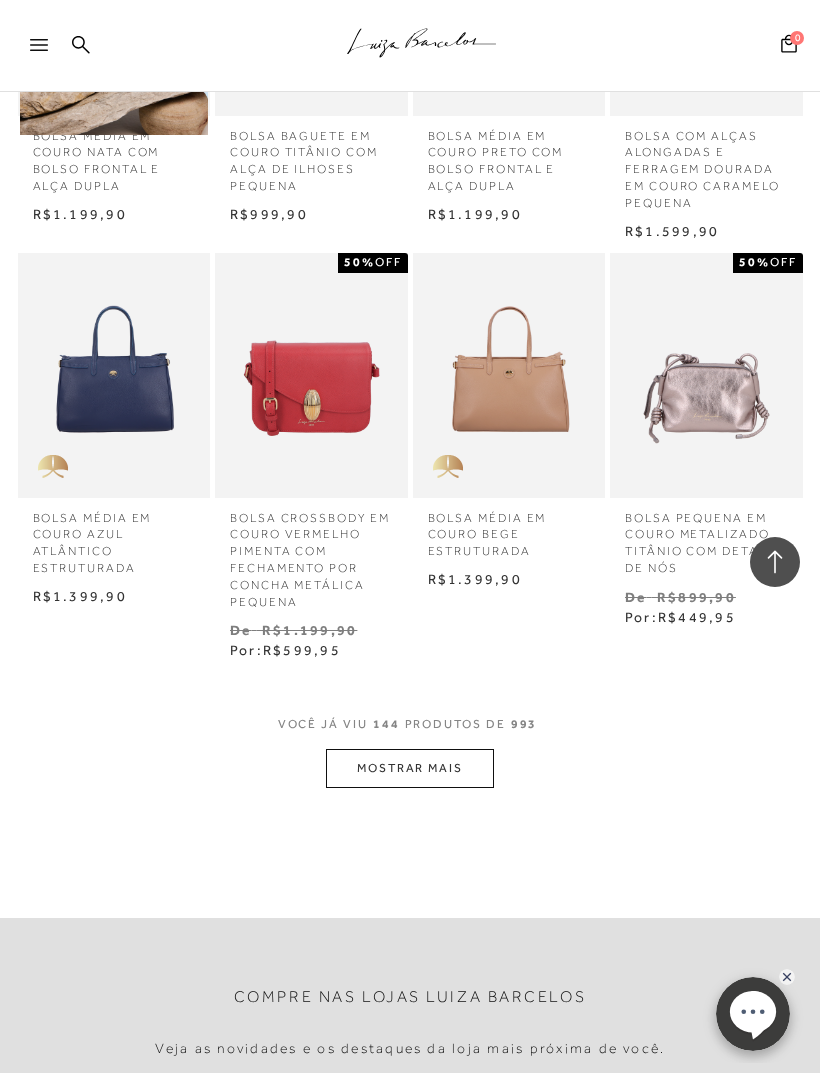 click on "MOSTRAR MAIS" at bounding box center (410, 768) 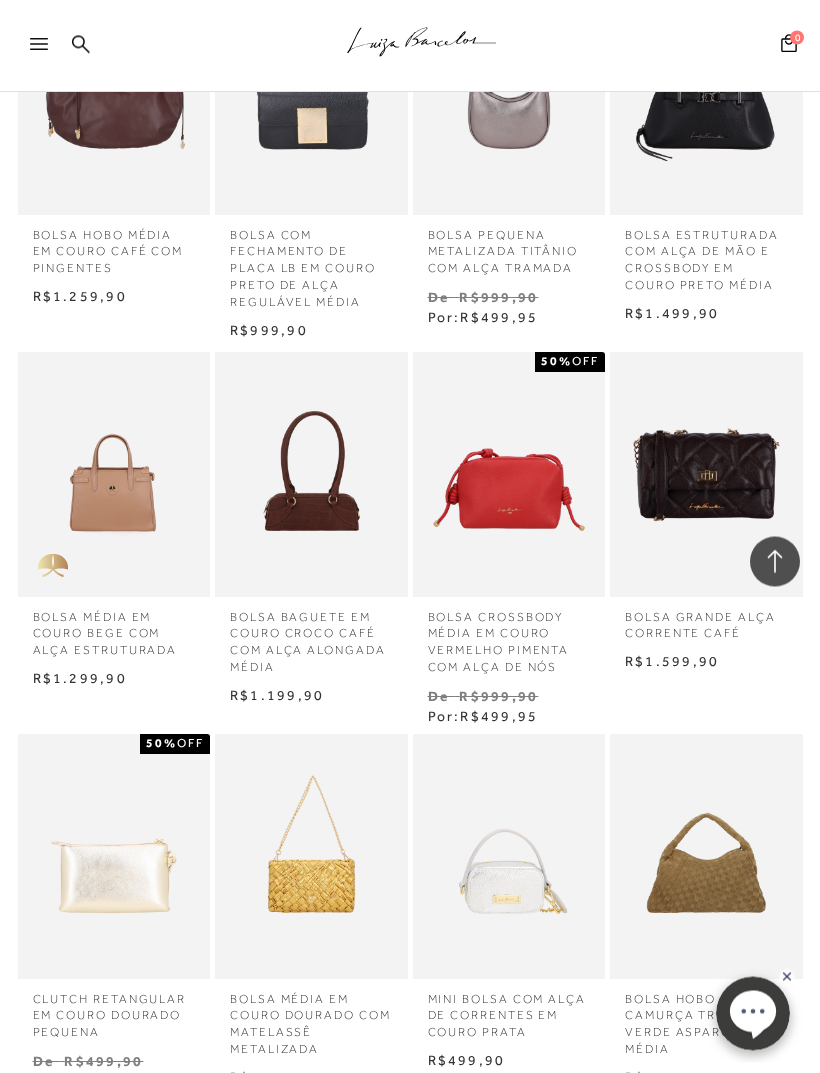 scroll, scrollTop: 14788, scrollLeft: 0, axis: vertical 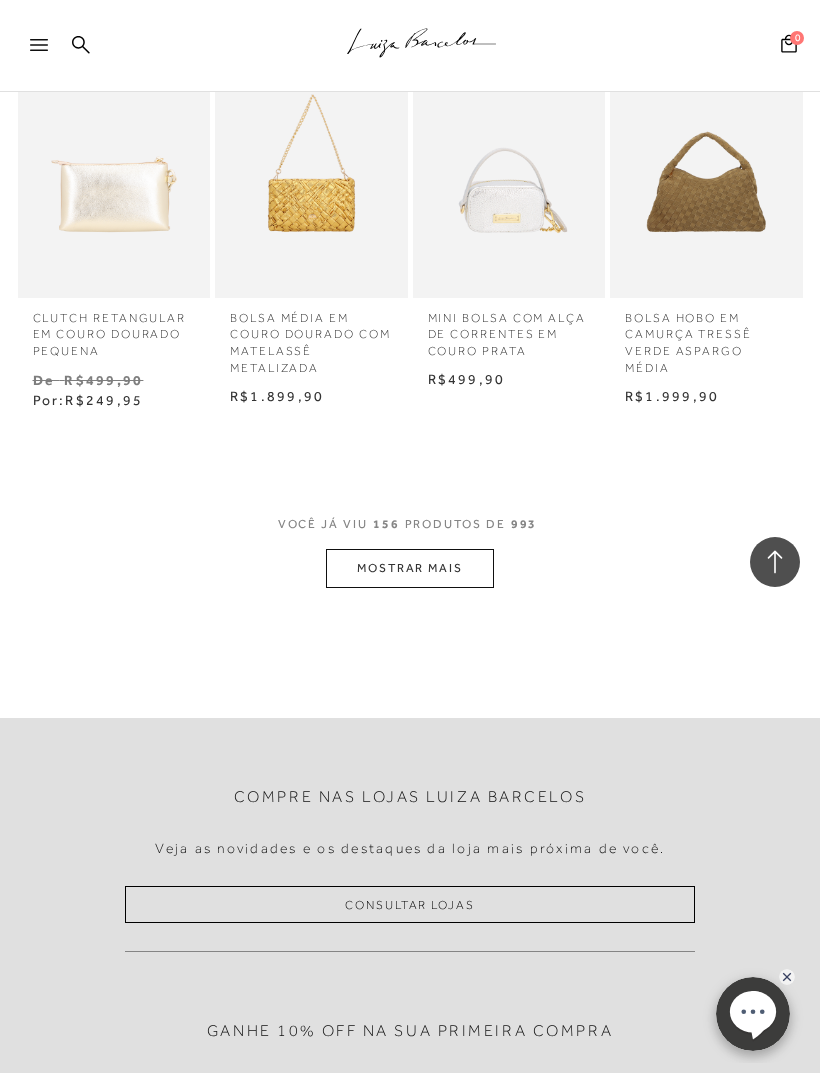 click on "MOSTRAR MAIS" at bounding box center [410, 568] 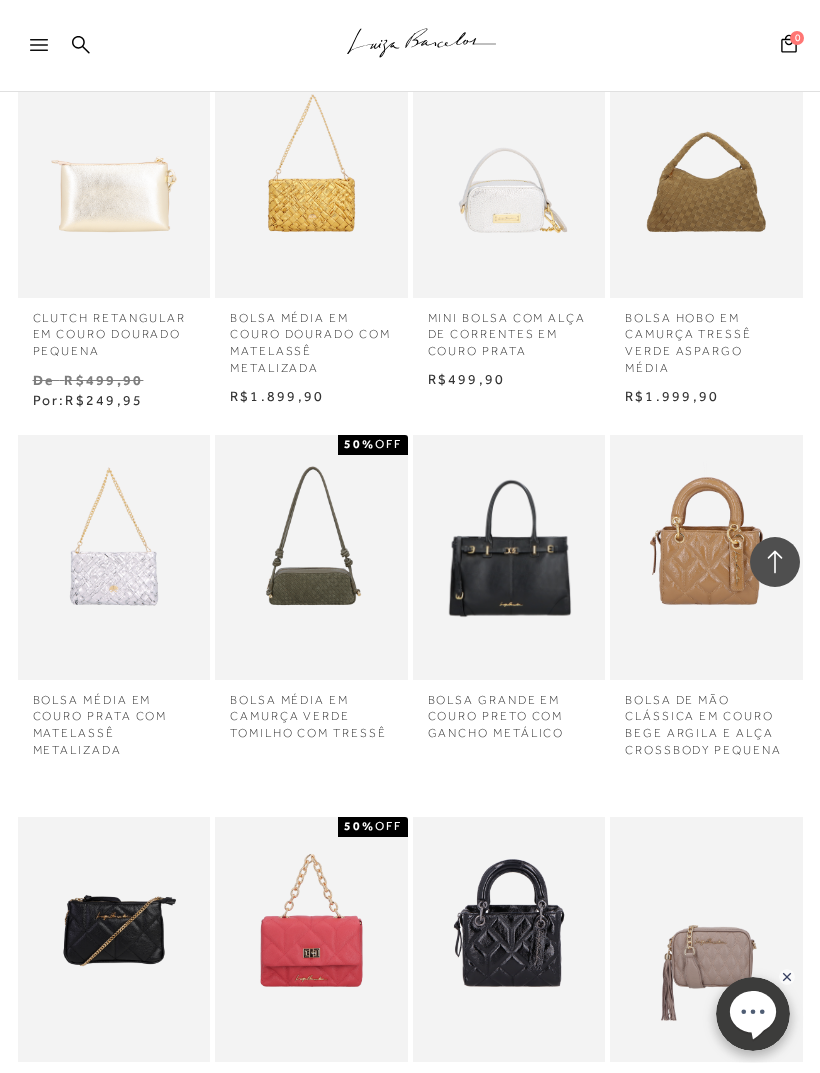 click on "BOLSA GRANDE EM COURO PRETO COM GANCHO METÁLICO" at bounding box center [509, 557] 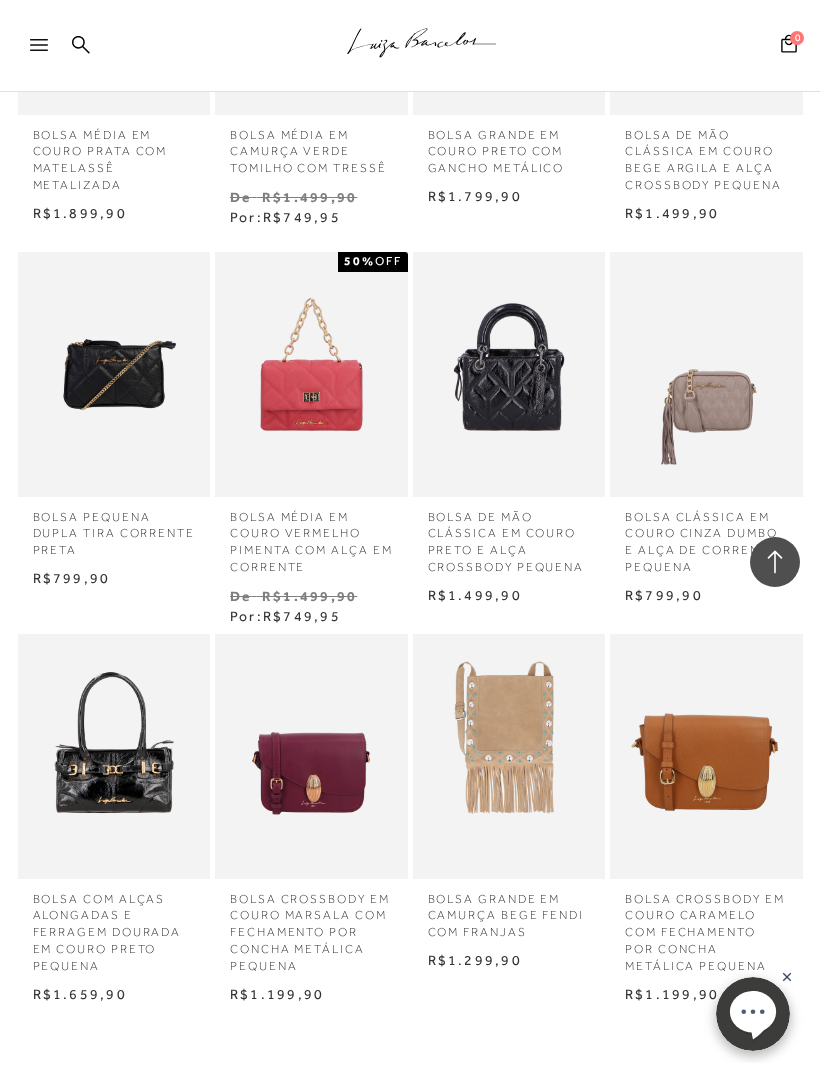 scroll, scrollTop: 15794, scrollLeft: 0, axis: vertical 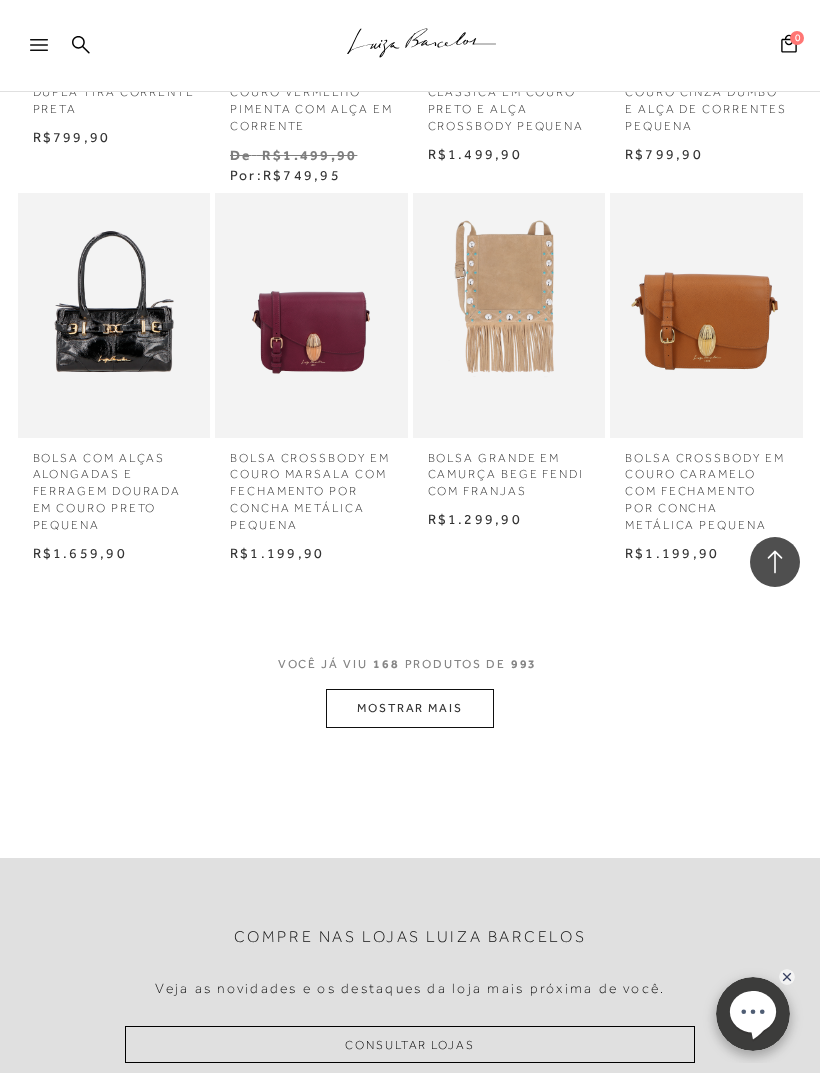 click on "MOSTRAR MAIS" at bounding box center [410, 708] 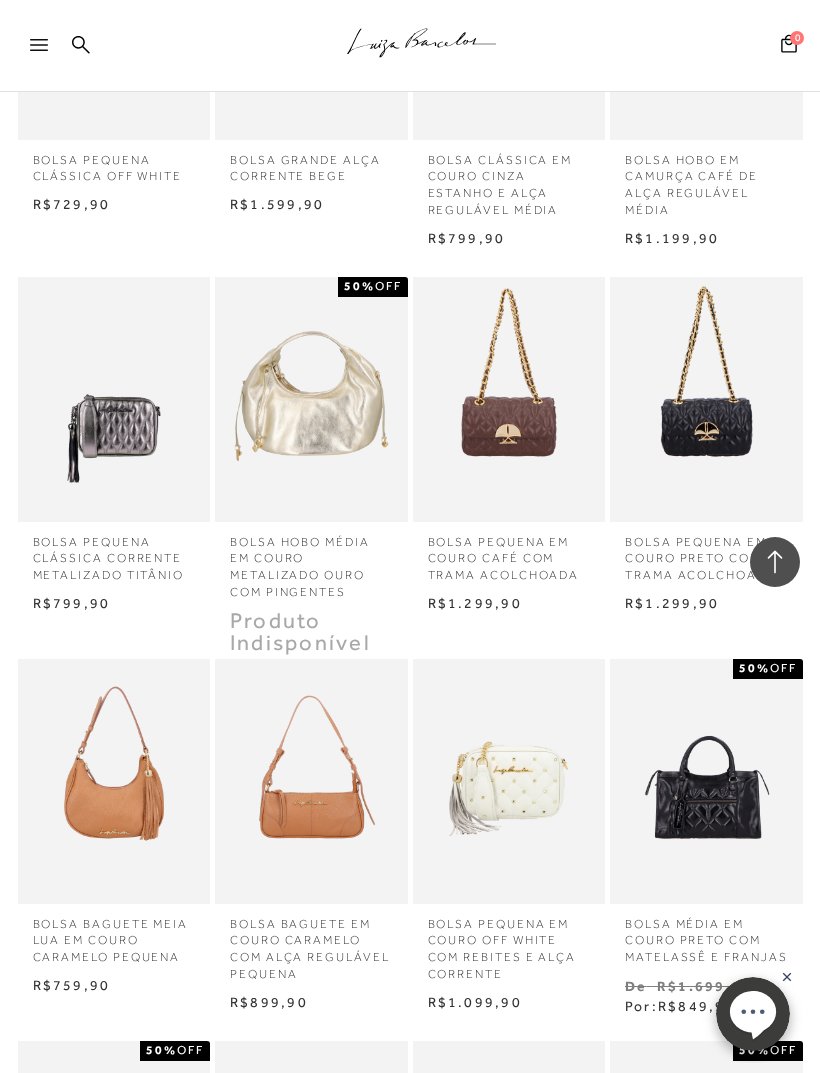 scroll, scrollTop: 8418, scrollLeft: 0, axis: vertical 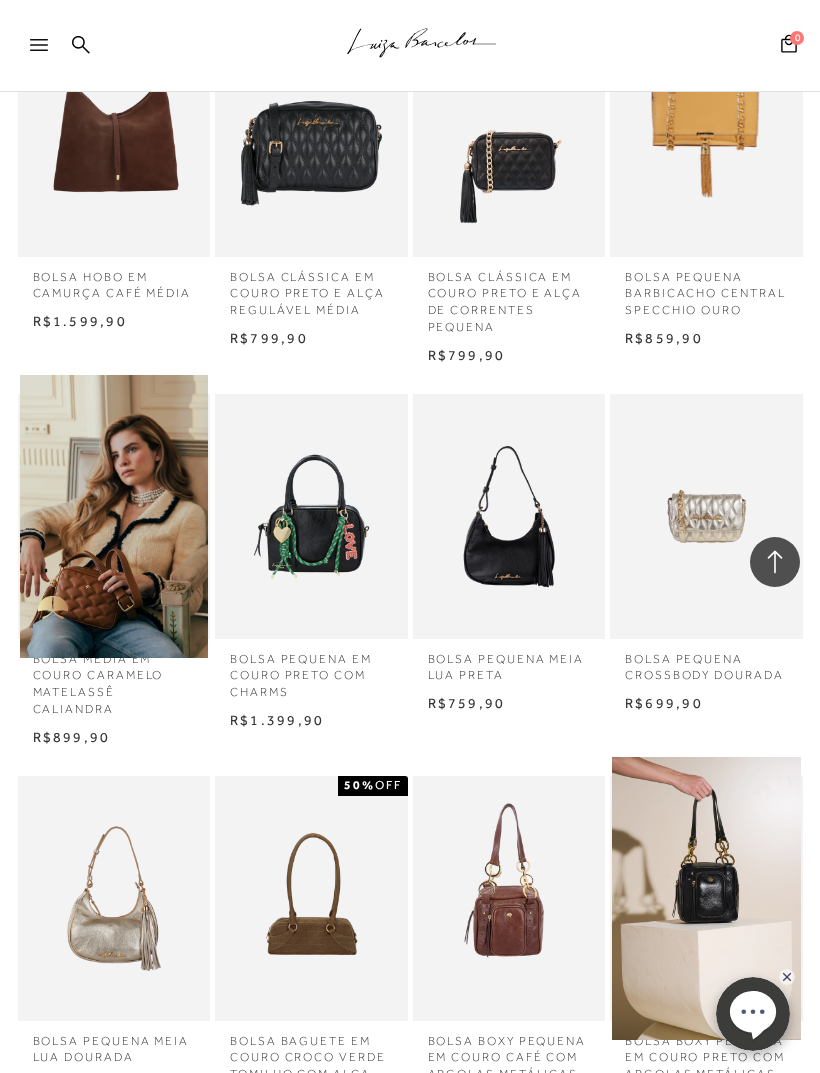 click at bounding box center [114, 516] 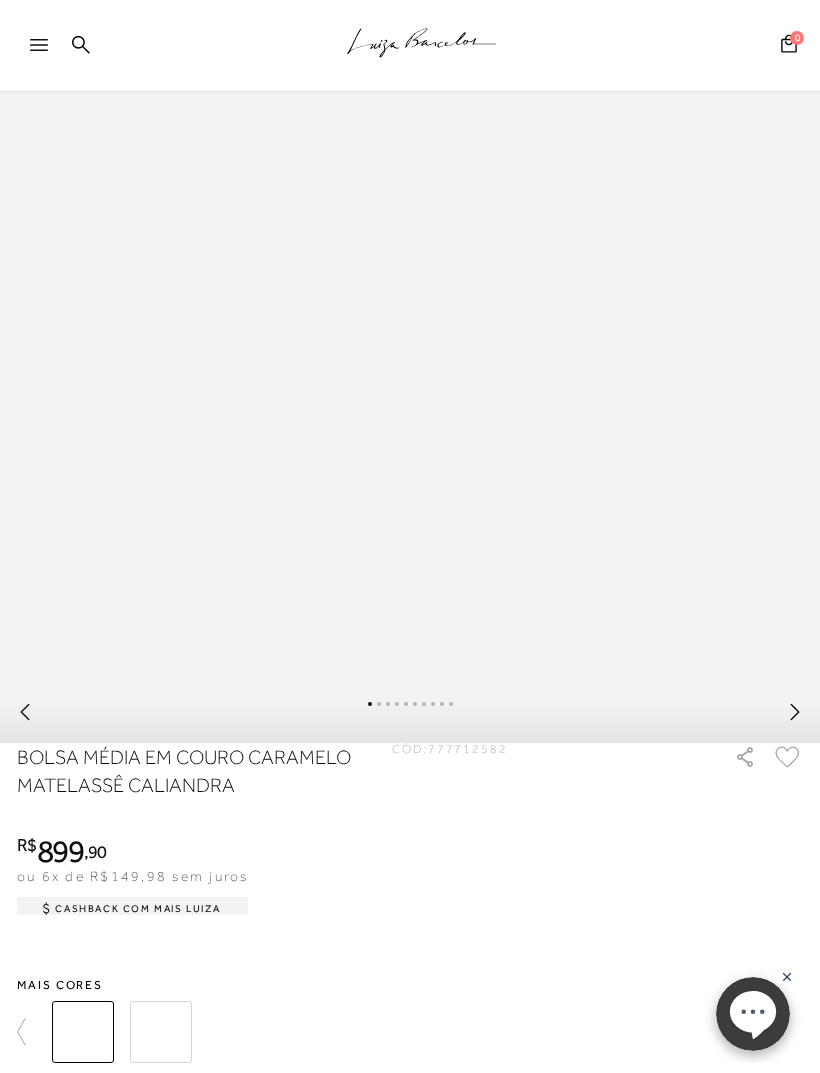 scroll, scrollTop: 866, scrollLeft: 0, axis: vertical 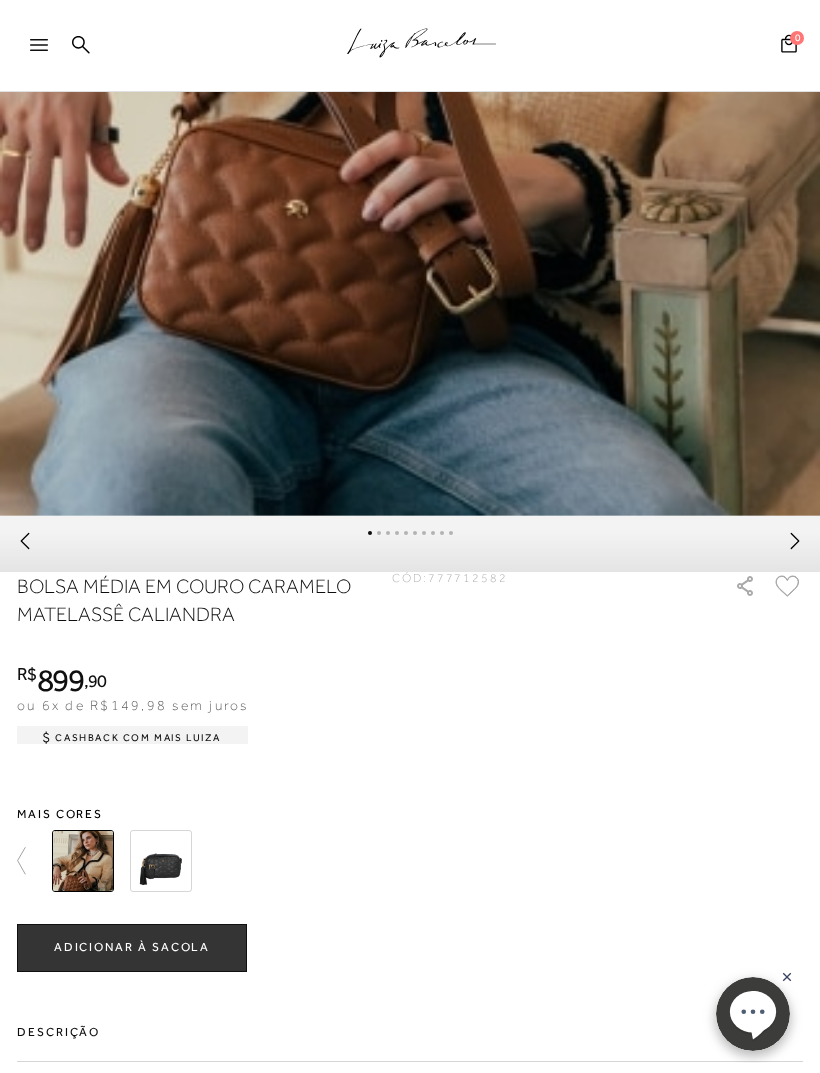 click at bounding box center [161, 861] 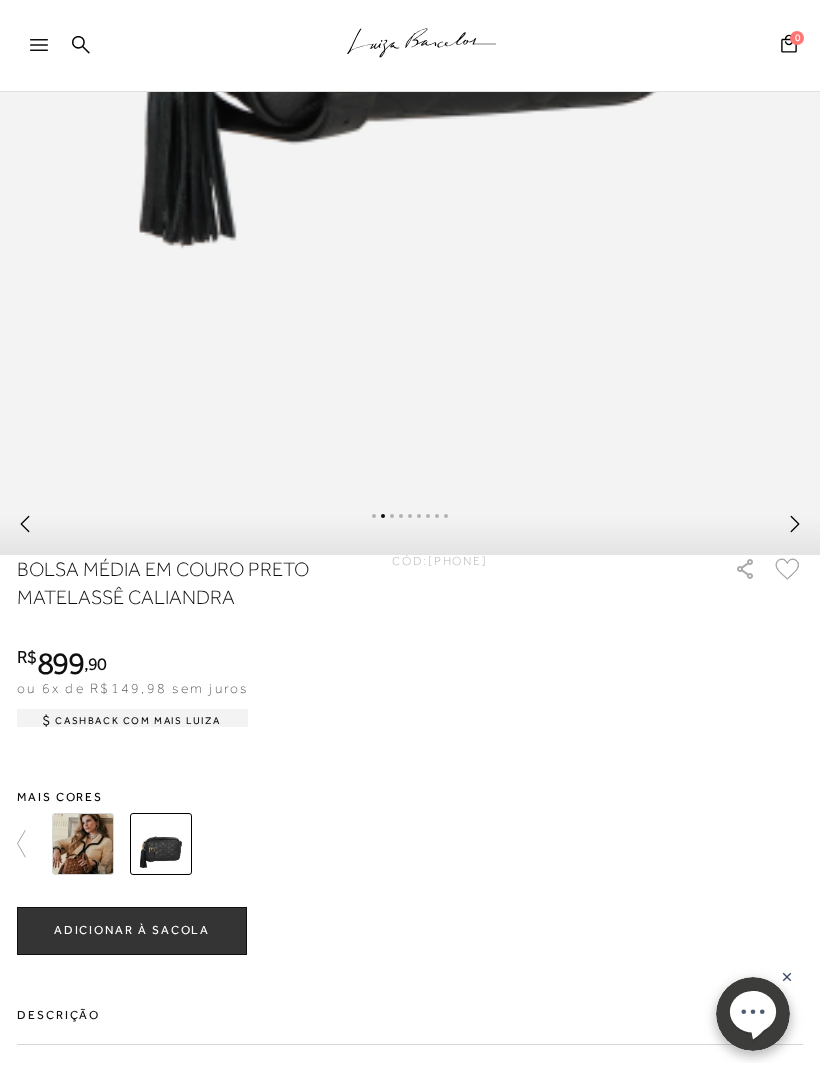 scroll, scrollTop: 913, scrollLeft: 0, axis: vertical 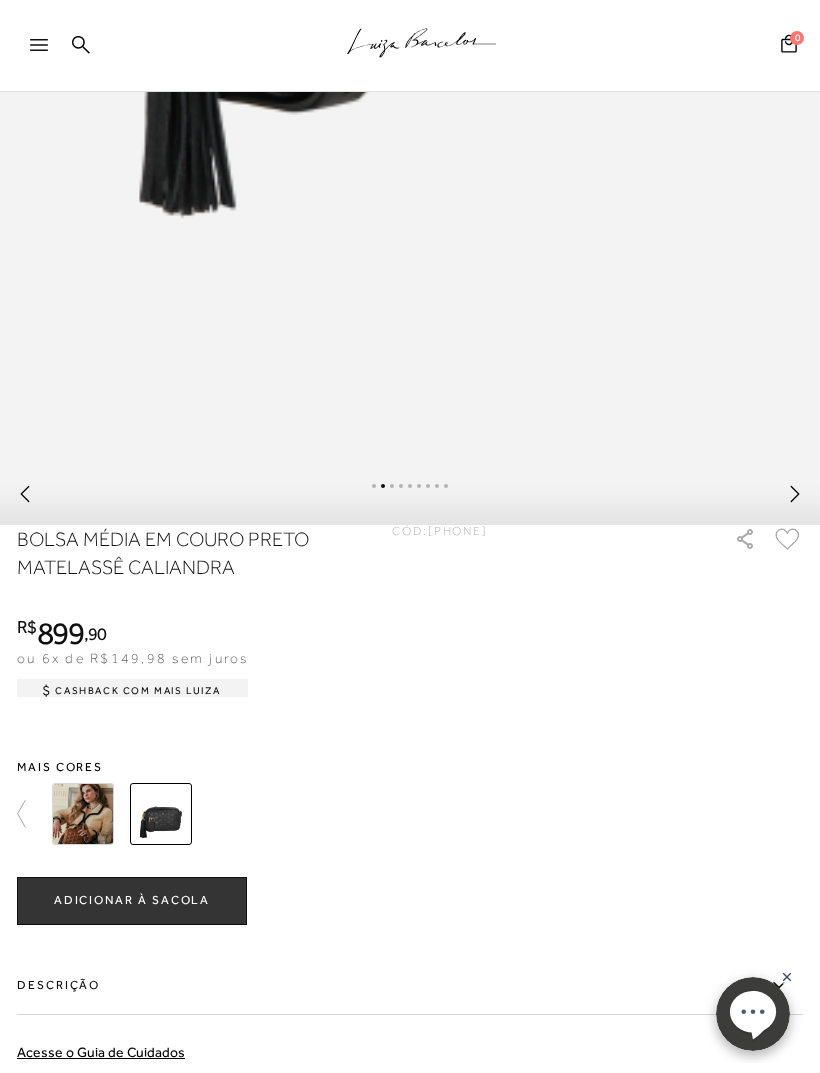 click at bounding box center (83, 814) 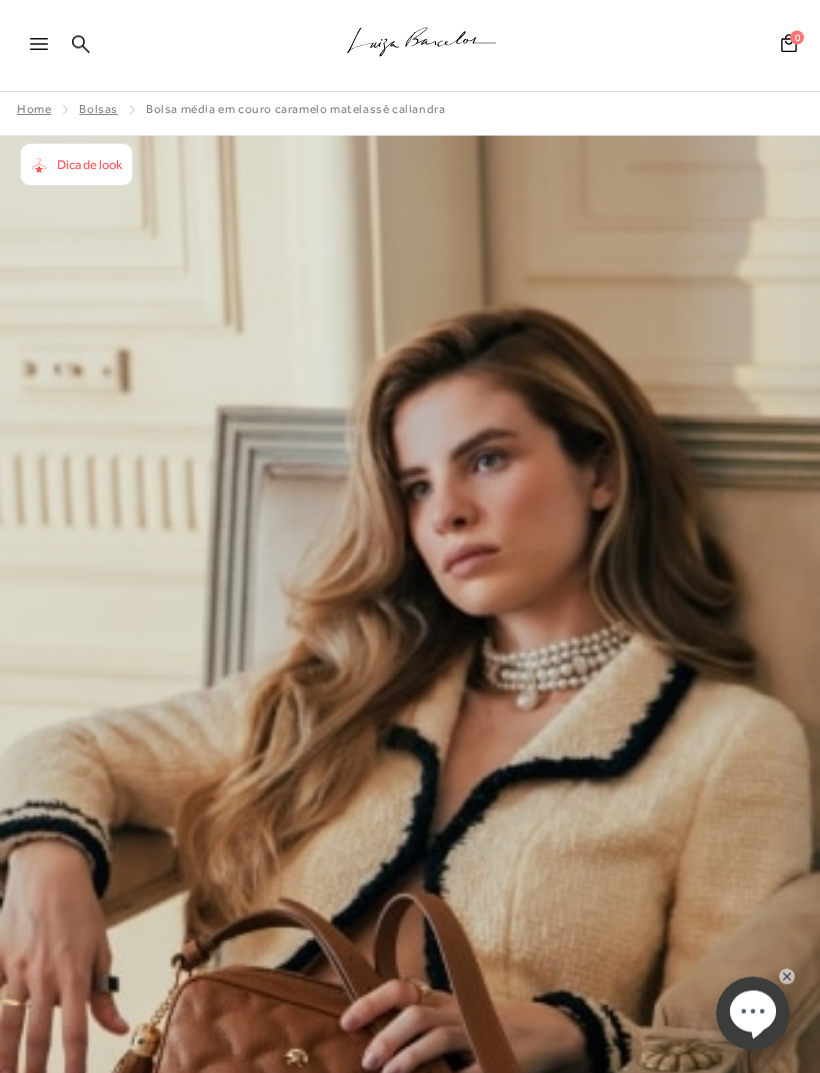 scroll, scrollTop: 0, scrollLeft: 0, axis: both 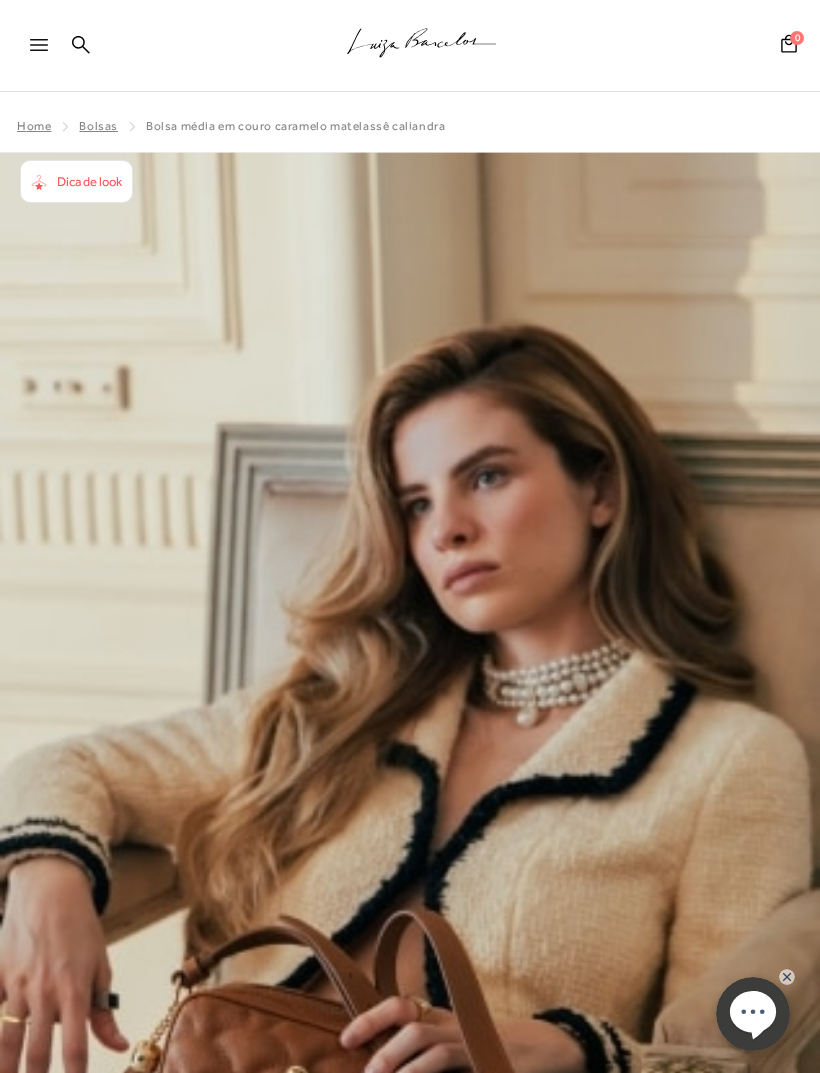 click at bounding box center [410, 767] 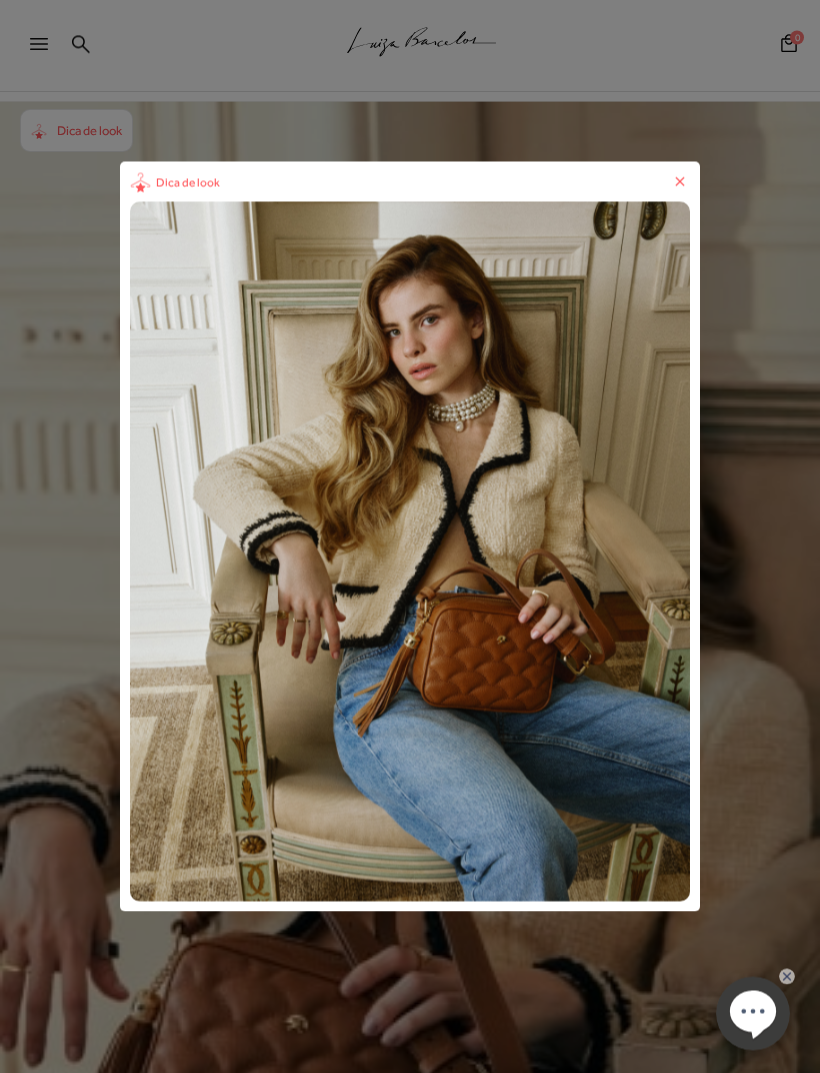 scroll, scrollTop: 0, scrollLeft: 0, axis: both 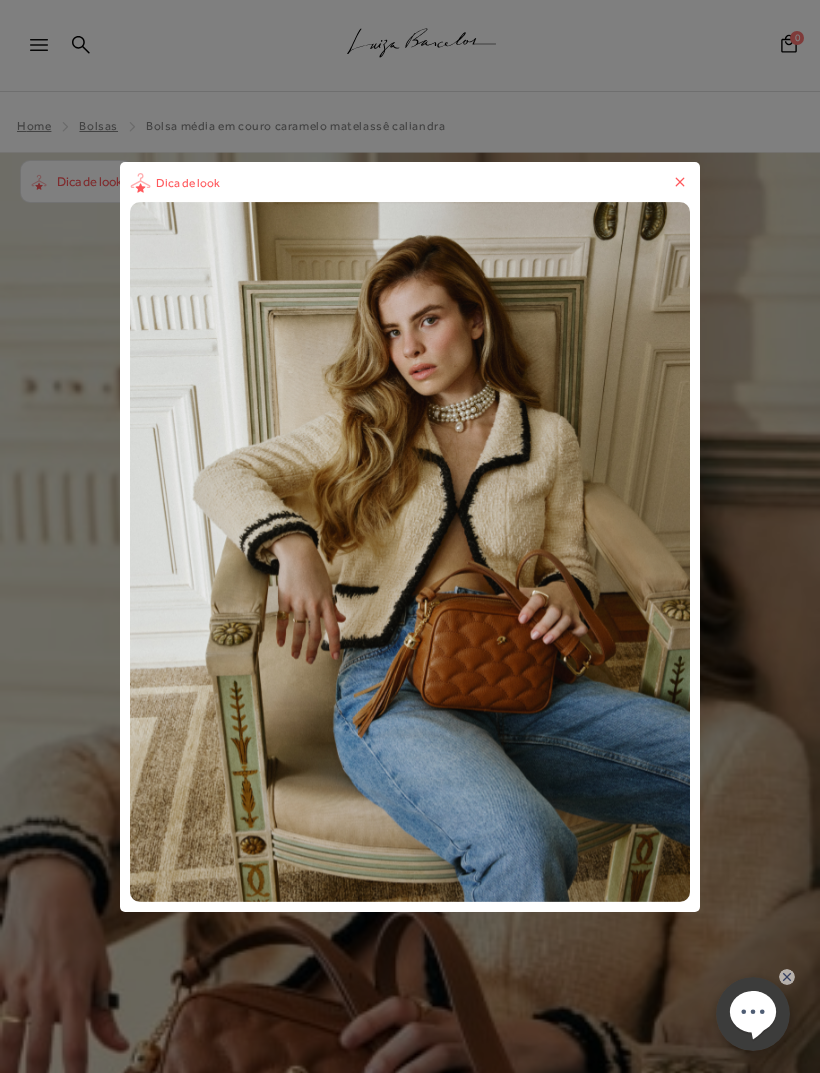 click at bounding box center (410, 552) 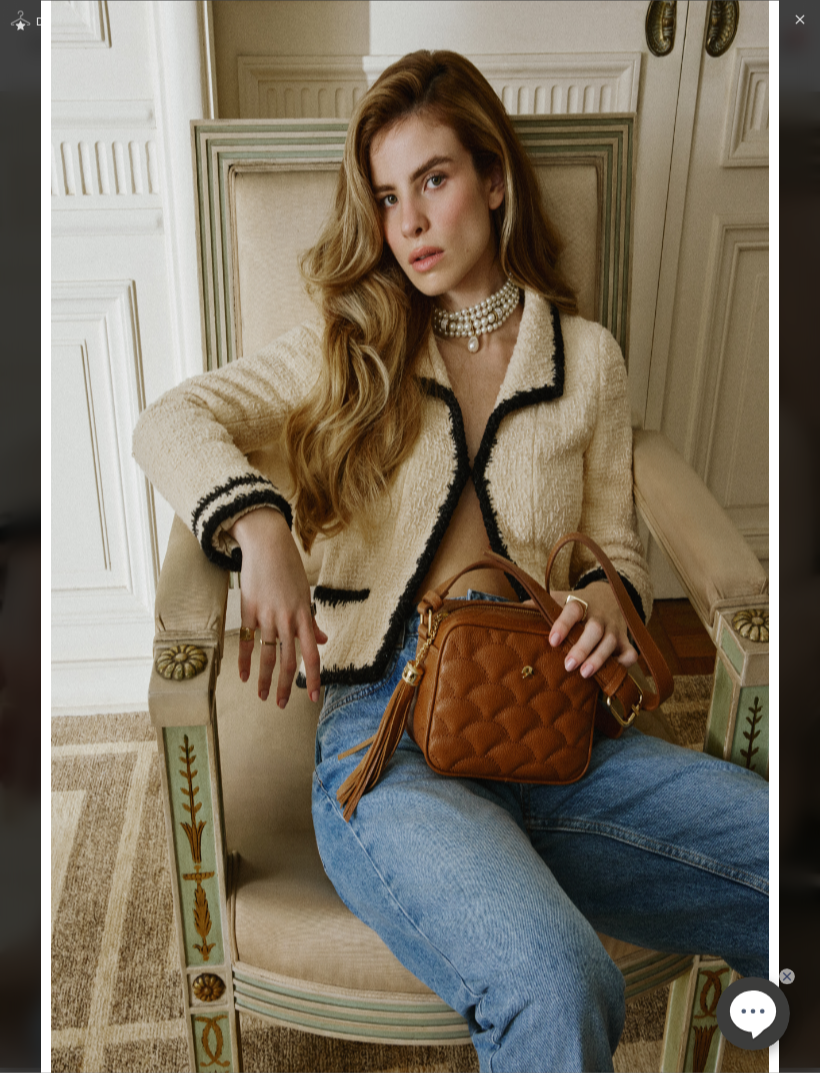 scroll, scrollTop: 354, scrollLeft: 0, axis: vertical 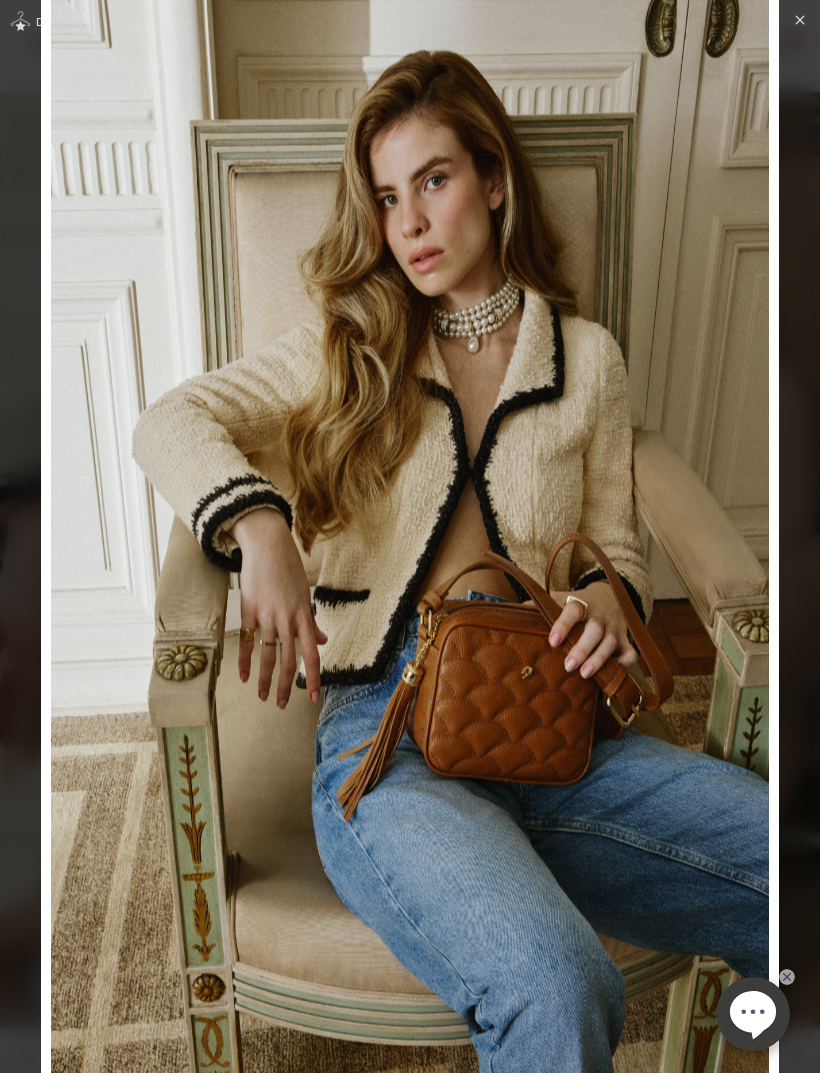 click 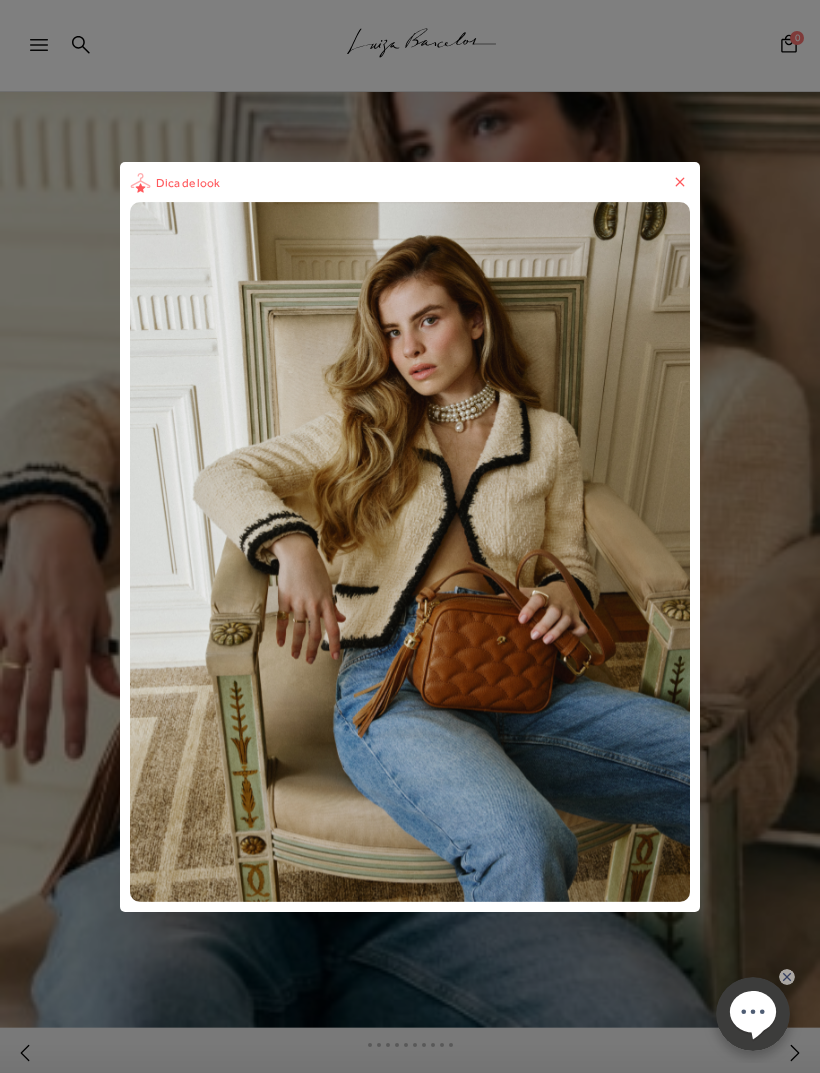 click on "Dica de look" at bounding box center (410, 536) 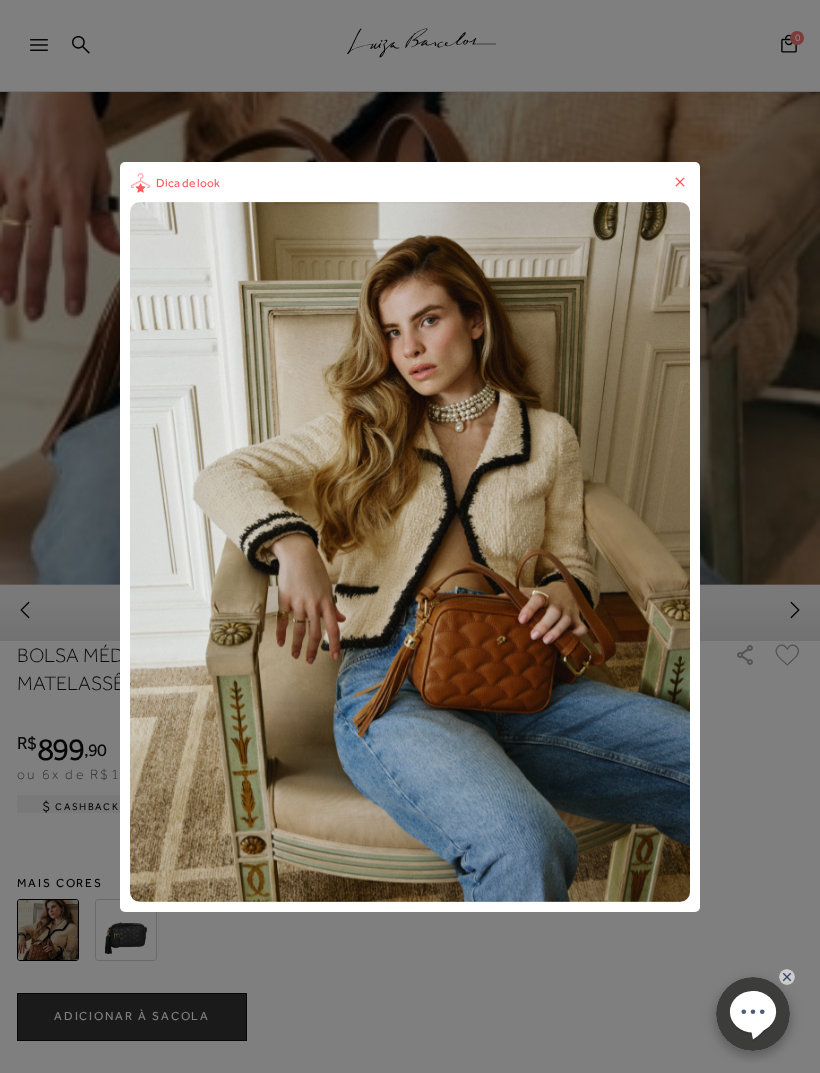 scroll, scrollTop: 784, scrollLeft: 0, axis: vertical 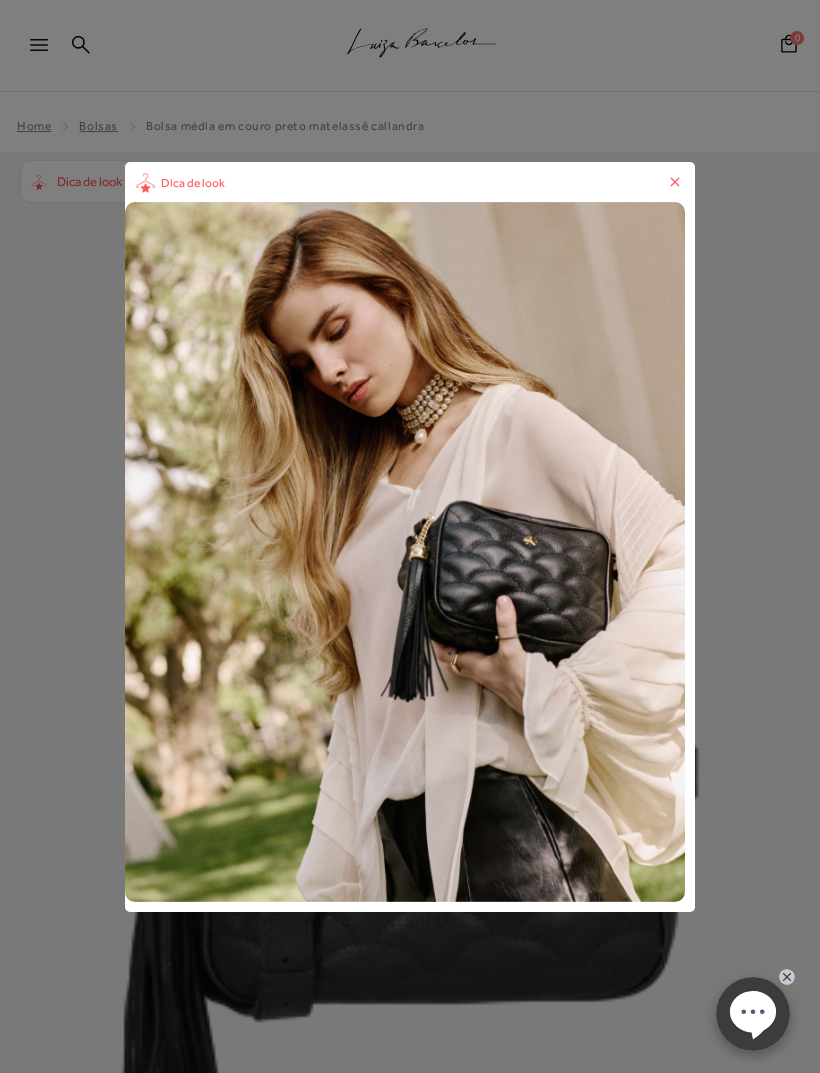 click on "Dica de look" at bounding box center [410, 536] 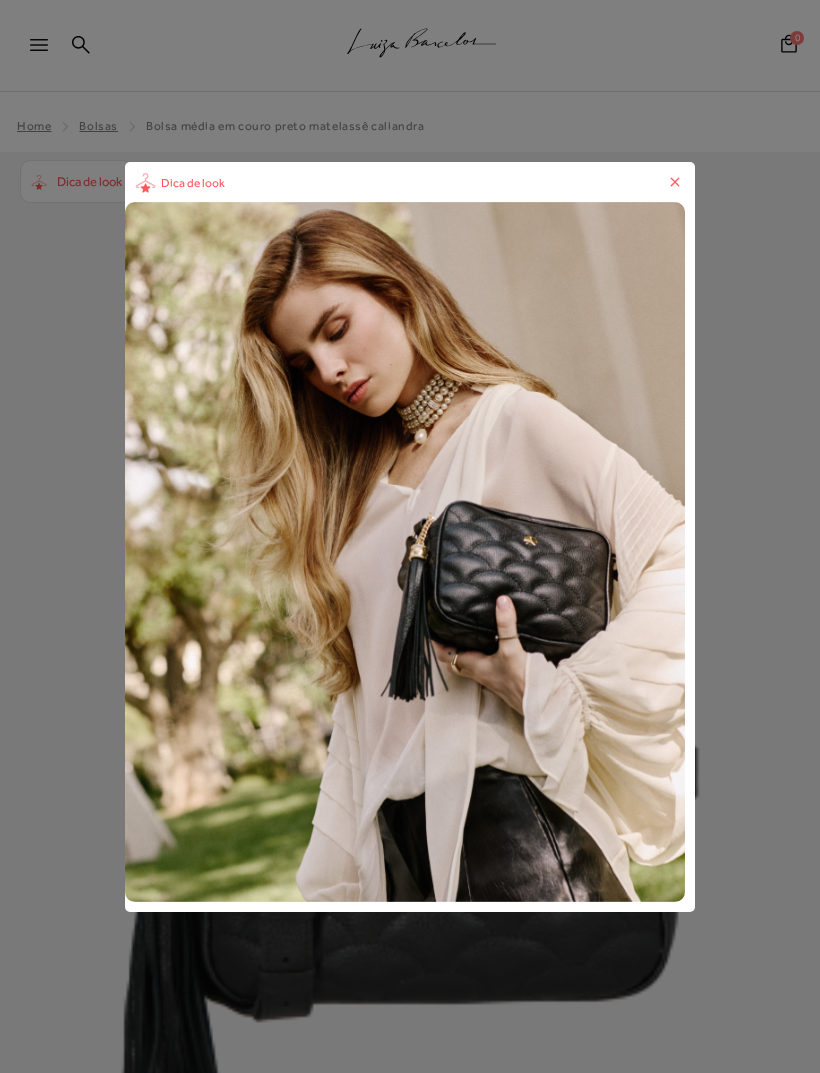 click on "Dica de look" at bounding box center [410, 537] 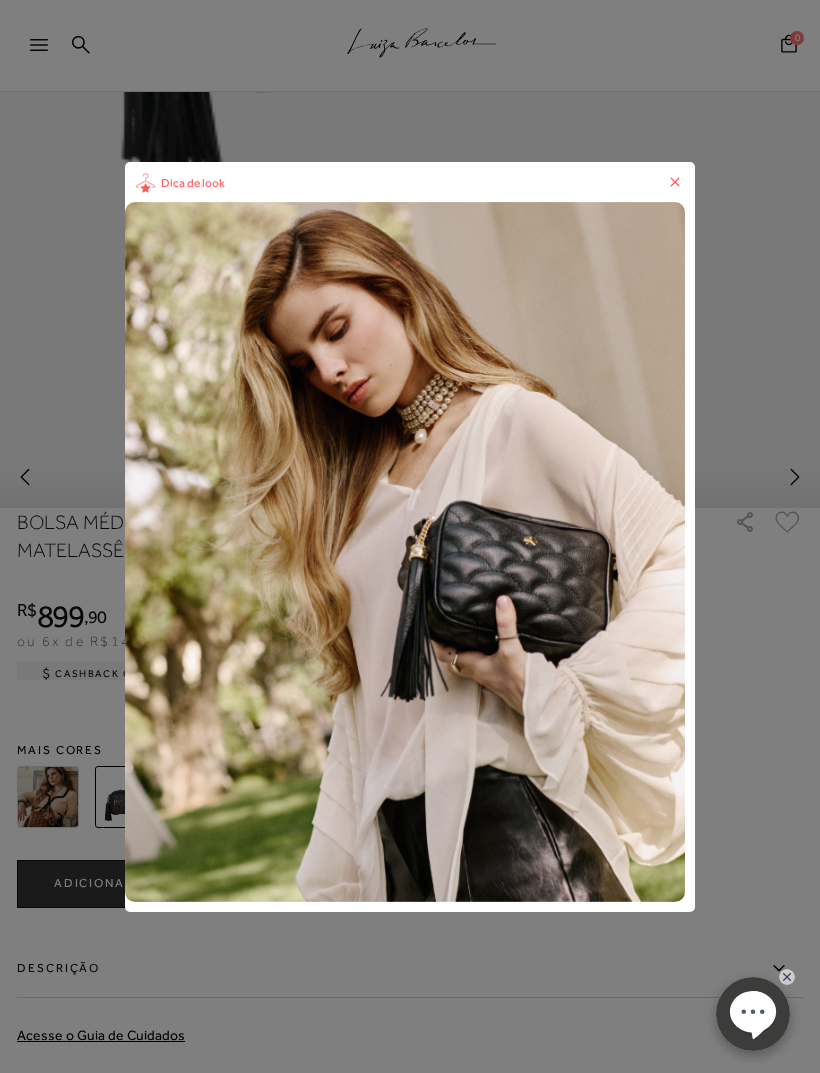 scroll, scrollTop: 0, scrollLeft: 0, axis: both 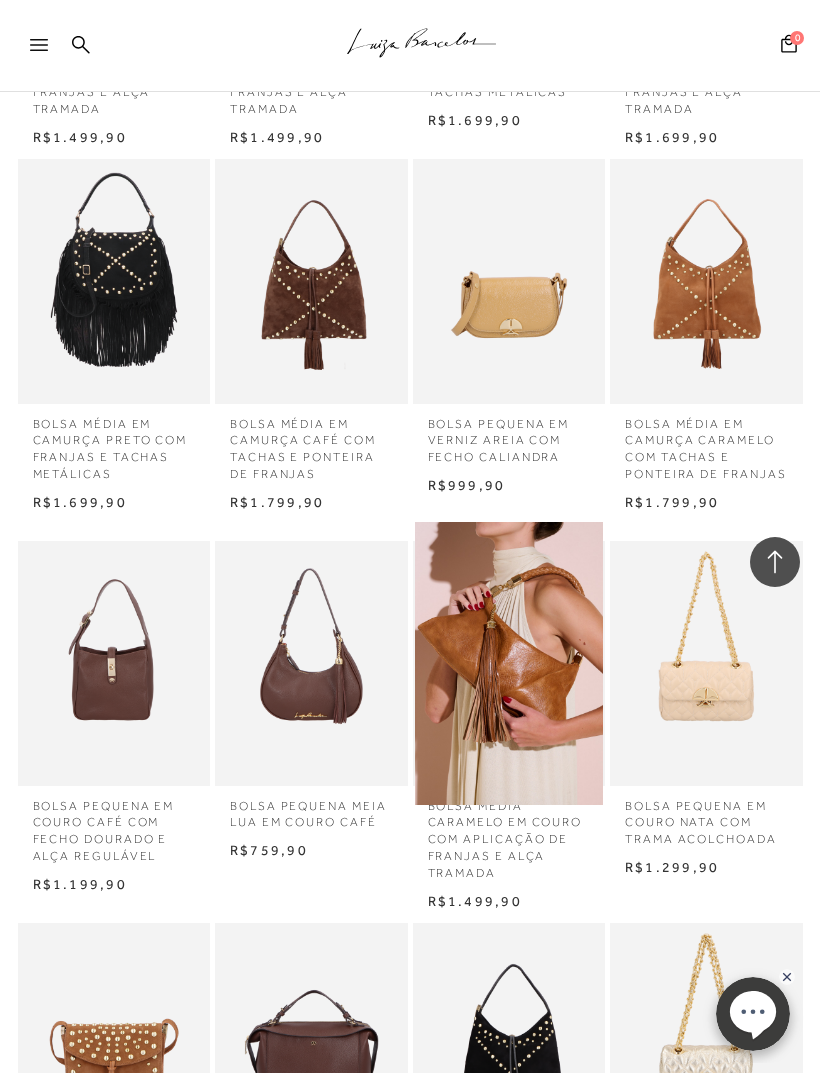 click 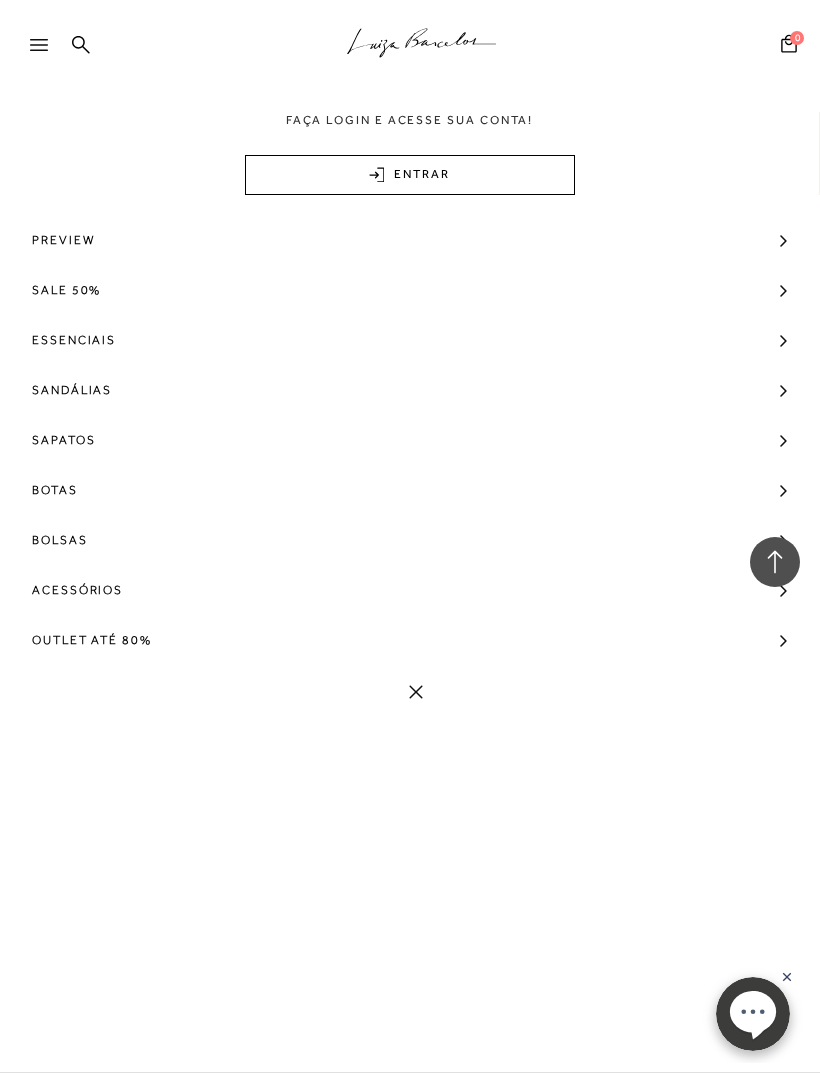 click on "Acessórios" at bounding box center (77, 590) 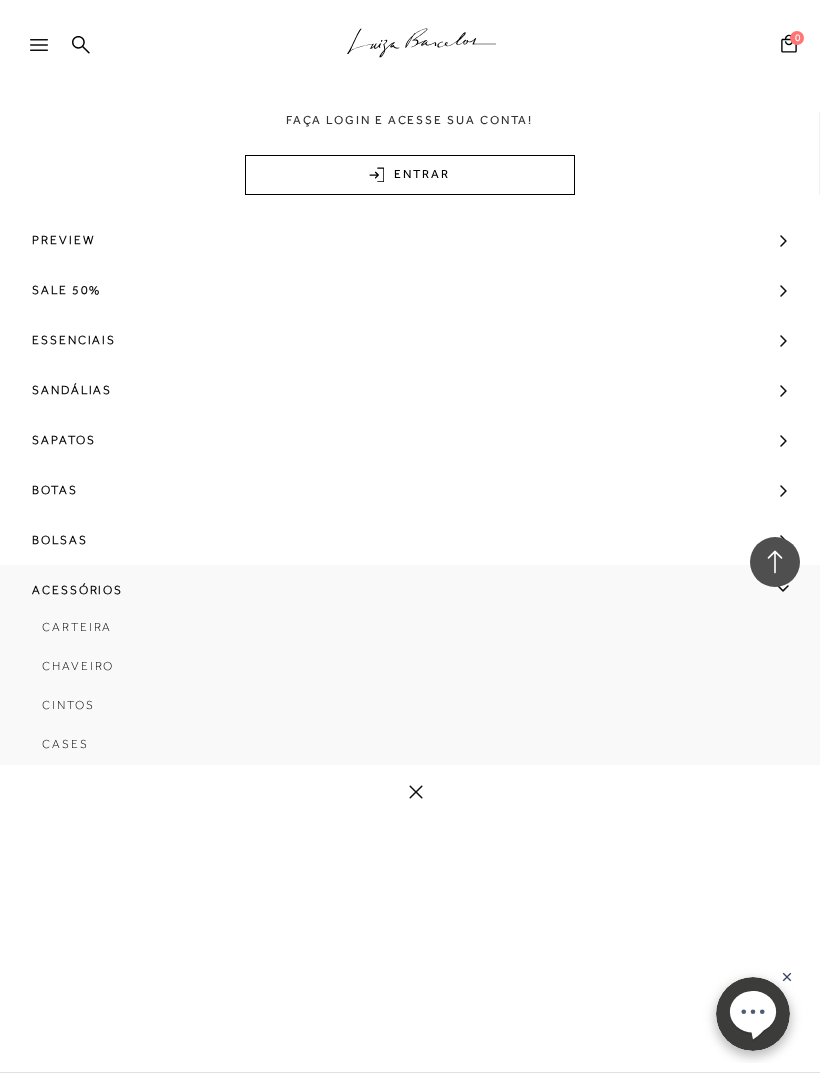 click on "Cintos" at bounding box center (410, 712) 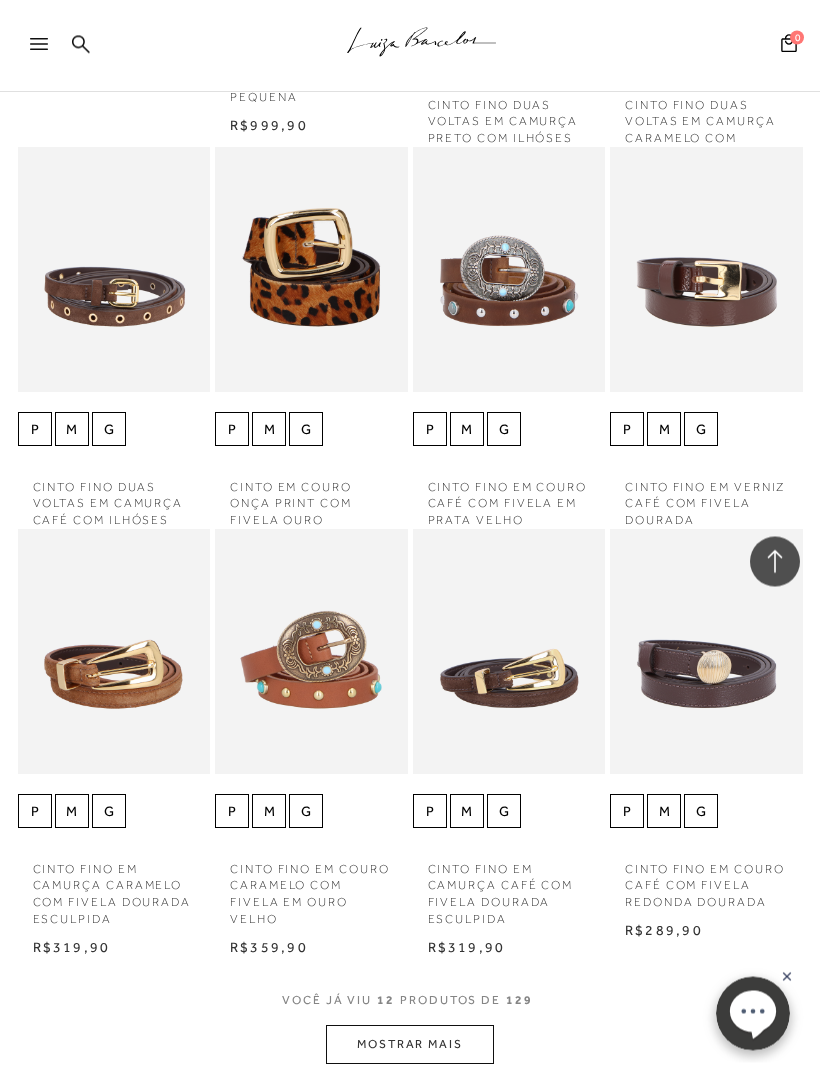 scroll, scrollTop: 889, scrollLeft: 0, axis: vertical 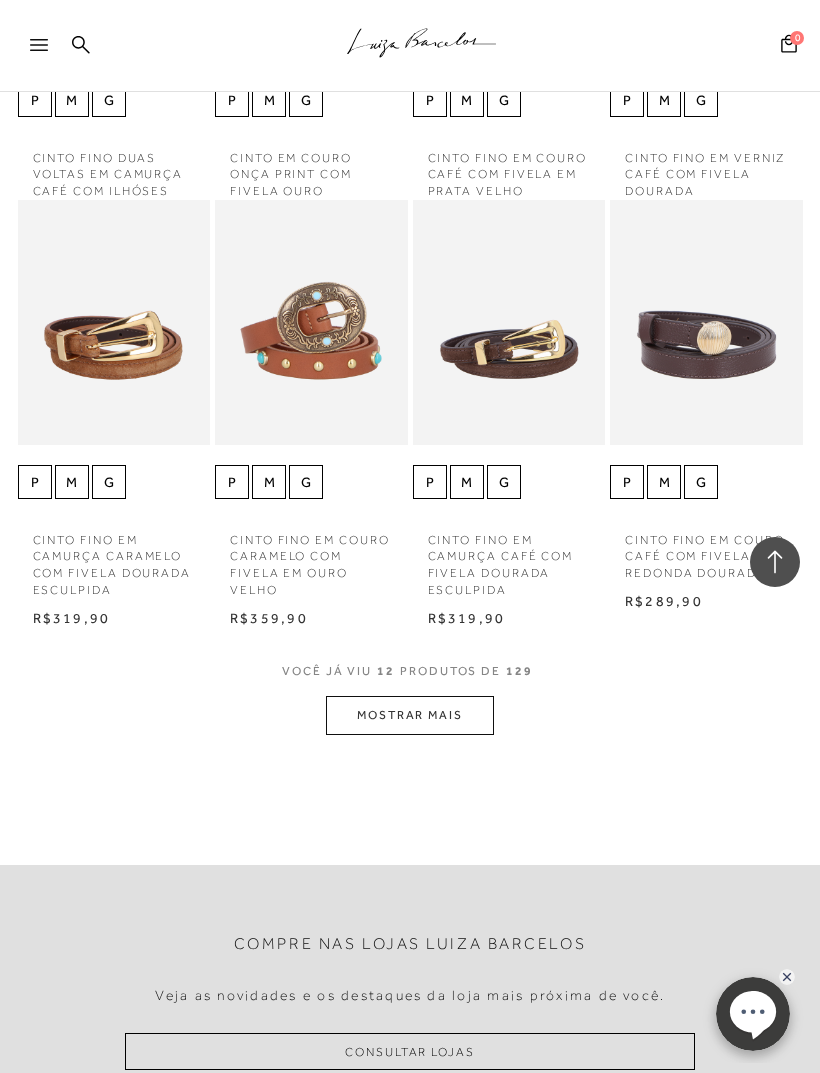 click on "MOSTRAR MAIS" at bounding box center (410, 715) 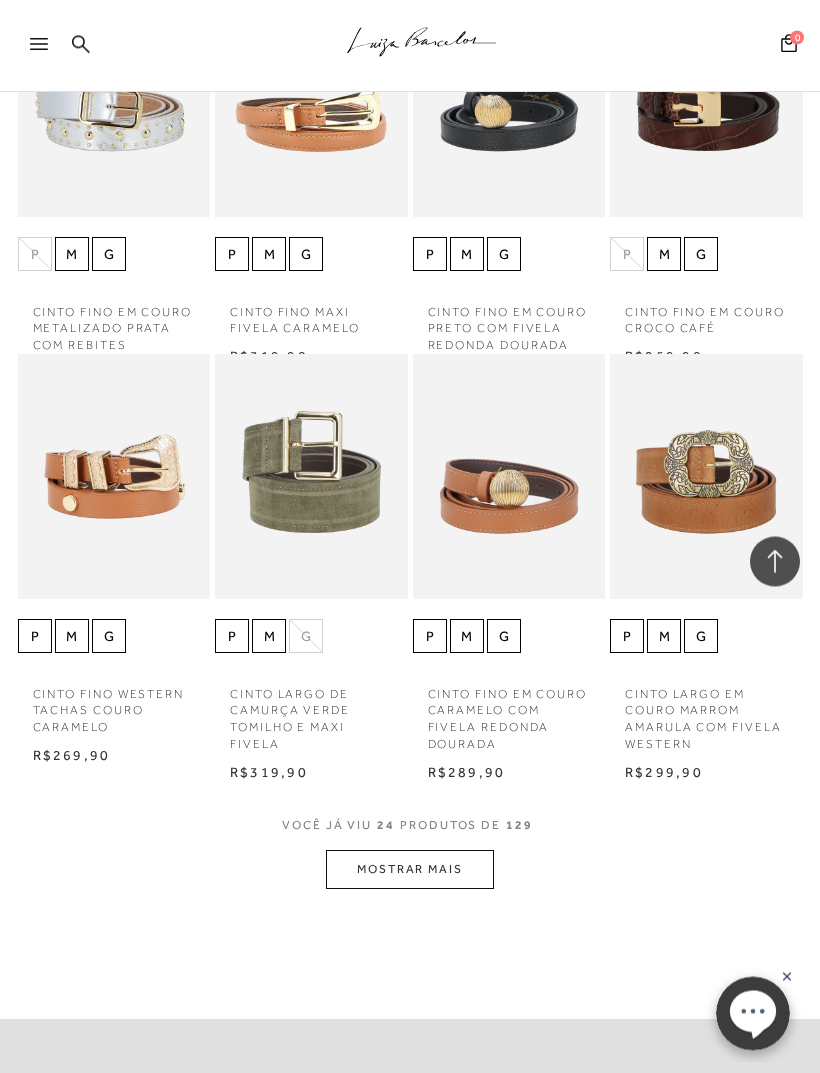 scroll, scrollTop: 1881, scrollLeft: 0, axis: vertical 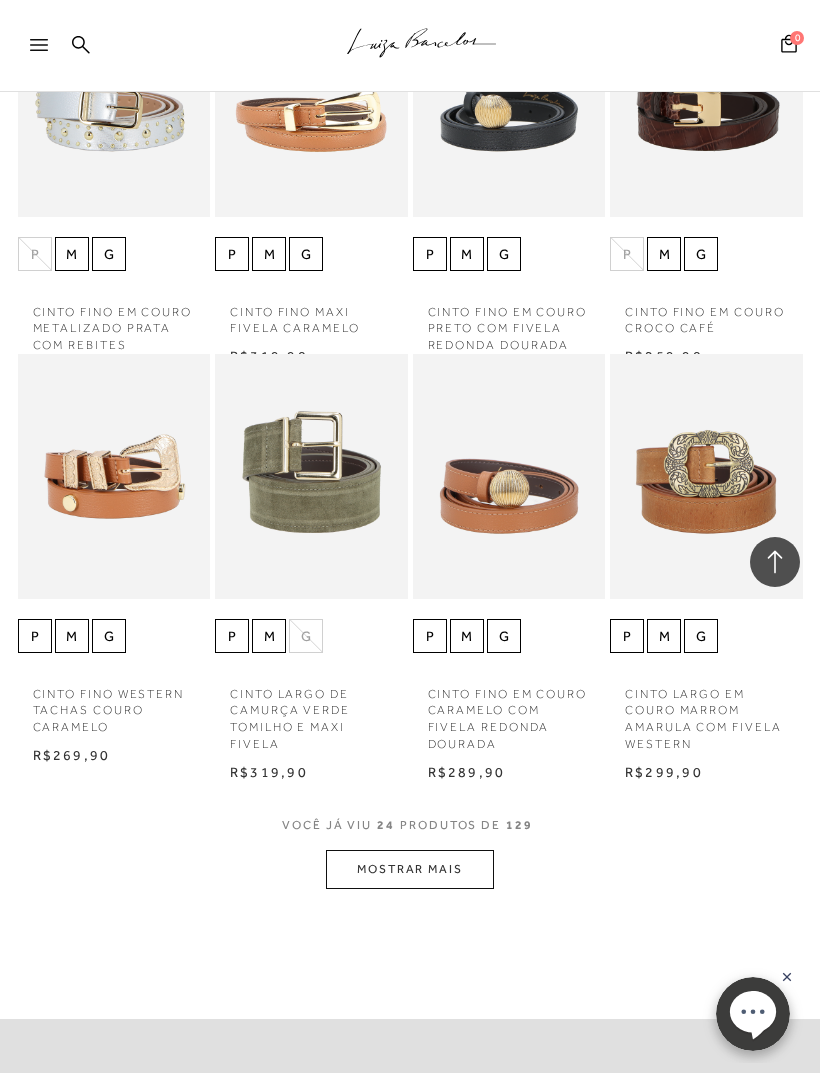 click on "MOSTRAR MAIS" at bounding box center (410, 869) 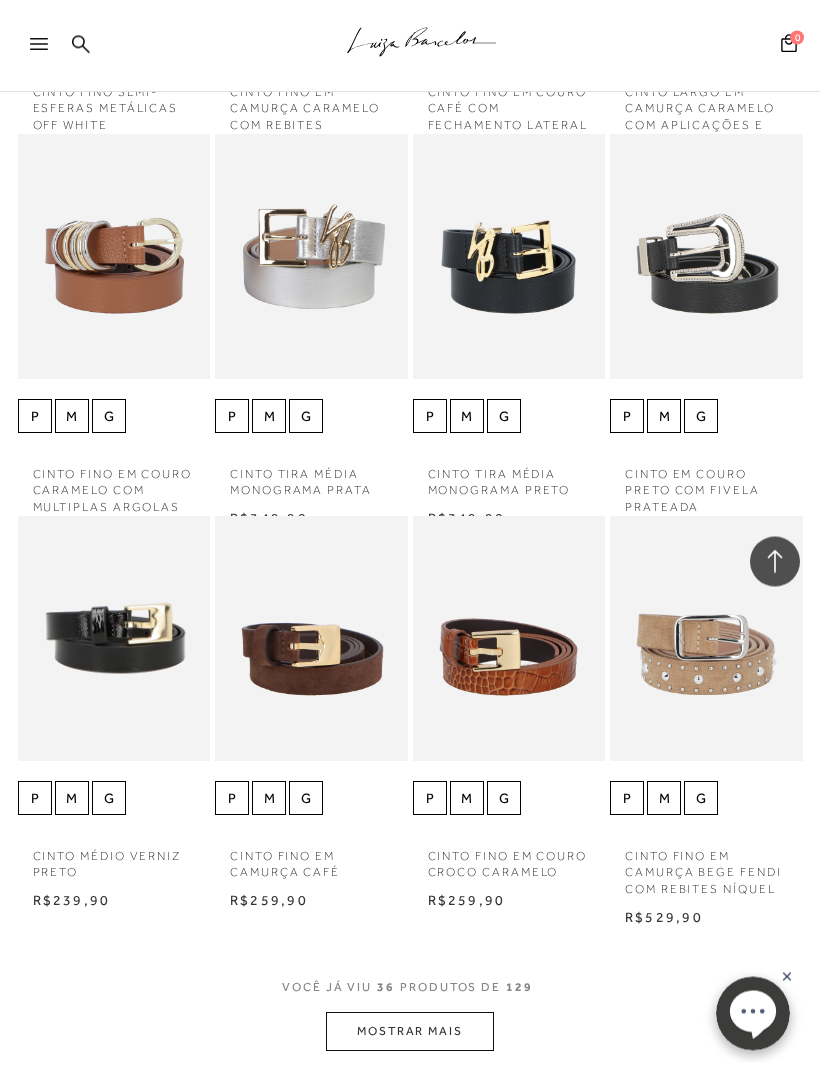 scroll, scrollTop: 2970, scrollLeft: 0, axis: vertical 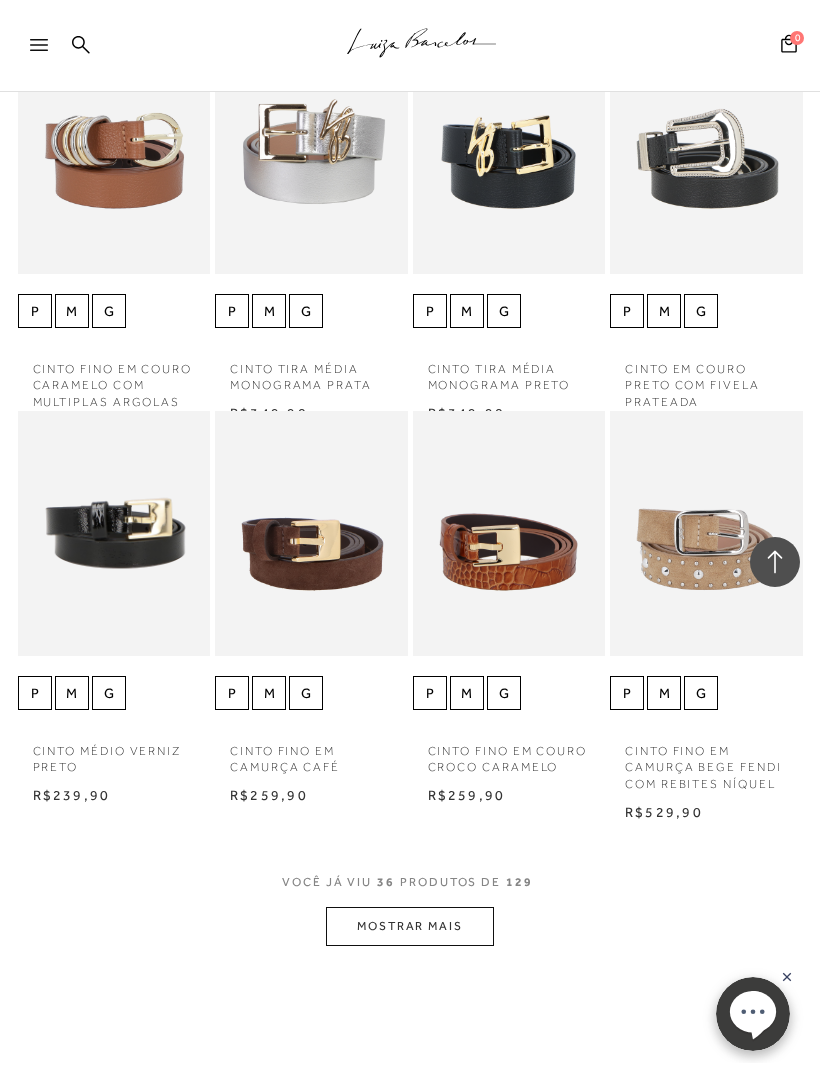 click on "MOSTRAR MAIS" at bounding box center [410, 926] 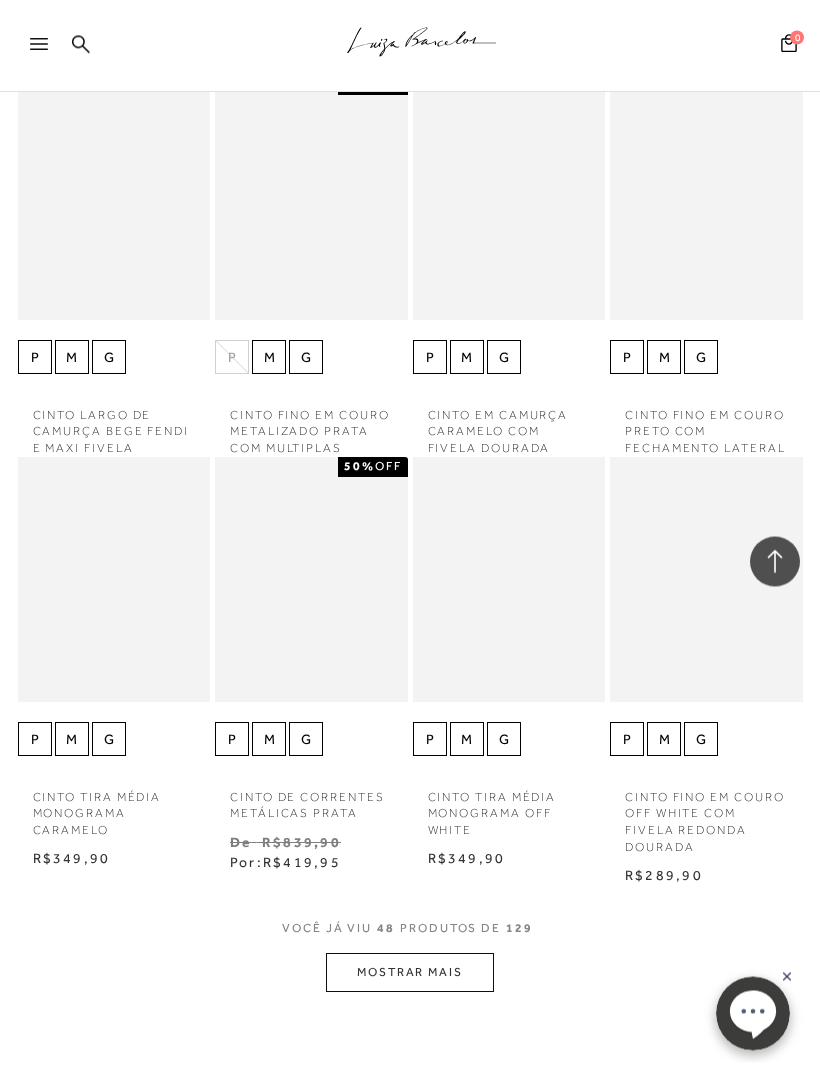 scroll, scrollTop: 4075, scrollLeft: 0, axis: vertical 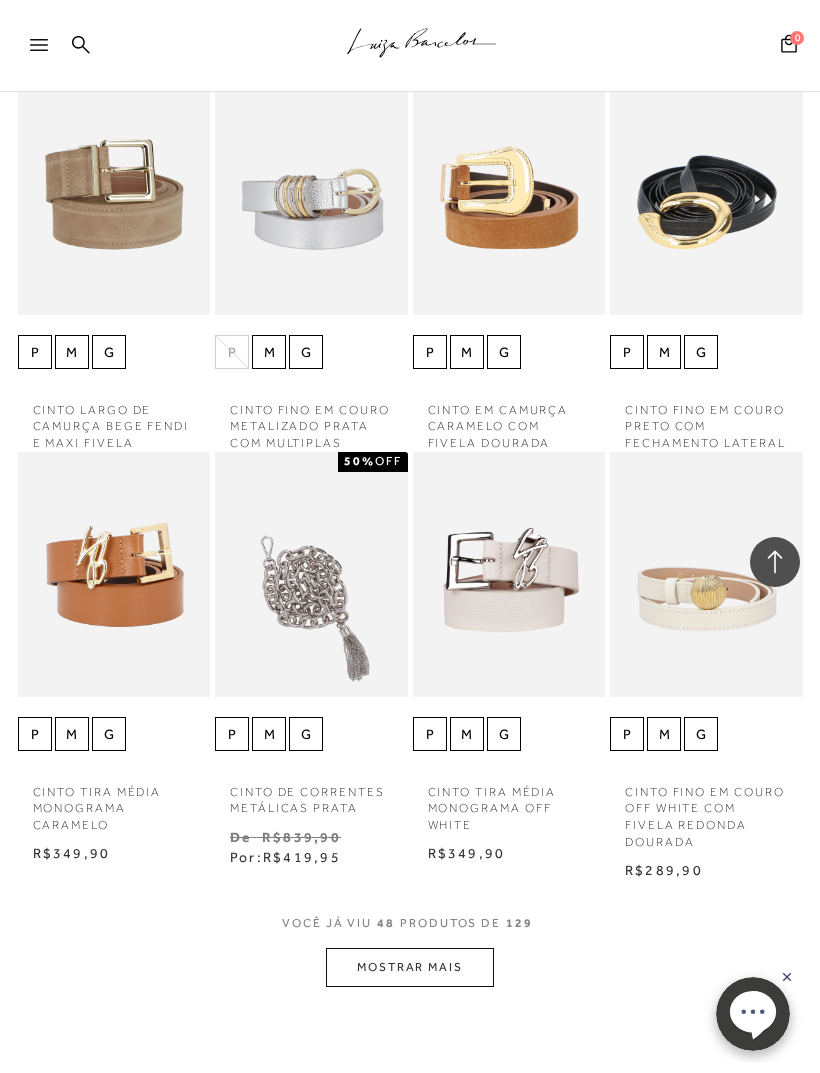 click on "MOSTRAR MAIS" at bounding box center [410, 967] 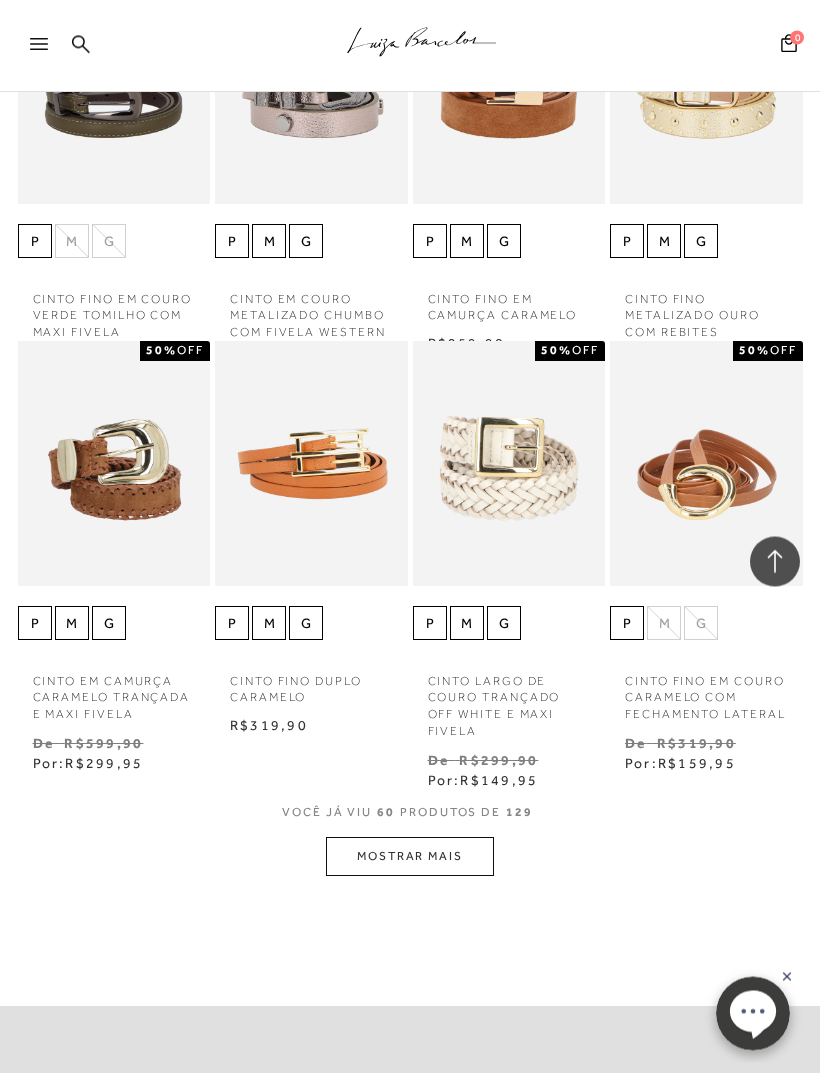 scroll, scrollTop: 5335, scrollLeft: 0, axis: vertical 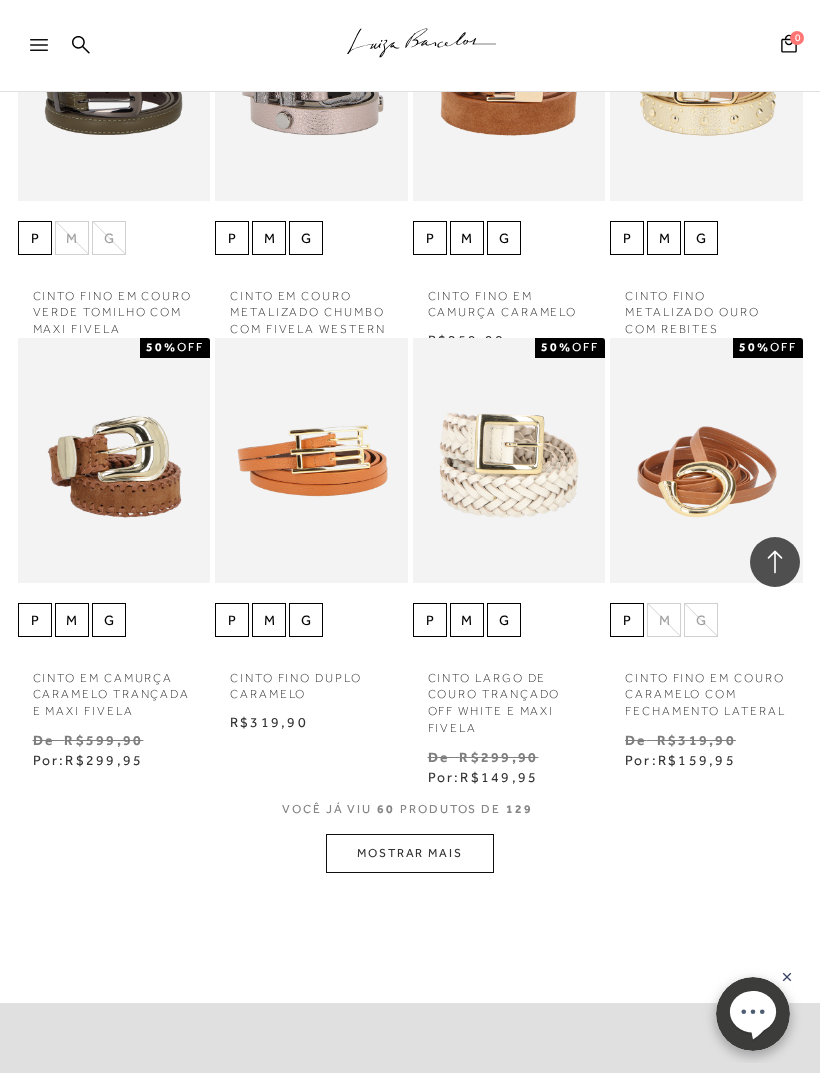 click on "MOSTRAR MAIS" at bounding box center (410, 853) 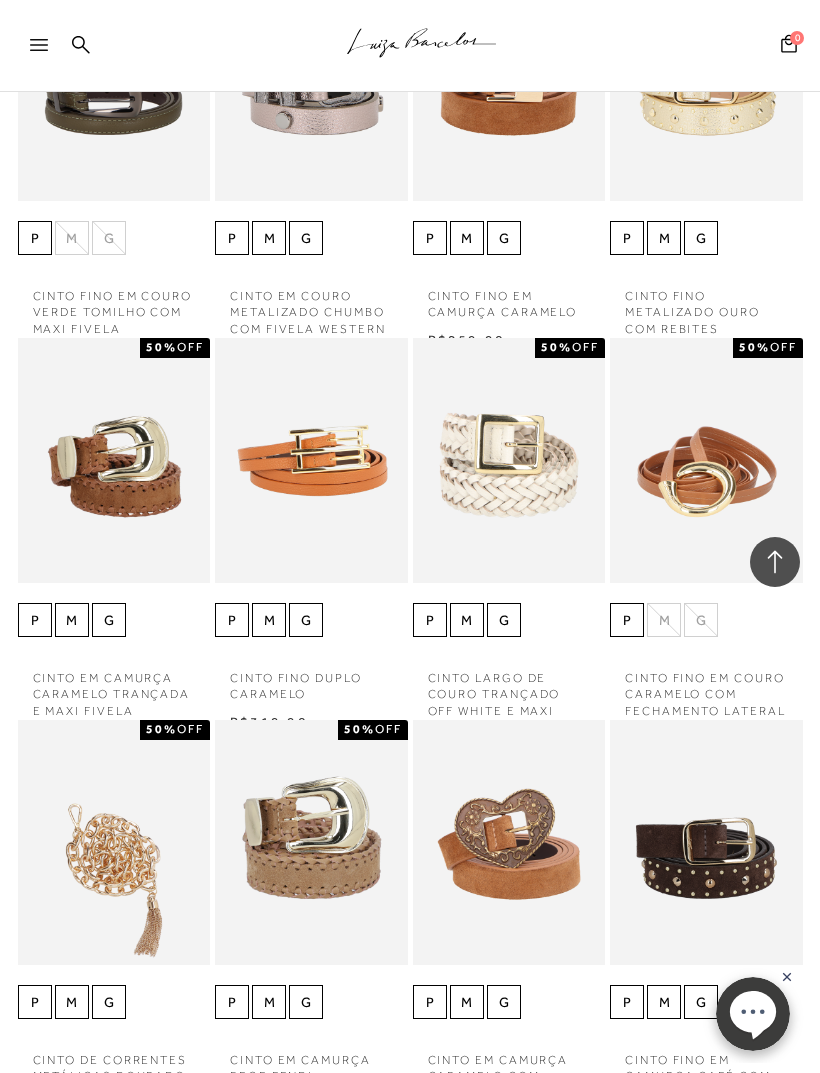 click at bounding box center (48, 51) 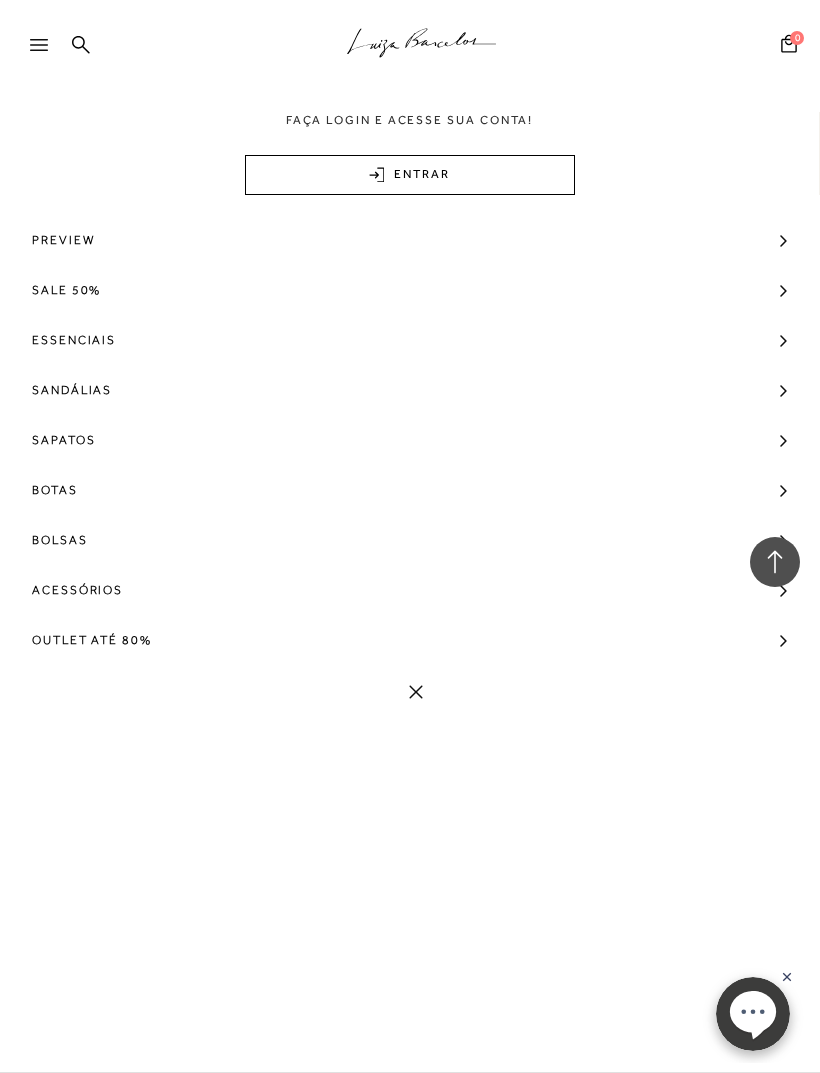 click on "SALE 50%" at bounding box center (66, 290) 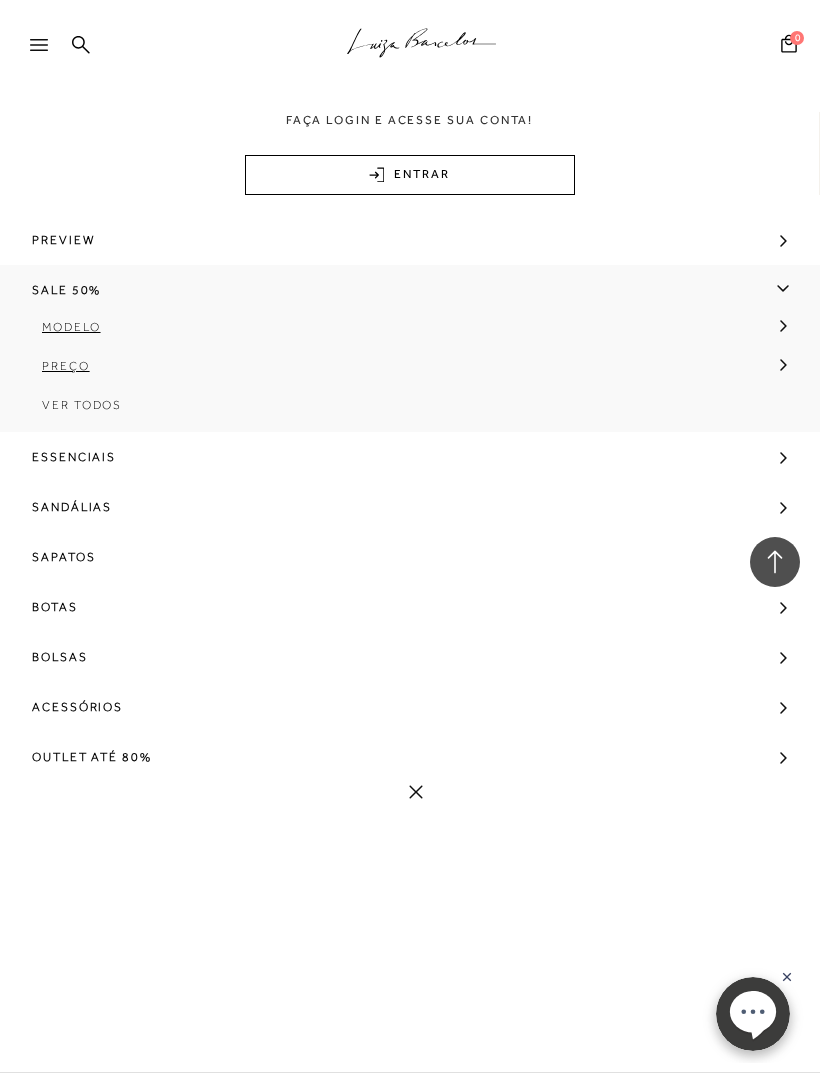 click on "Ver Todos" at bounding box center (410, 412) 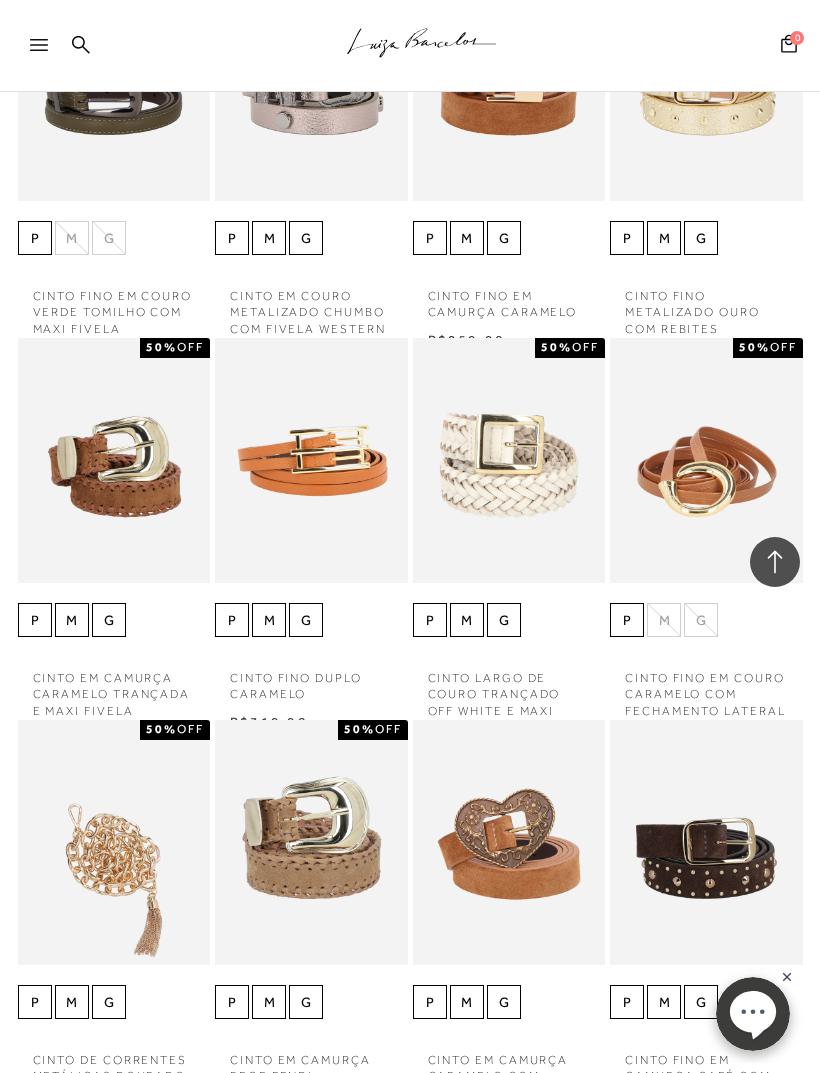 click at bounding box center (114, 460) 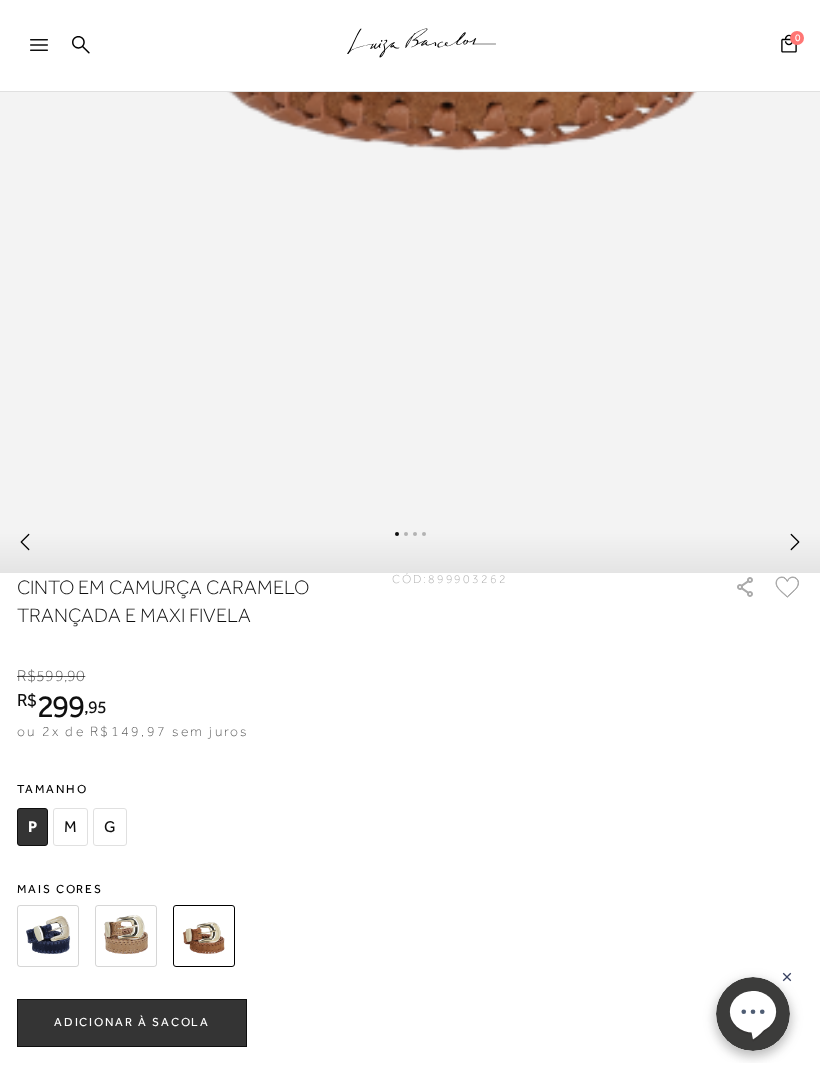 scroll, scrollTop: 172, scrollLeft: 0, axis: vertical 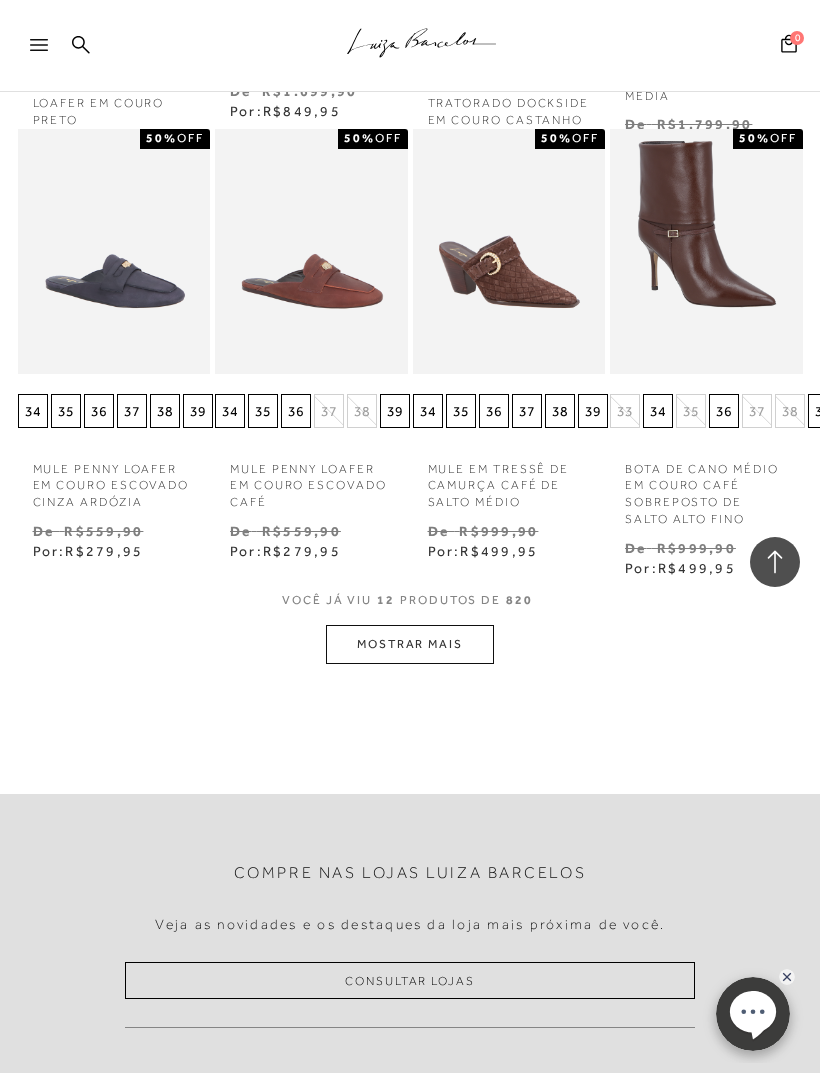 click on "MOSTRAR MAIS" at bounding box center (410, 644) 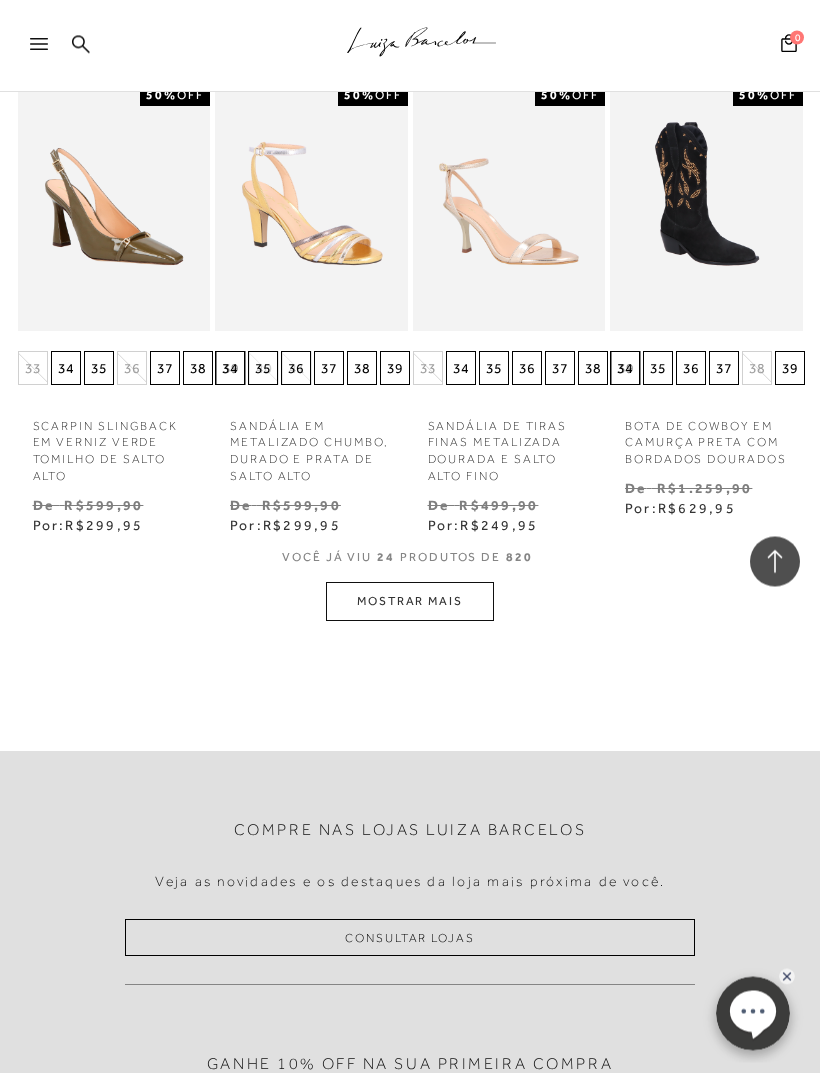 scroll, scrollTop: 3295, scrollLeft: 0, axis: vertical 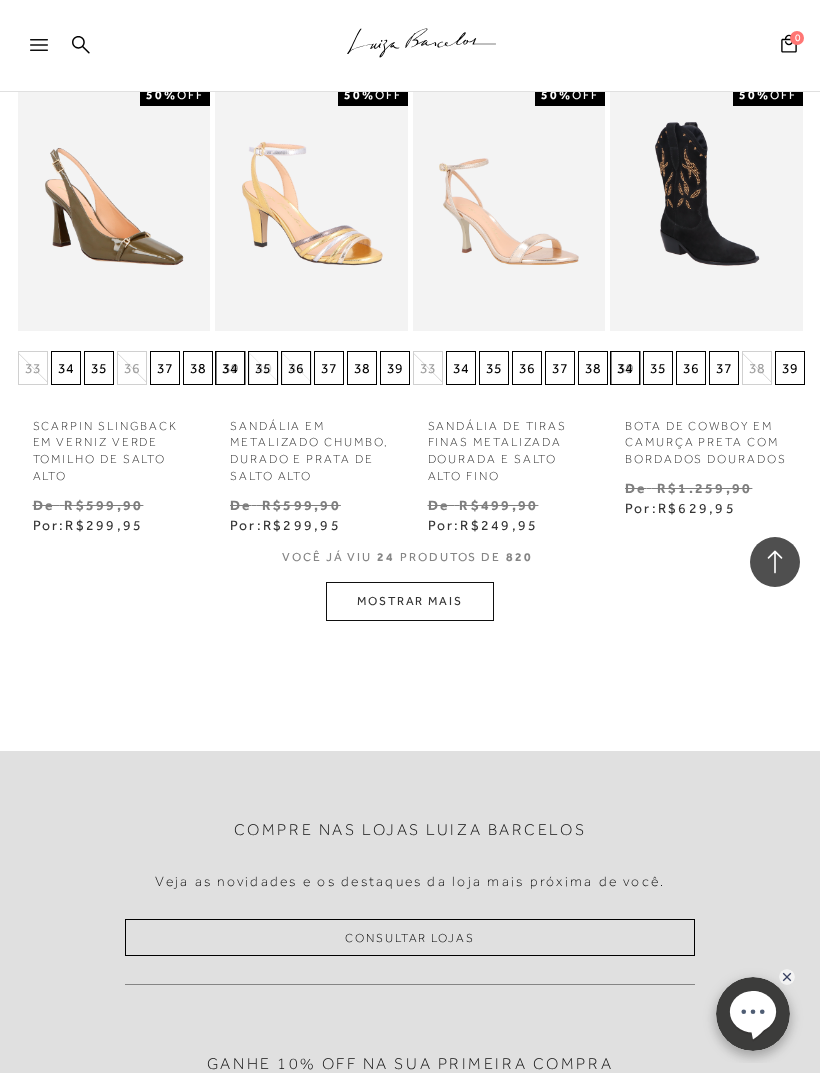 click on "MOSTRAR MAIS" at bounding box center [410, 601] 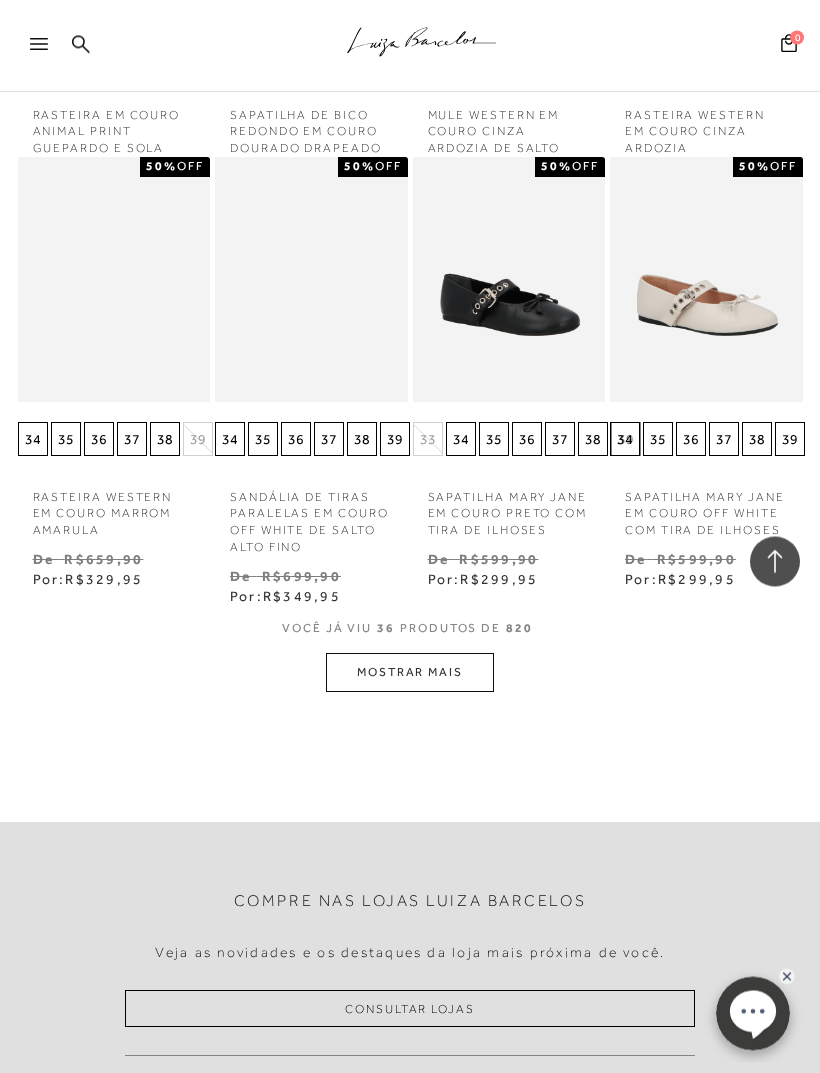 scroll, scrollTop: 4456, scrollLeft: 0, axis: vertical 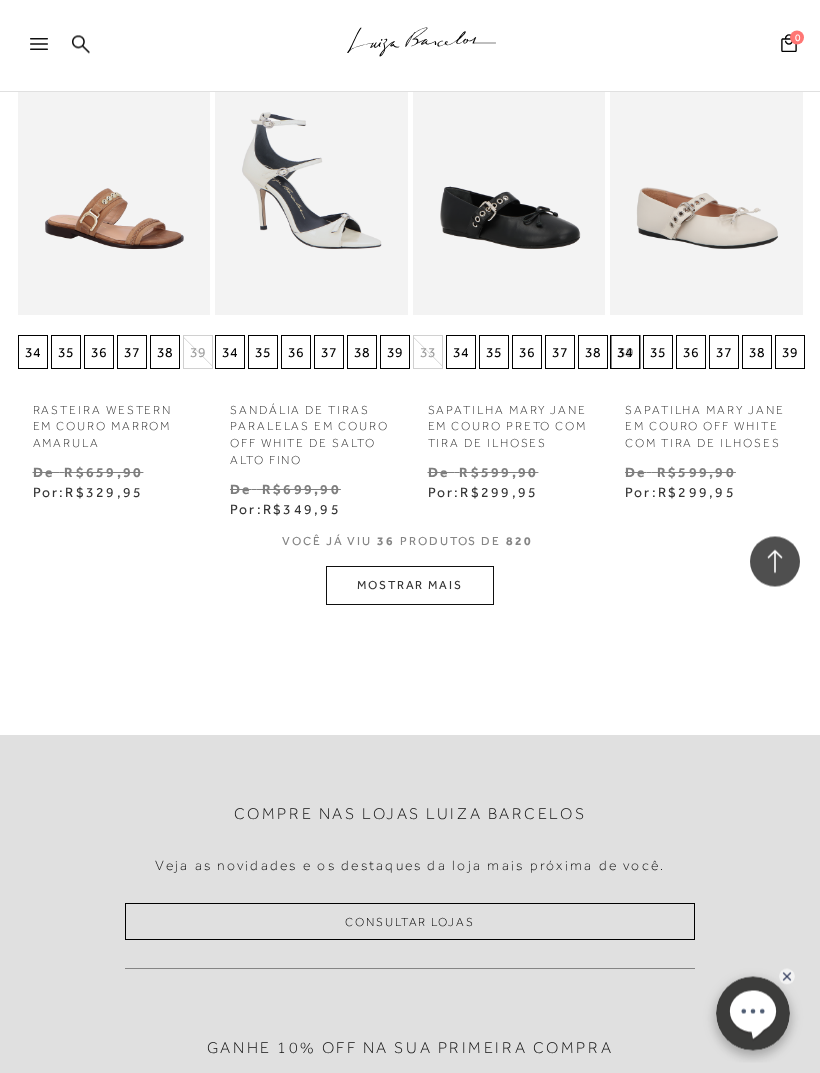 click on "MOSTRAR MAIS" at bounding box center (410, 586) 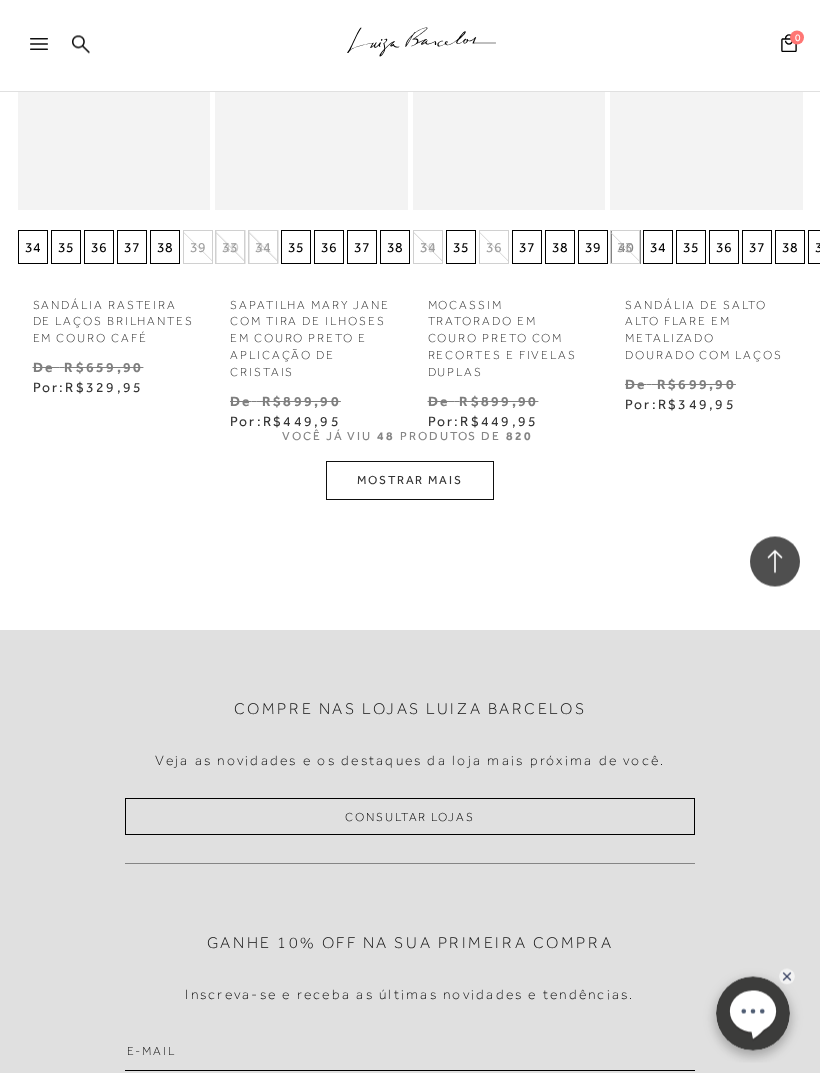 scroll, scrollTop: 5708, scrollLeft: 0, axis: vertical 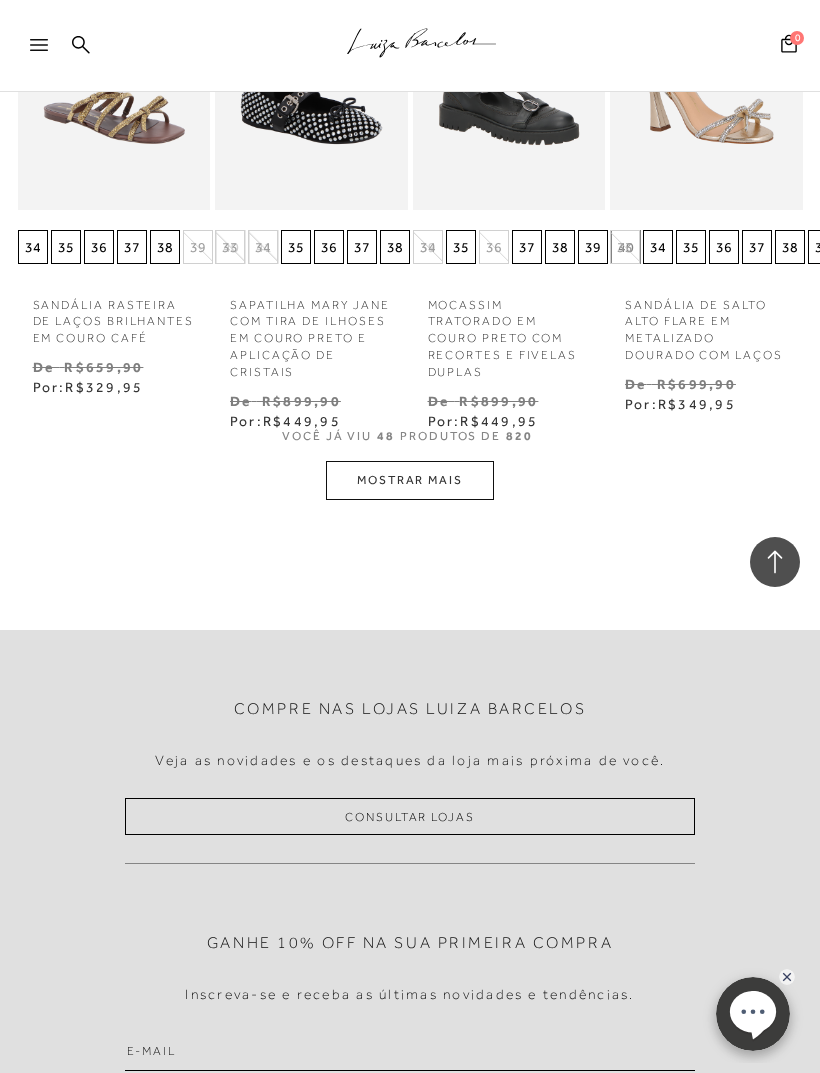 click on "MOSTRAR MAIS" at bounding box center (410, 480) 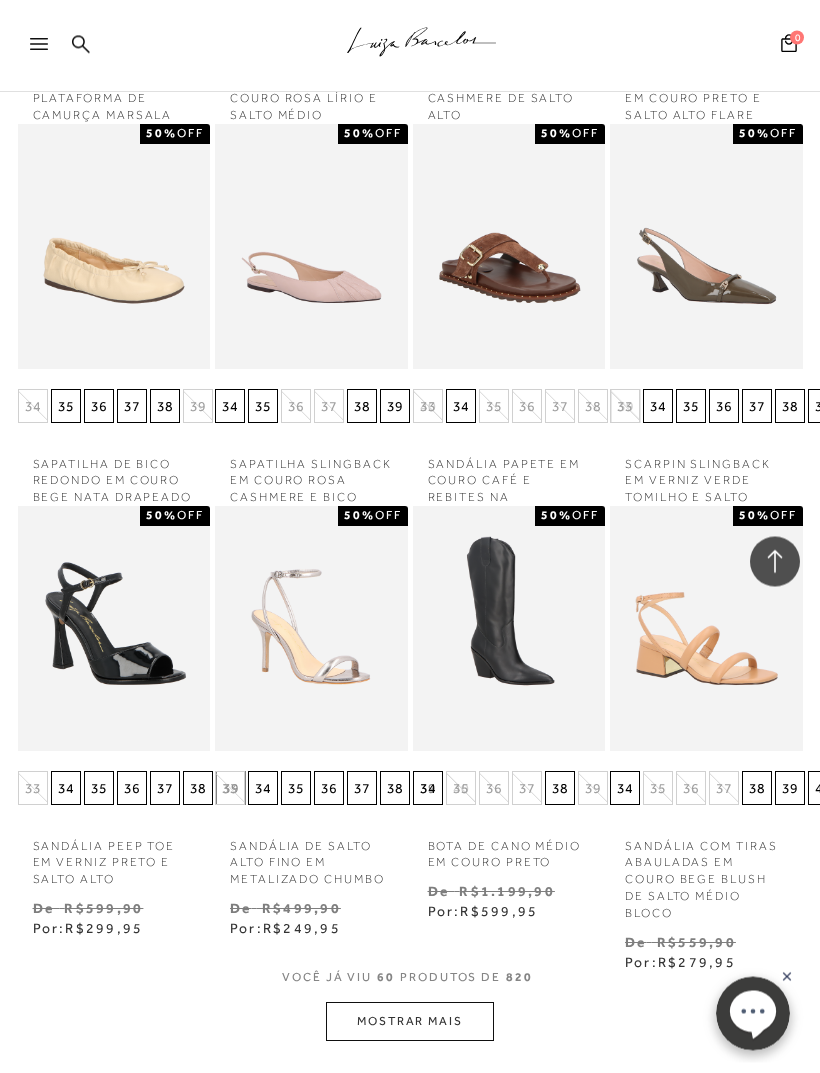 scroll, scrollTop: 6591, scrollLeft: 0, axis: vertical 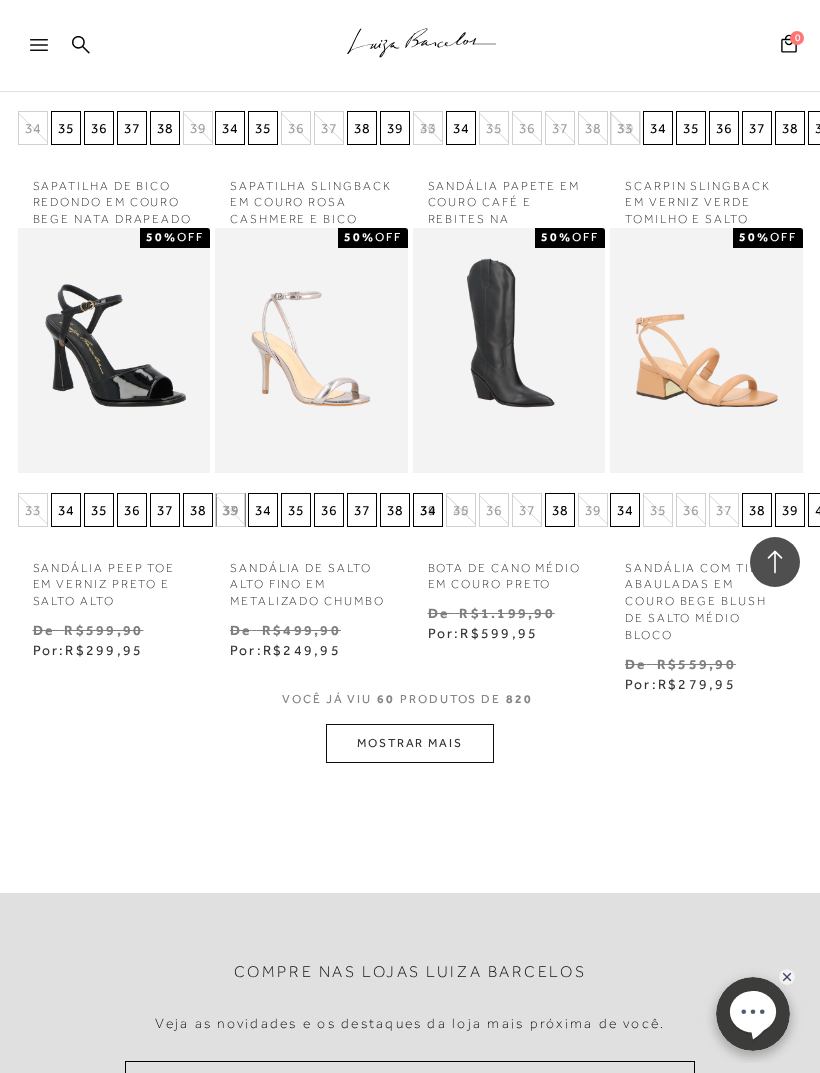 click on "MOSTRAR MAIS" at bounding box center (410, 743) 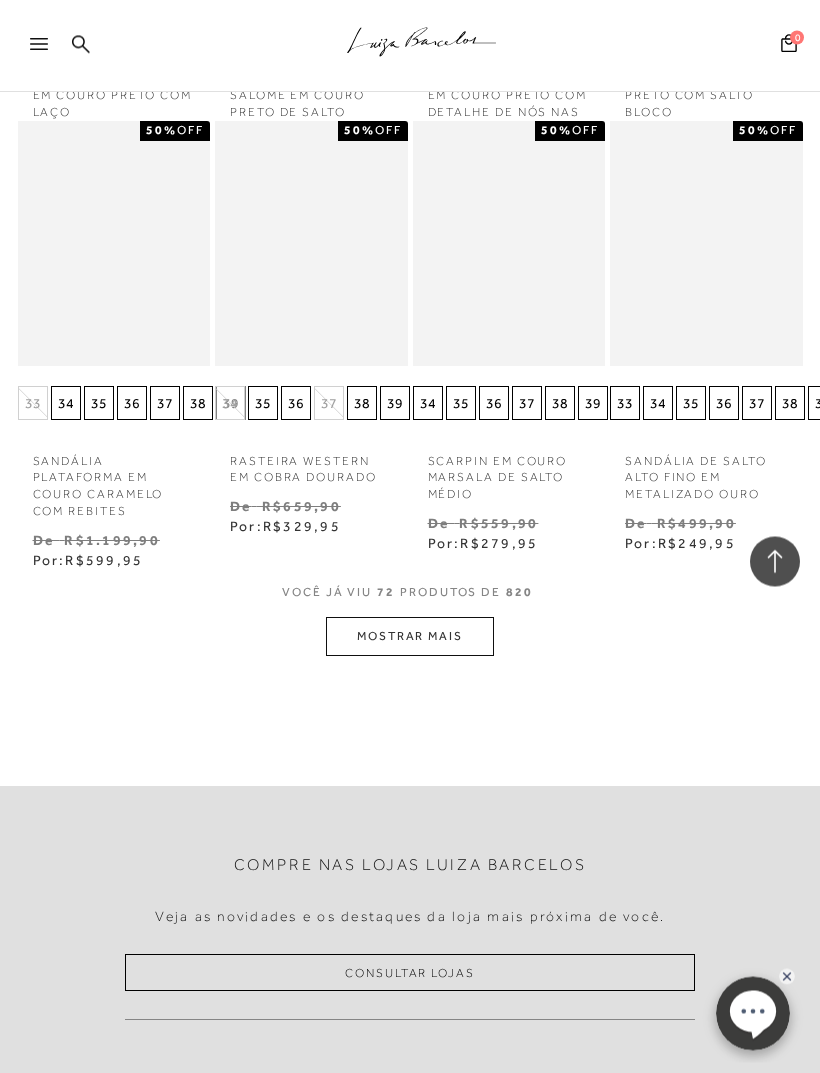 scroll, scrollTop: 7861, scrollLeft: 0, axis: vertical 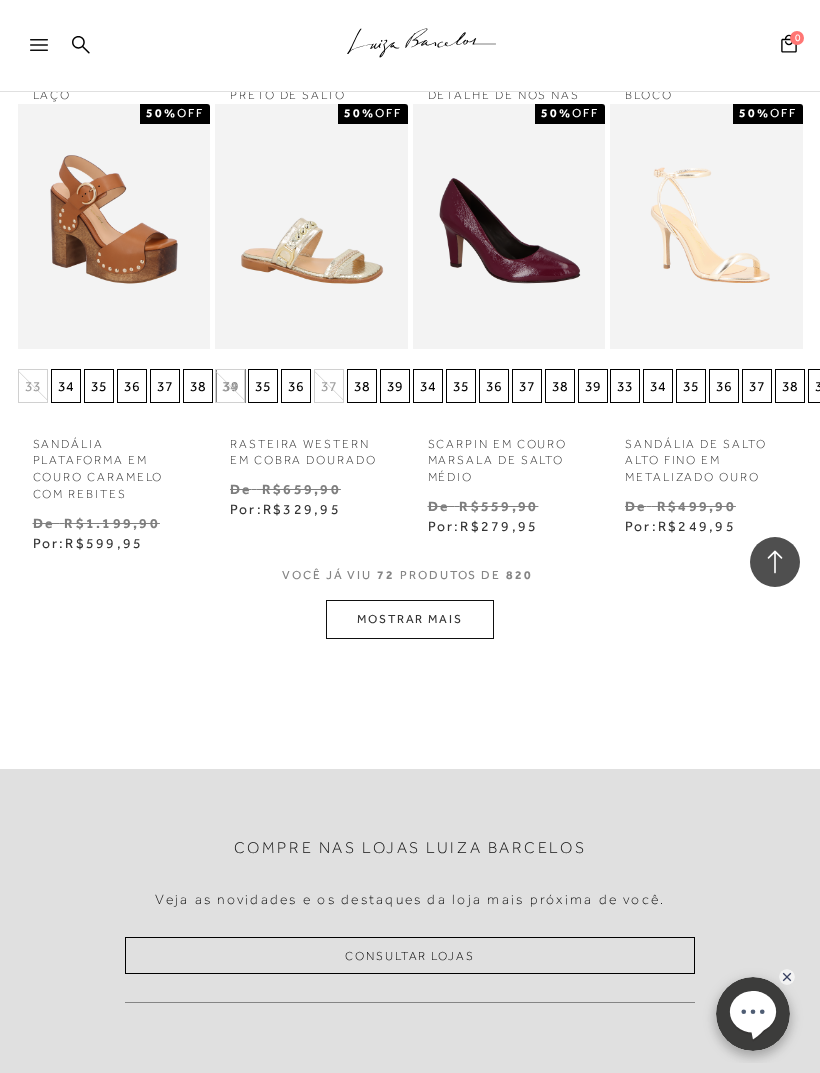 click on "MOSTRAR MAIS" at bounding box center (410, 619) 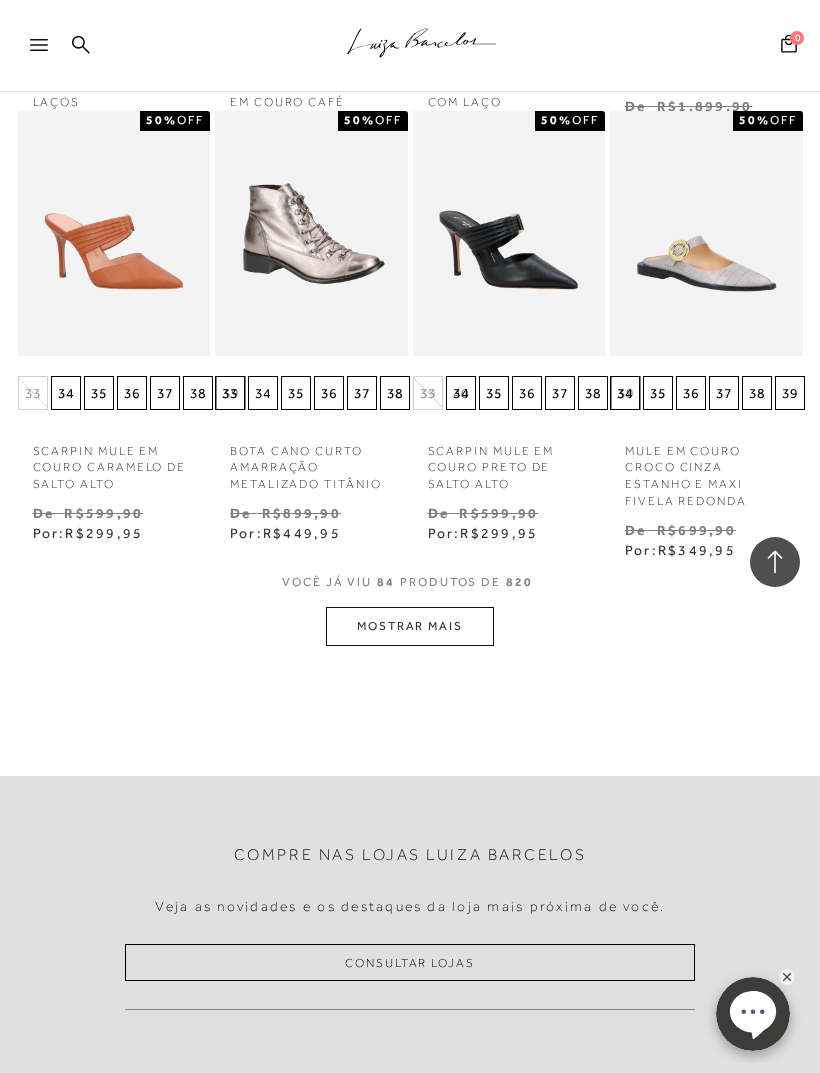 scroll, scrollTop: 9049, scrollLeft: 0, axis: vertical 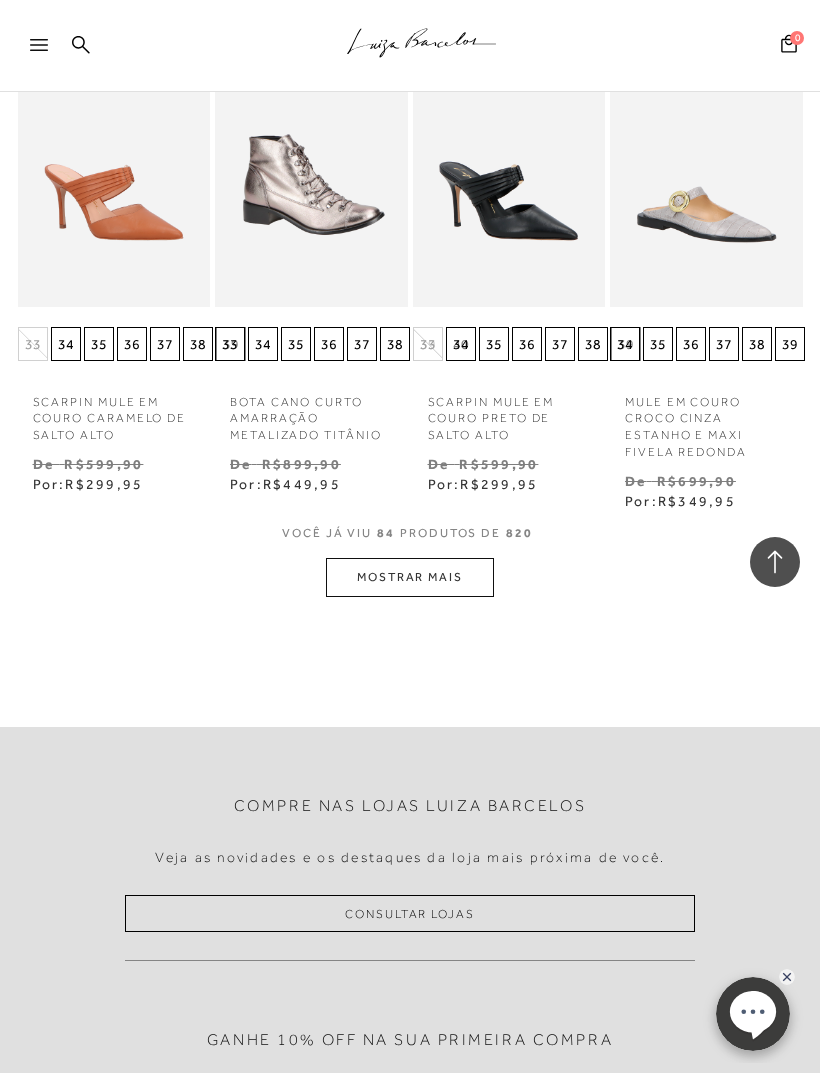 click on "MOSTRAR MAIS" at bounding box center (410, 577) 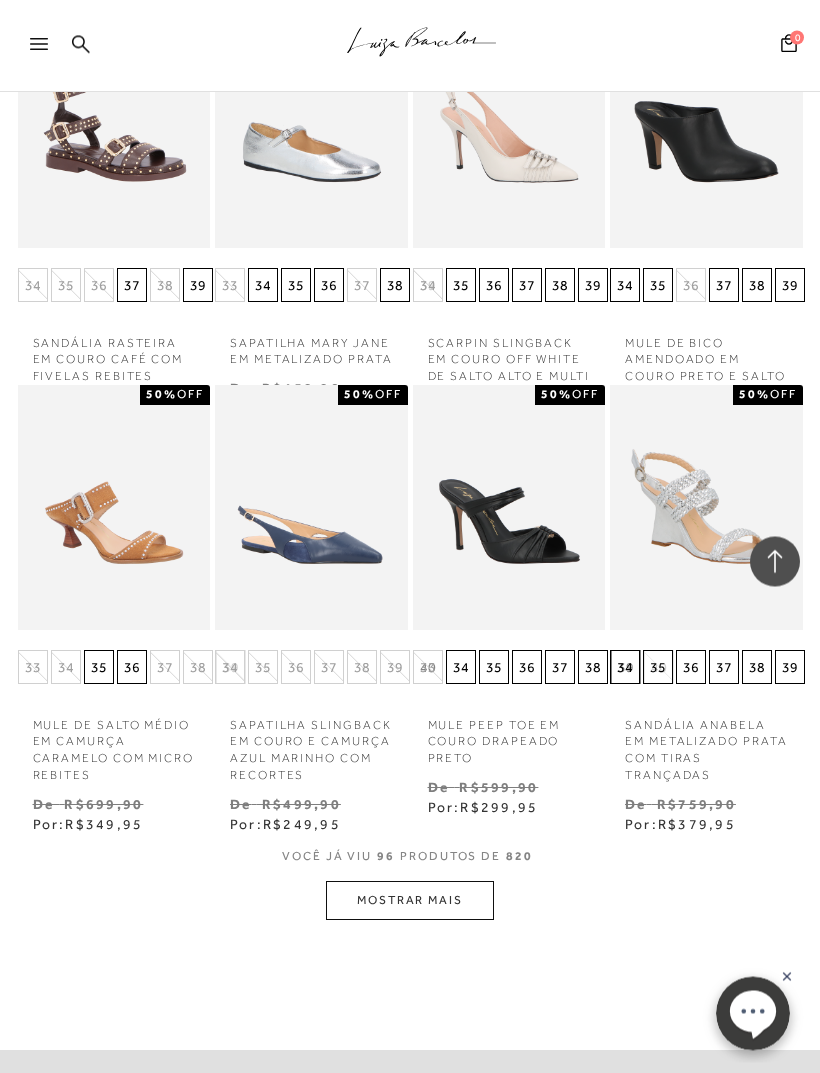 scroll, scrollTop: 10068, scrollLeft: 0, axis: vertical 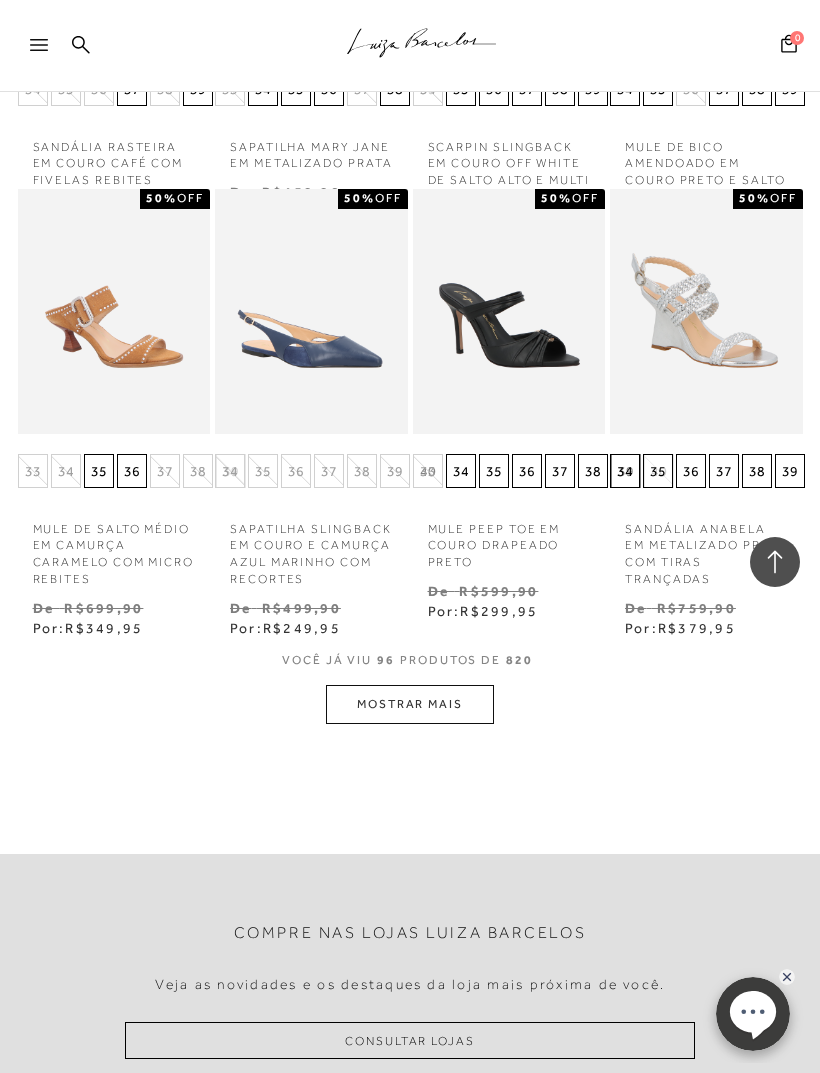 click on "MOSTRAR MAIS" at bounding box center (410, 704) 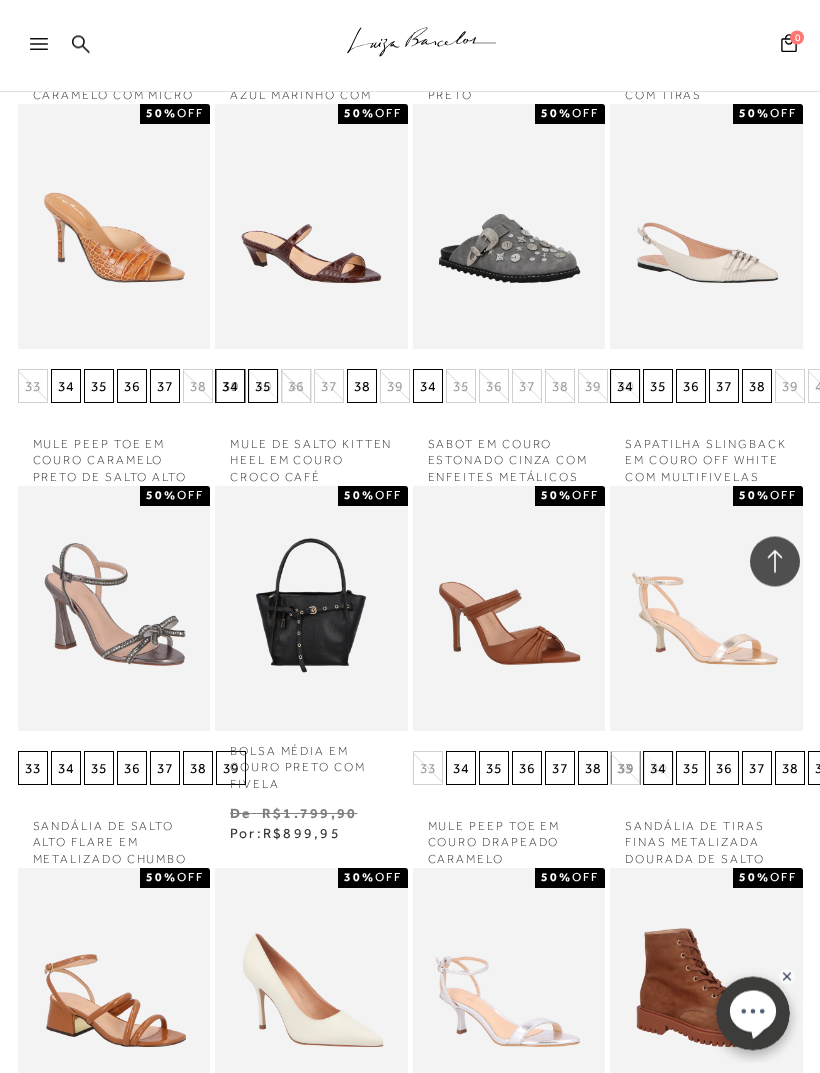 scroll, scrollTop: 11180, scrollLeft: 0, axis: vertical 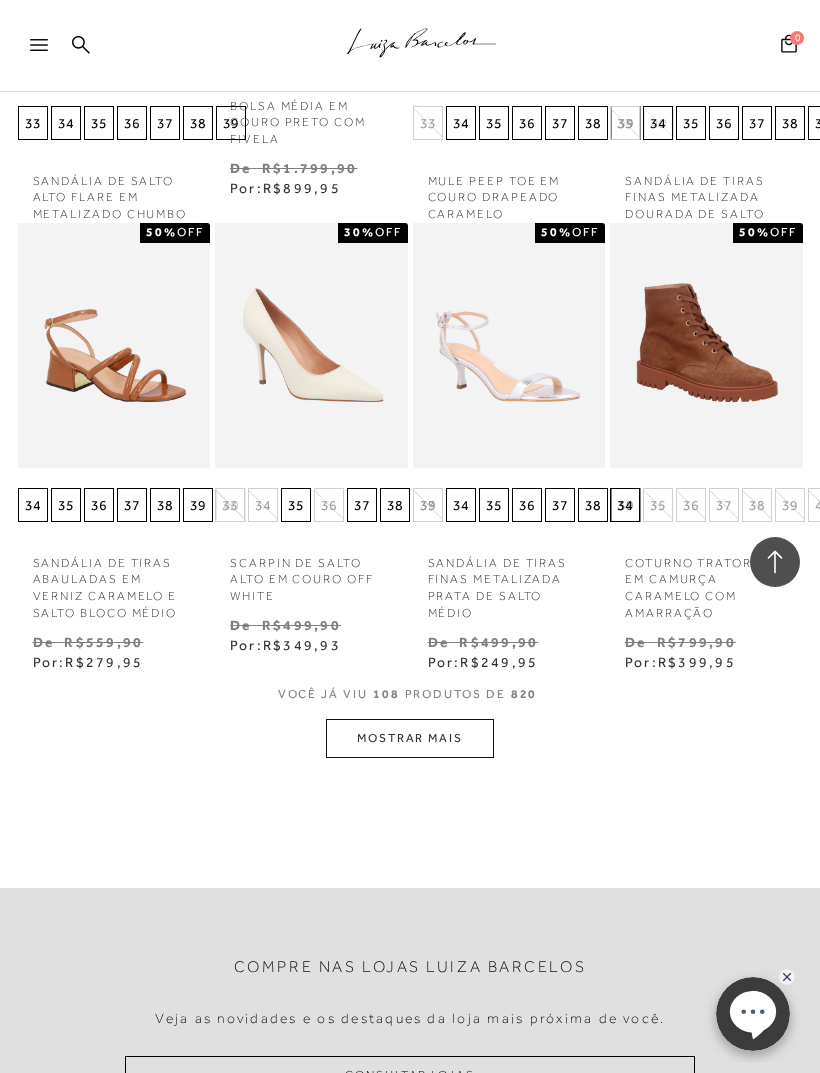 click on "MOSTRAR MAIS" at bounding box center (410, 738) 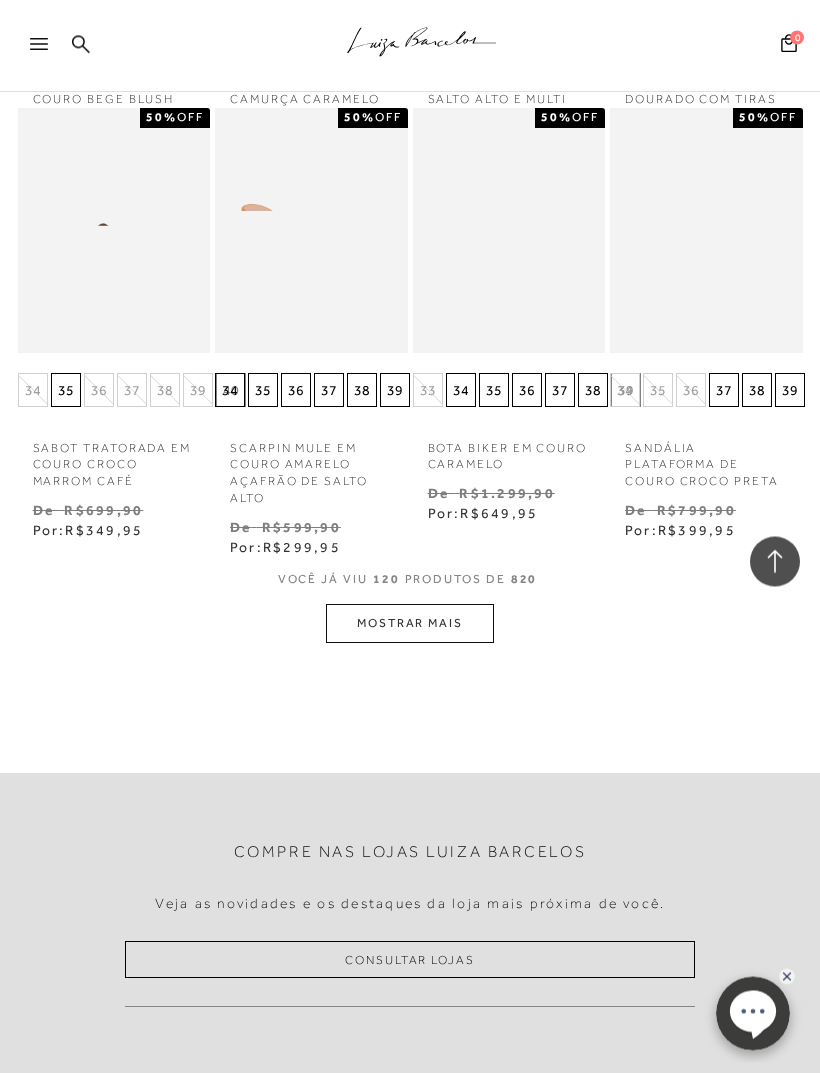 scroll, scrollTop: 12441, scrollLeft: 0, axis: vertical 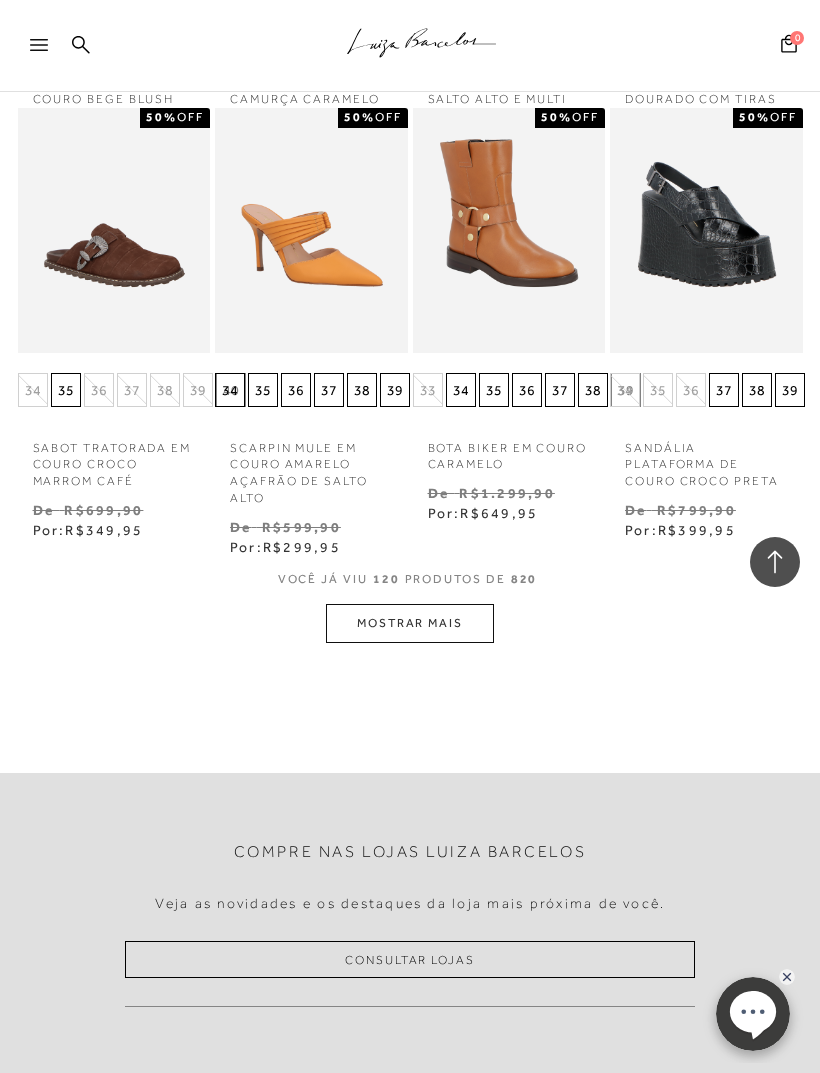 click on "MOSTRAR MAIS" at bounding box center (410, 623) 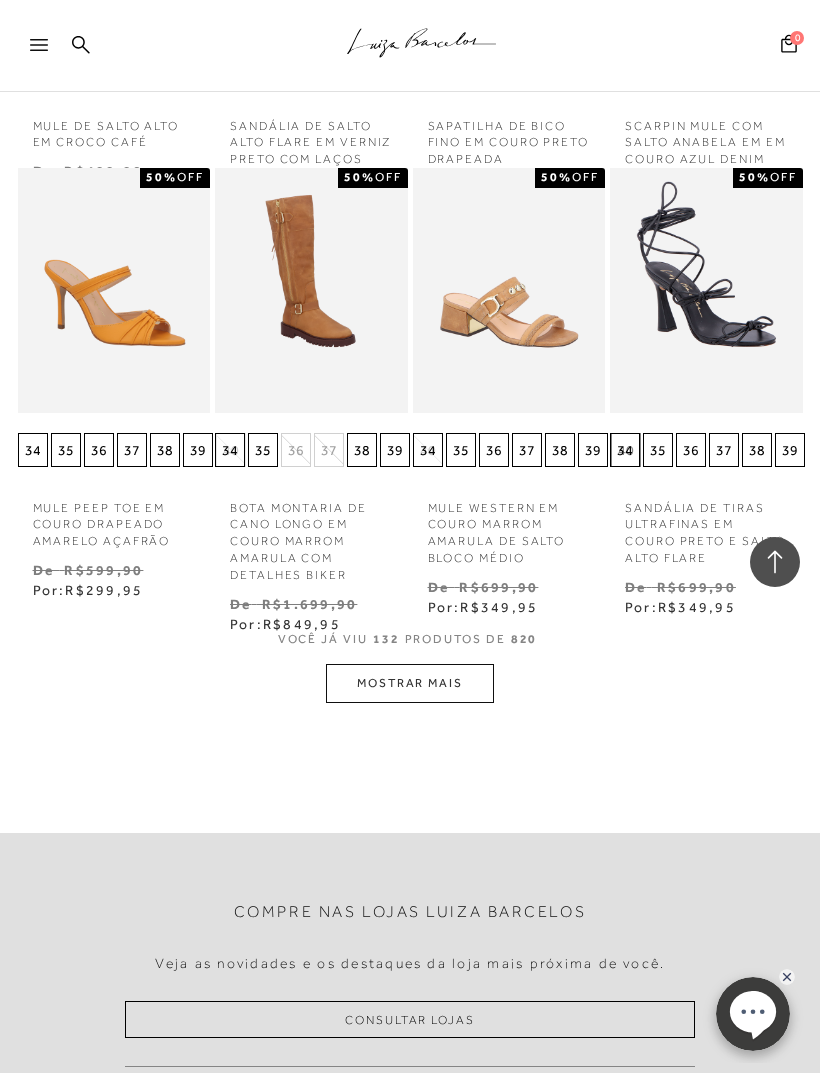 scroll, scrollTop: 13539, scrollLeft: 0, axis: vertical 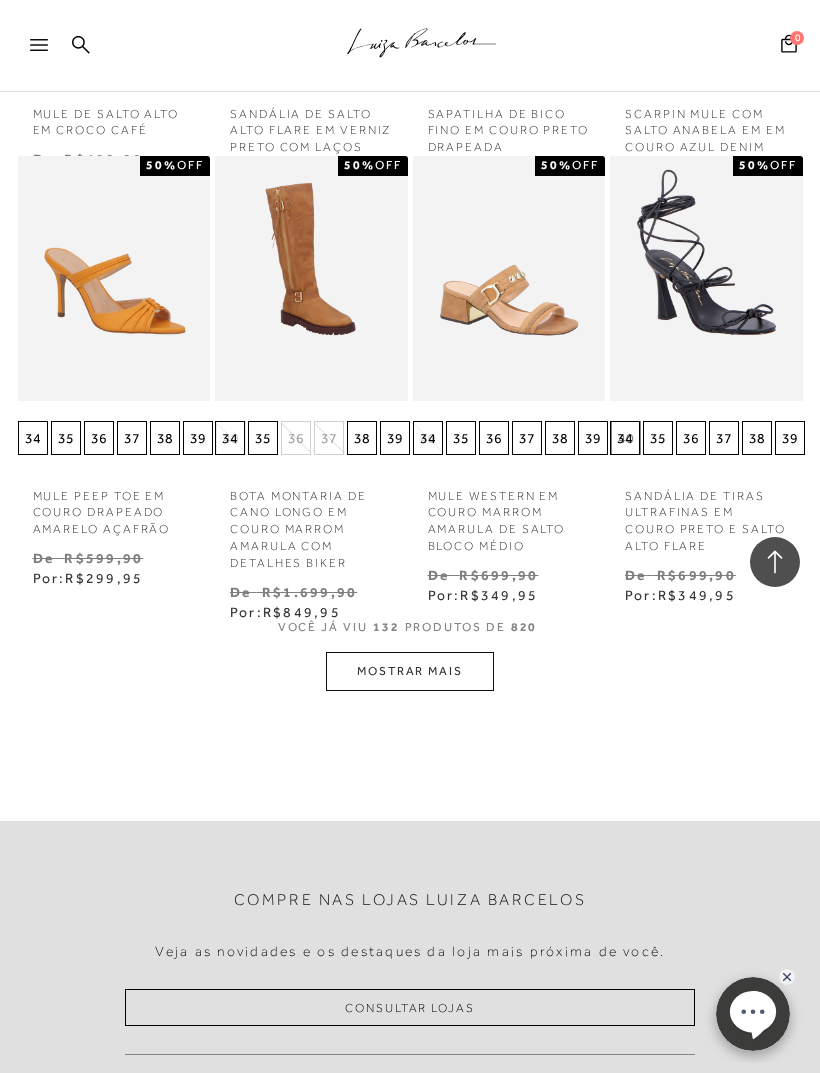 click on "MOSTRAR MAIS" at bounding box center (410, 671) 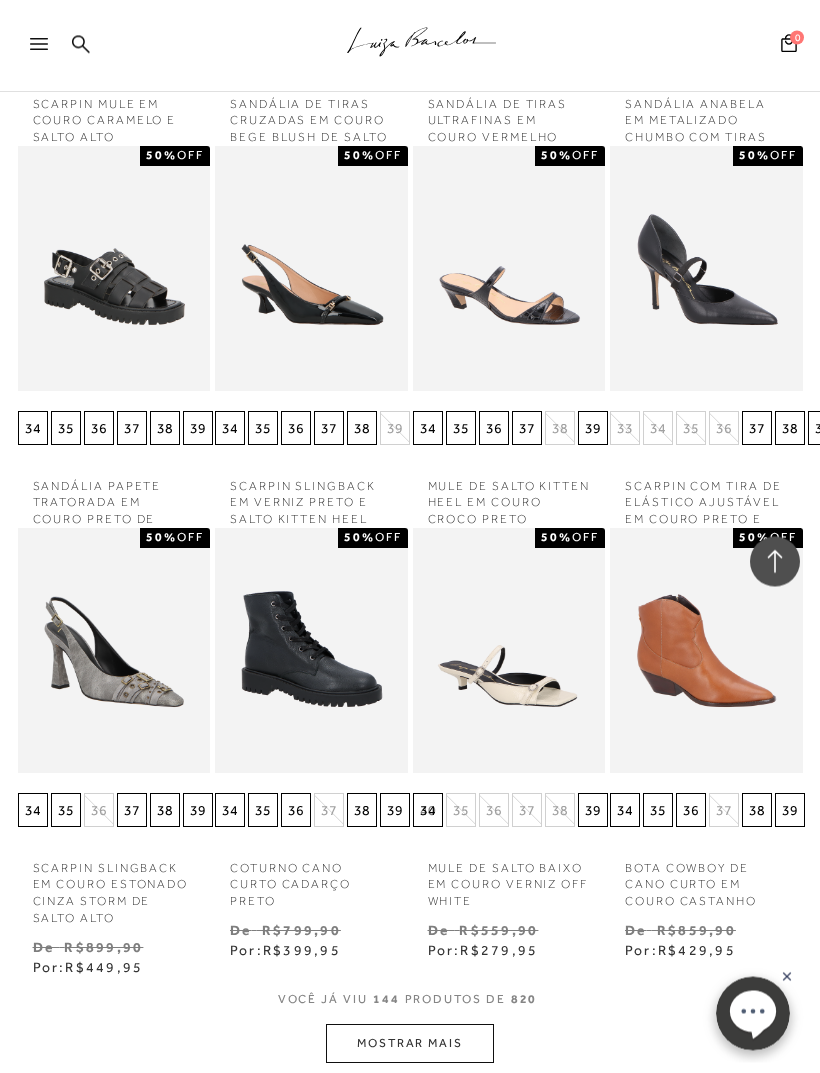 scroll, scrollTop: 14605, scrollLeft: 0, axis: vertical 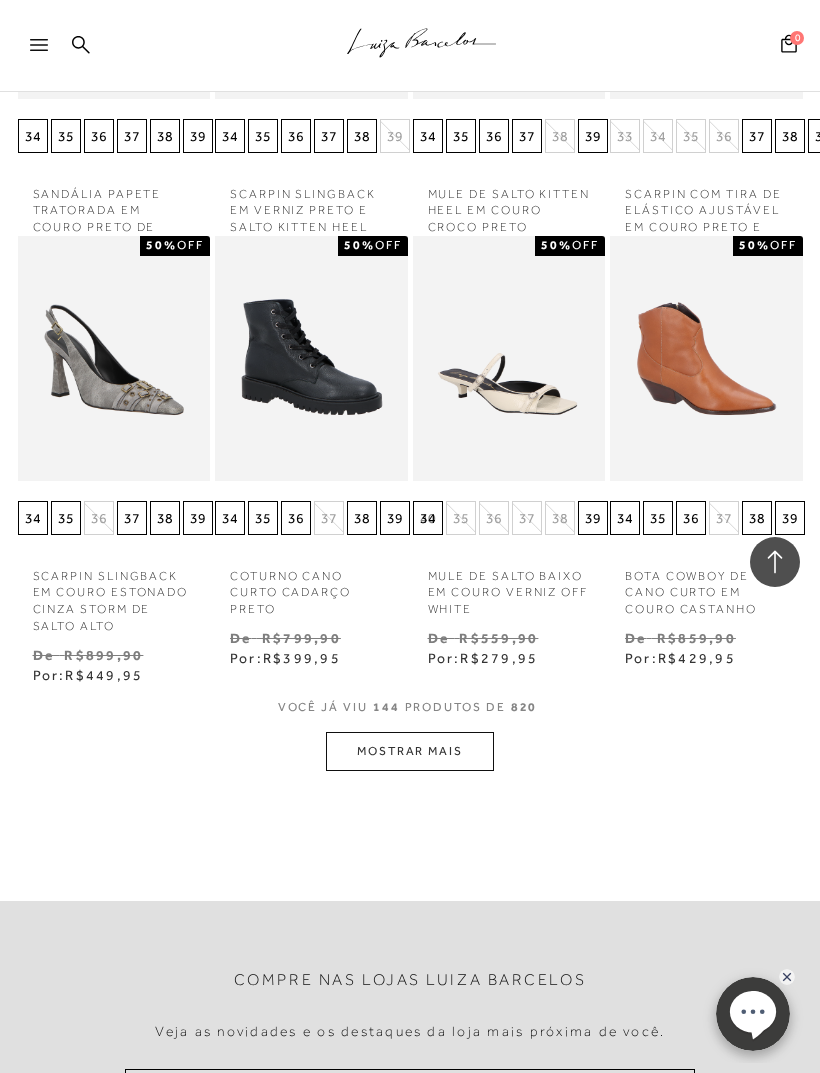 click on "MOSTRAR MAIS" at bounding box center [410, 751] 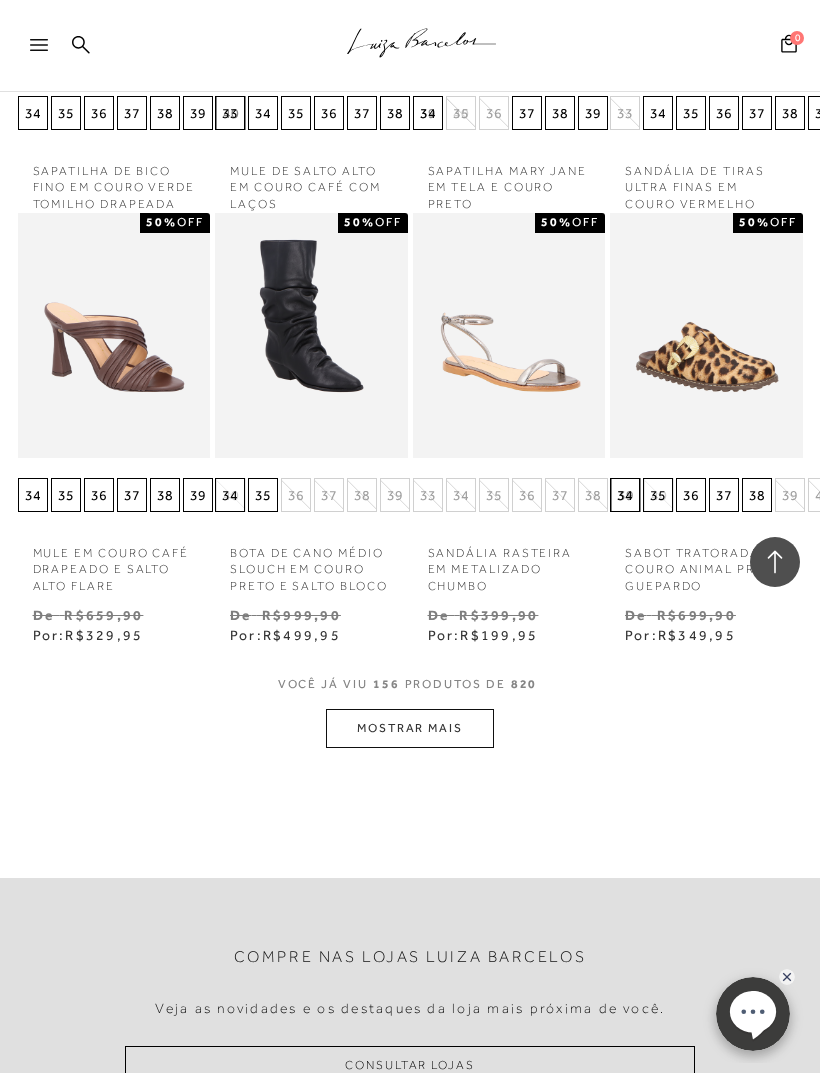 scroll, scrollTop: 15868, scrollLeft: 0, axis: vertical 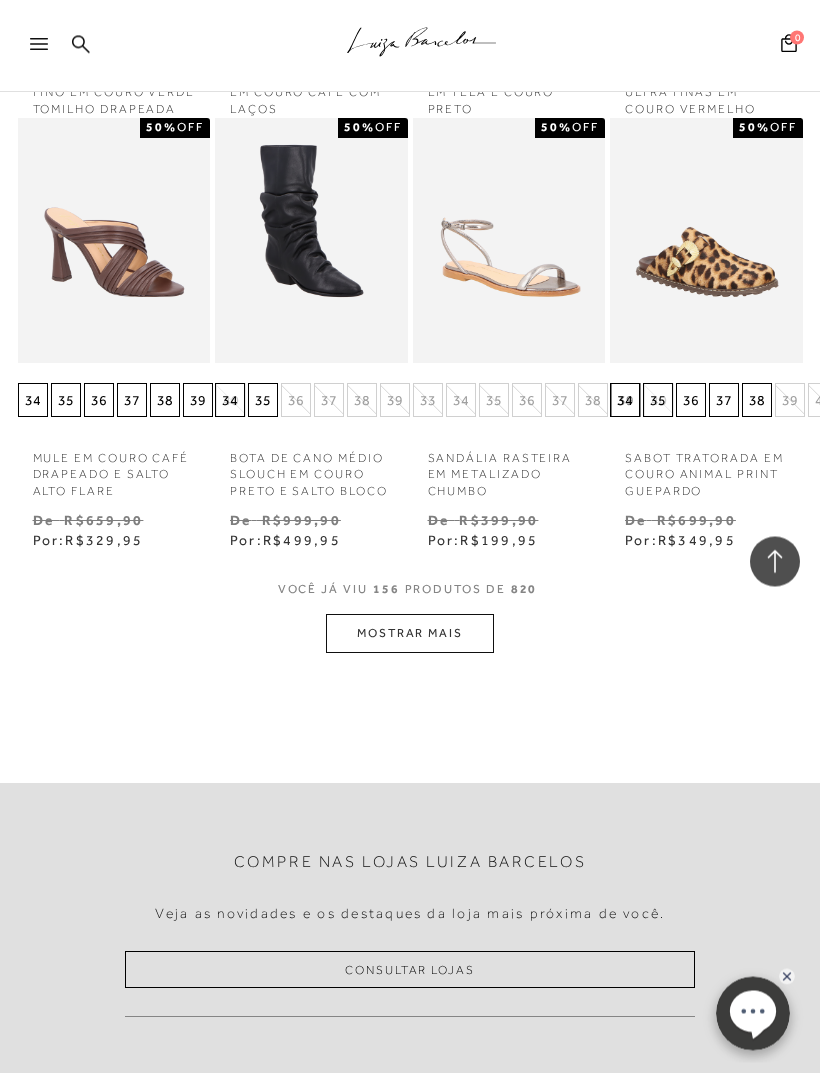 click on "MOSTRAR MAIS" at bounding box center (410, 634) 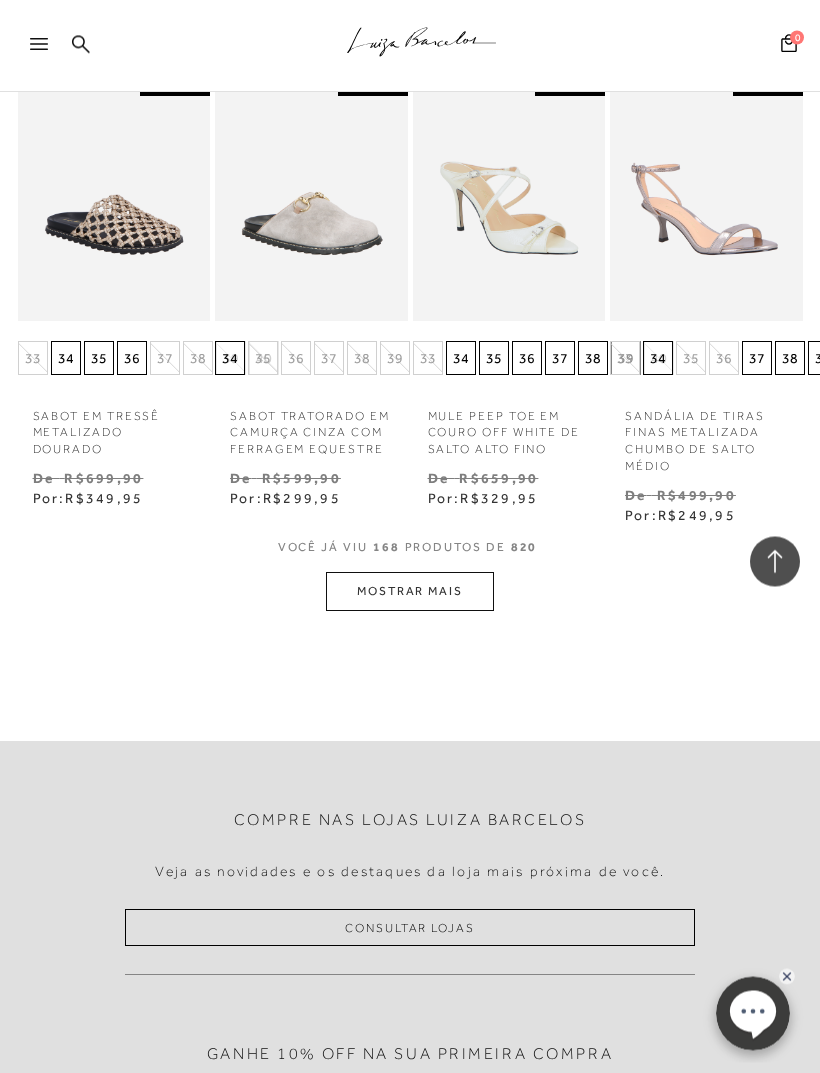 scroll, scrollTop: 17057, scrollLeft: 0, axis: vertical 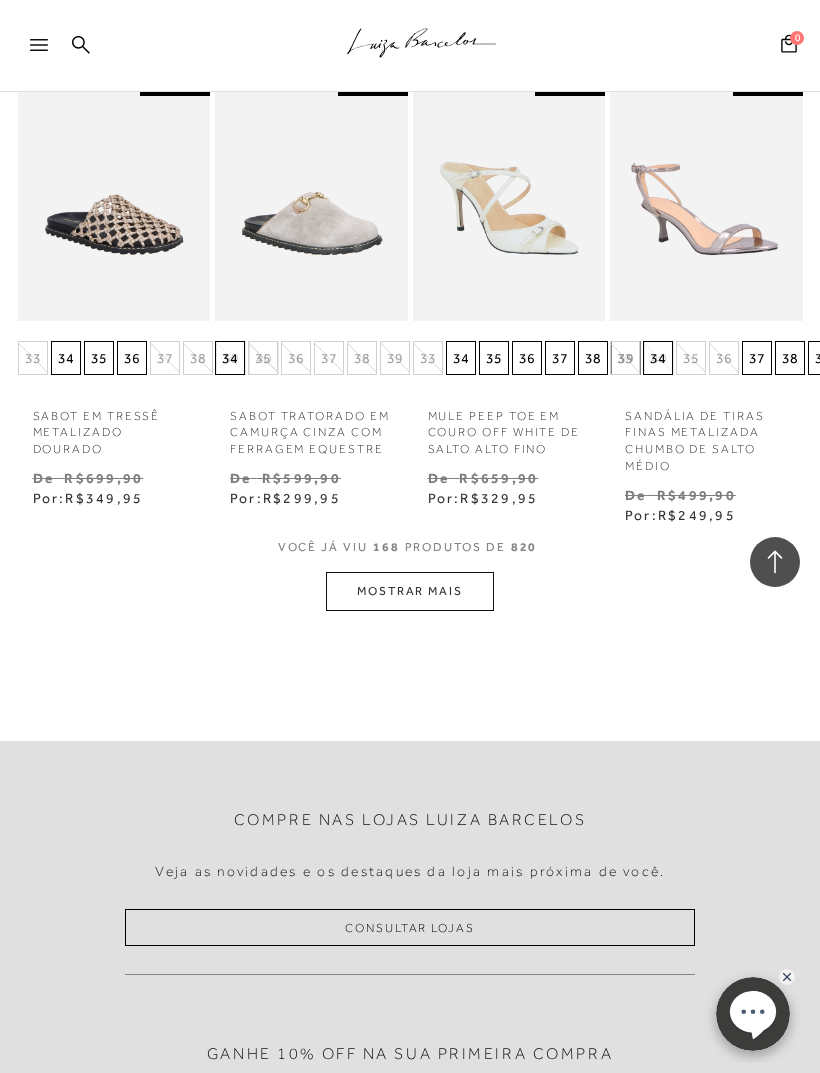 click on "MOSTRAR MAIS" at bounding box center (410, 591) 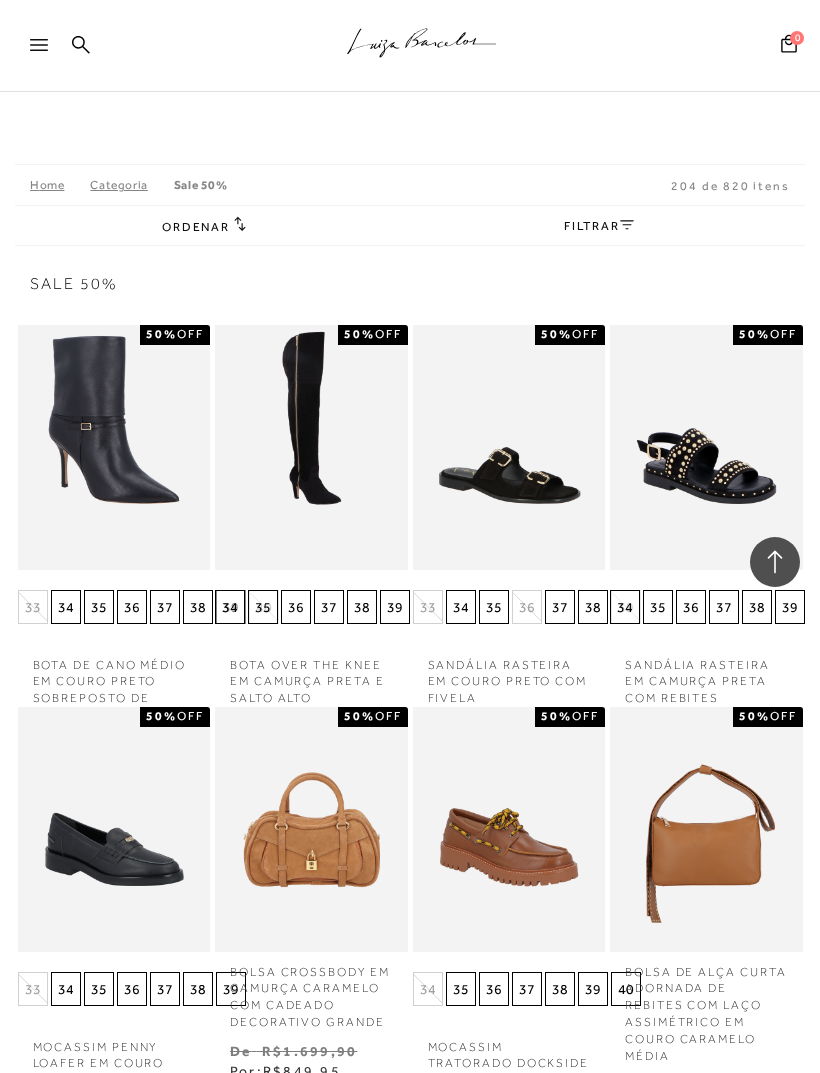 scroll, scrollTop: 20359, scrollLeft: 0, axis: vertical 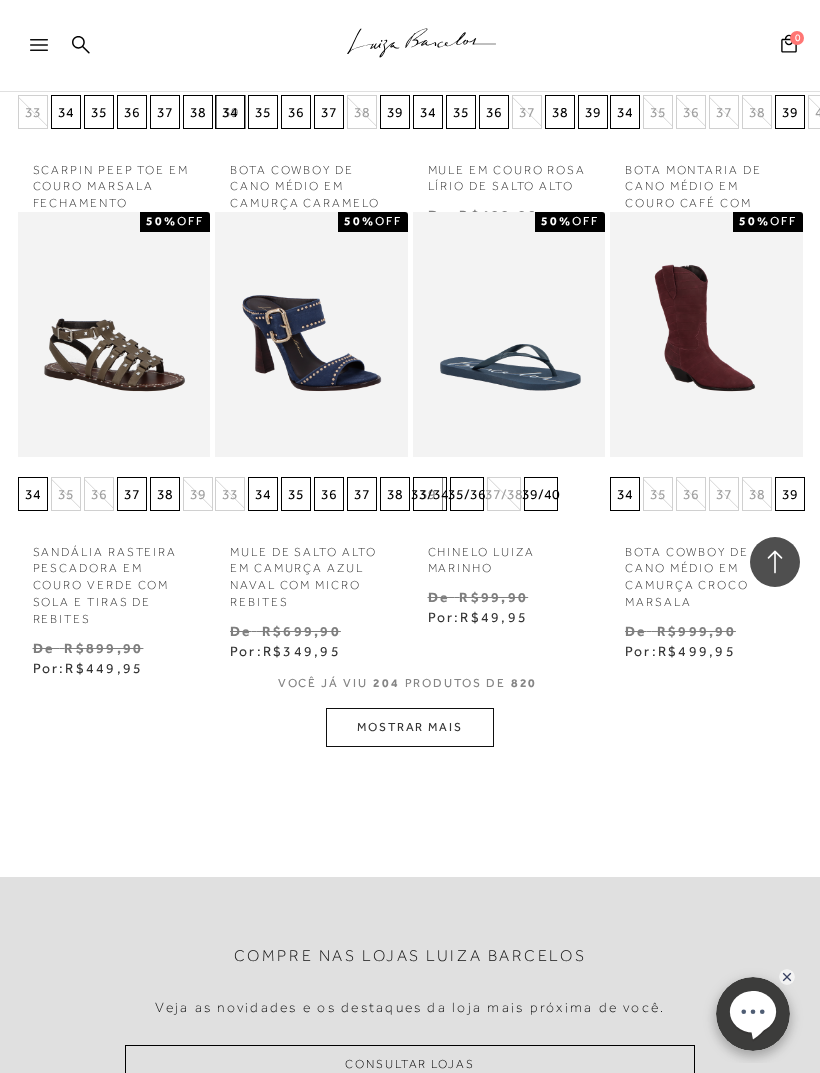 click on "MOSTRAR MAIS" at bounding box center [410, 727] 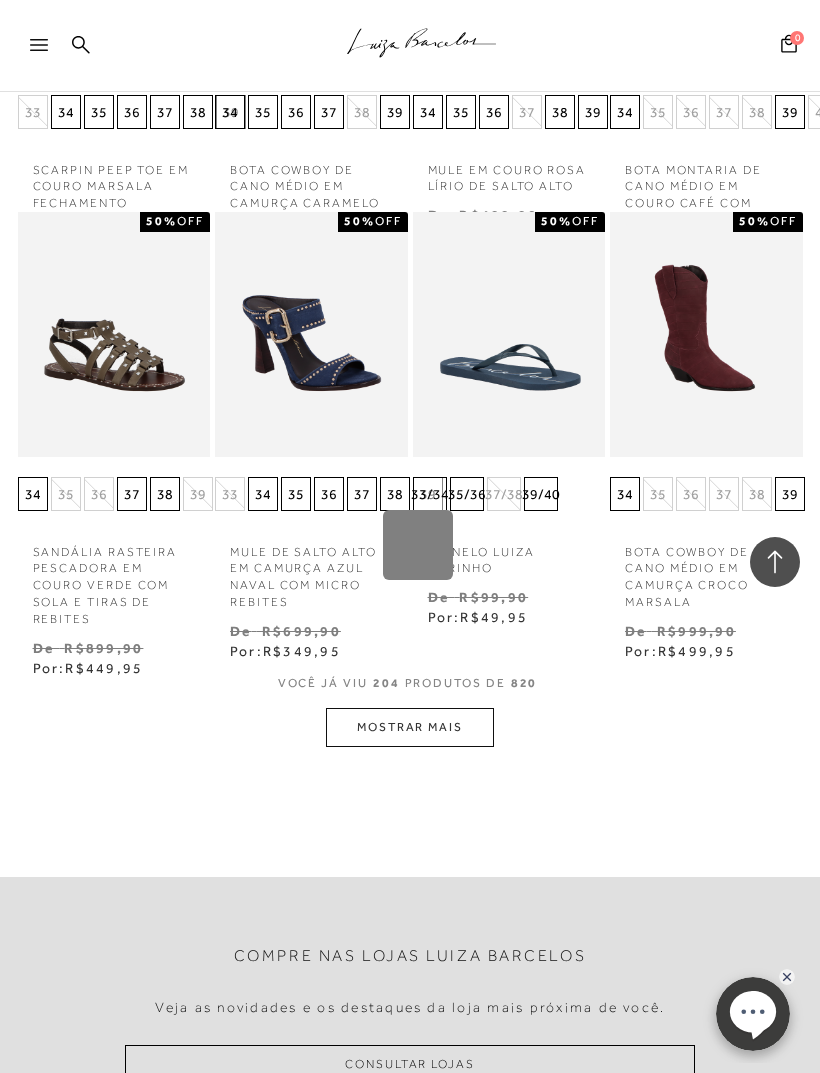scroll, scrollTop: 20359, scrollLeft: 0, axis: vertical 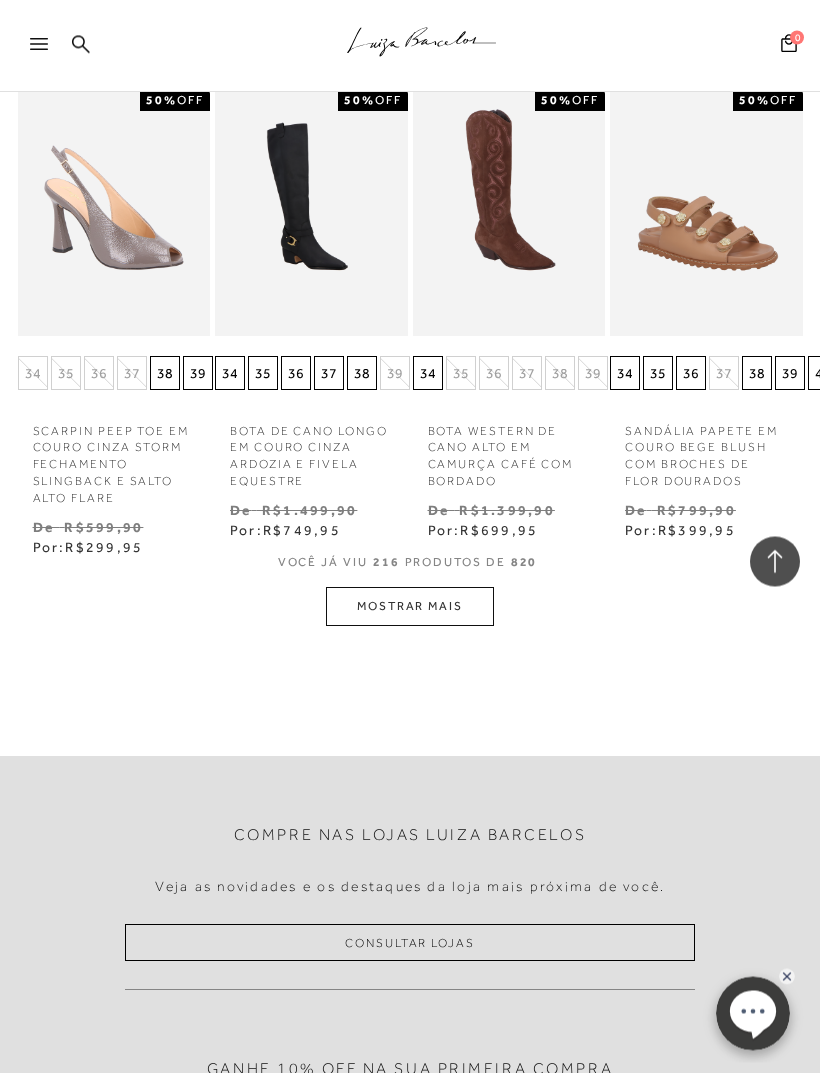 click on "MOSTRAR MAIS" at bounding box center (410, 607) 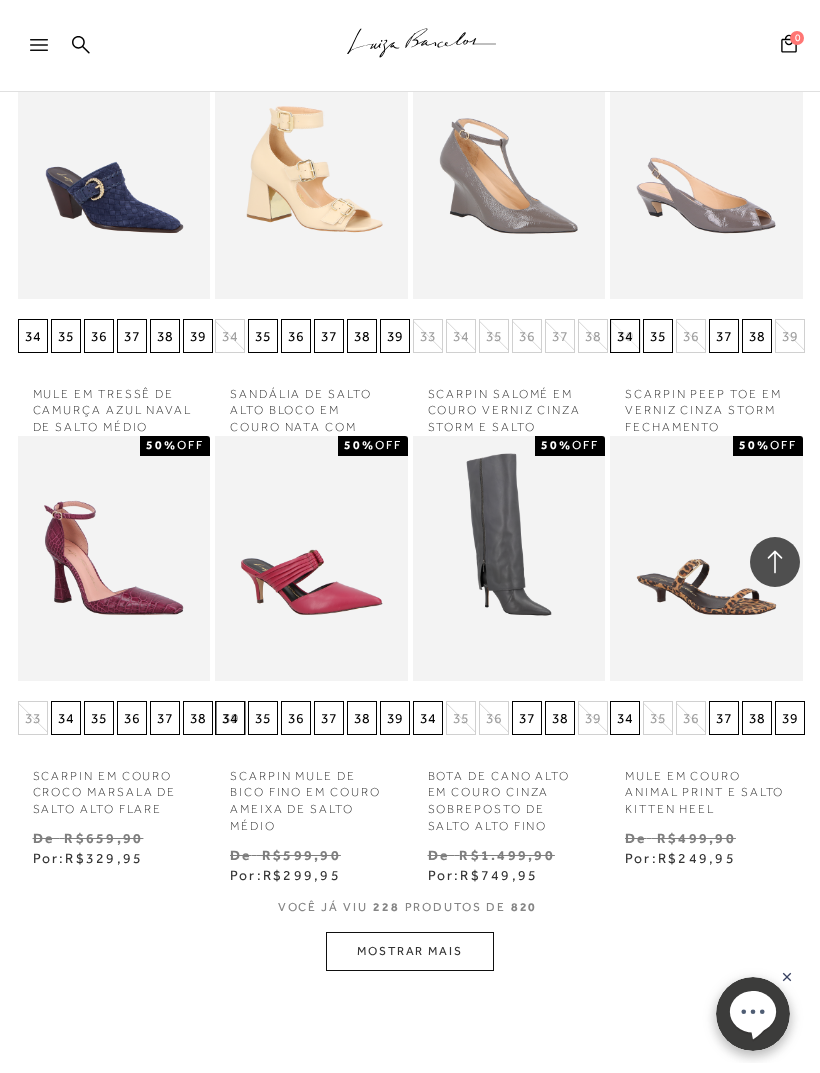 scroll, scrollTop: 22708, scrollLeft: 0, axis: vertical 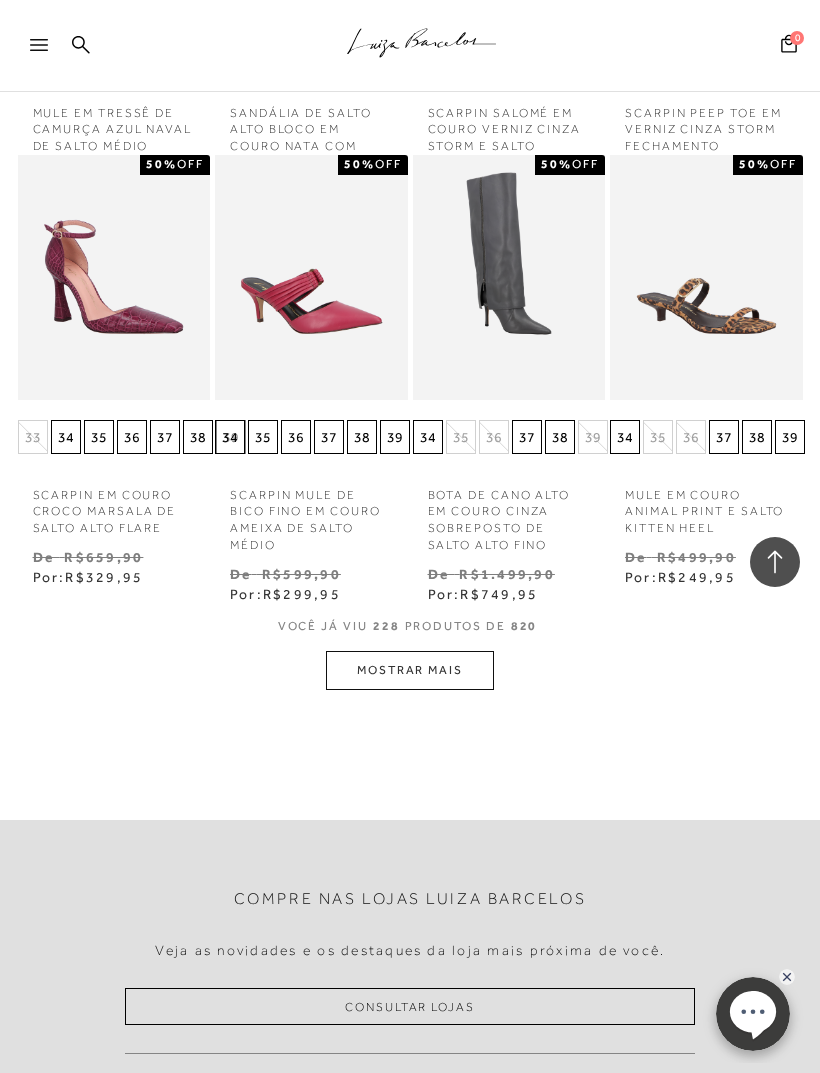 click on "MOSTRAR MAIS" at bounding box center (410, 670) 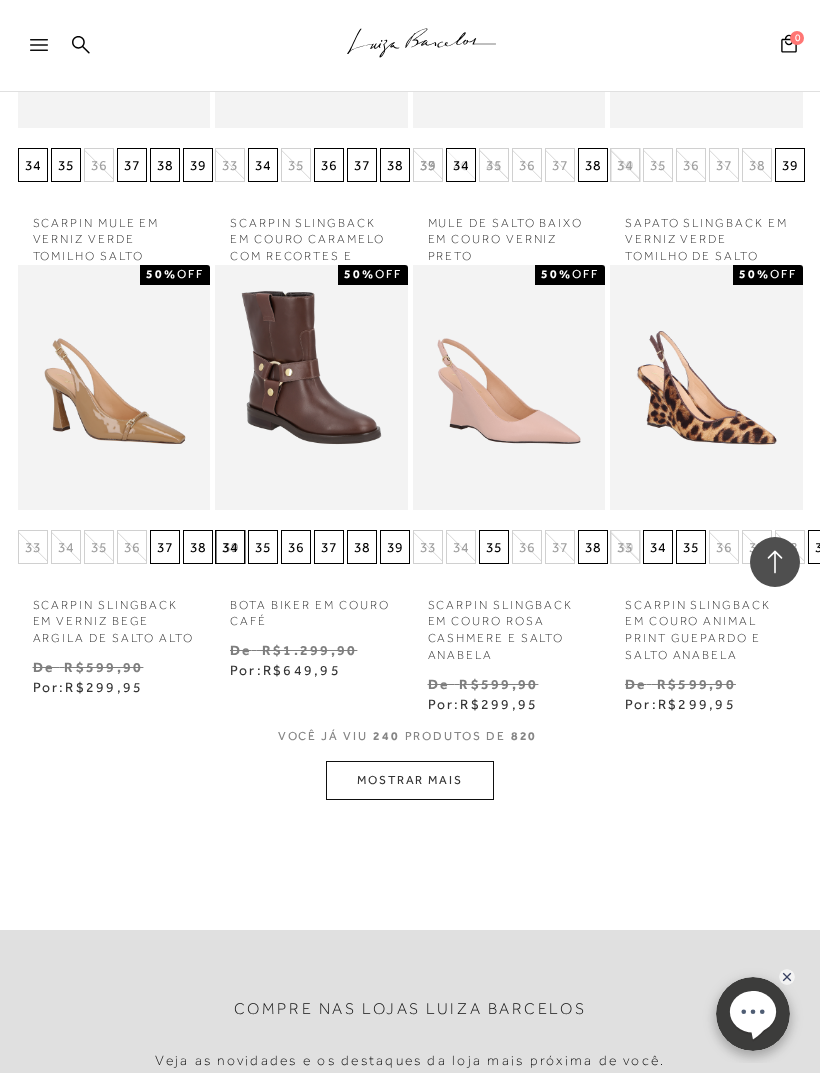 scroll, scrollTop: 23836, scrollLeft: 0, axis: vertical 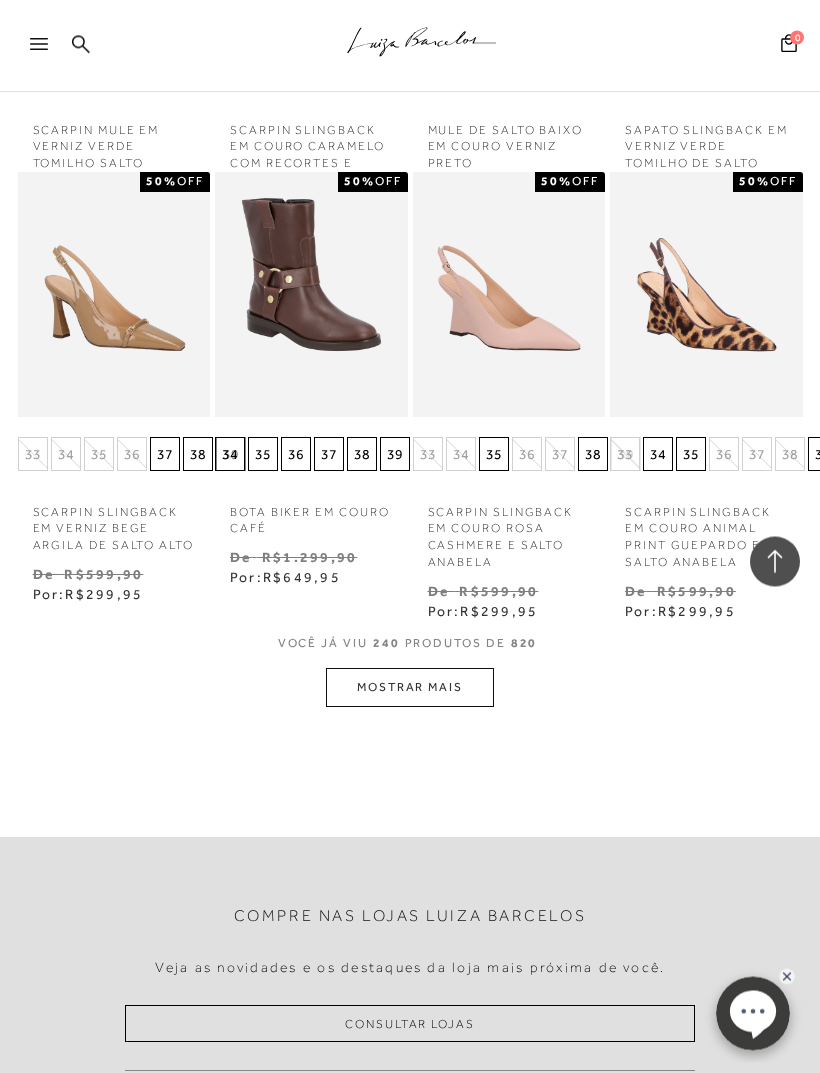 click on "MOSTRAR MAIS" at bounding box center (410, 688) 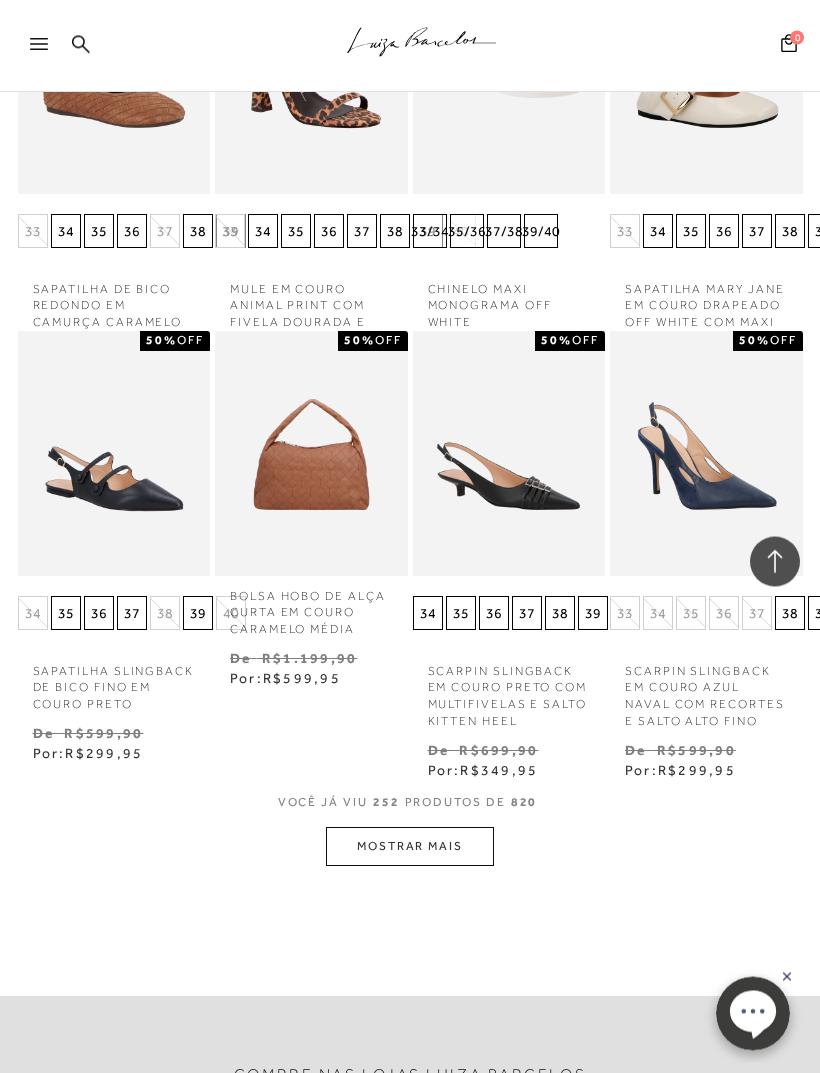 scroll, scrollTop: 24960, scrollLeft: 0, axis: vertical 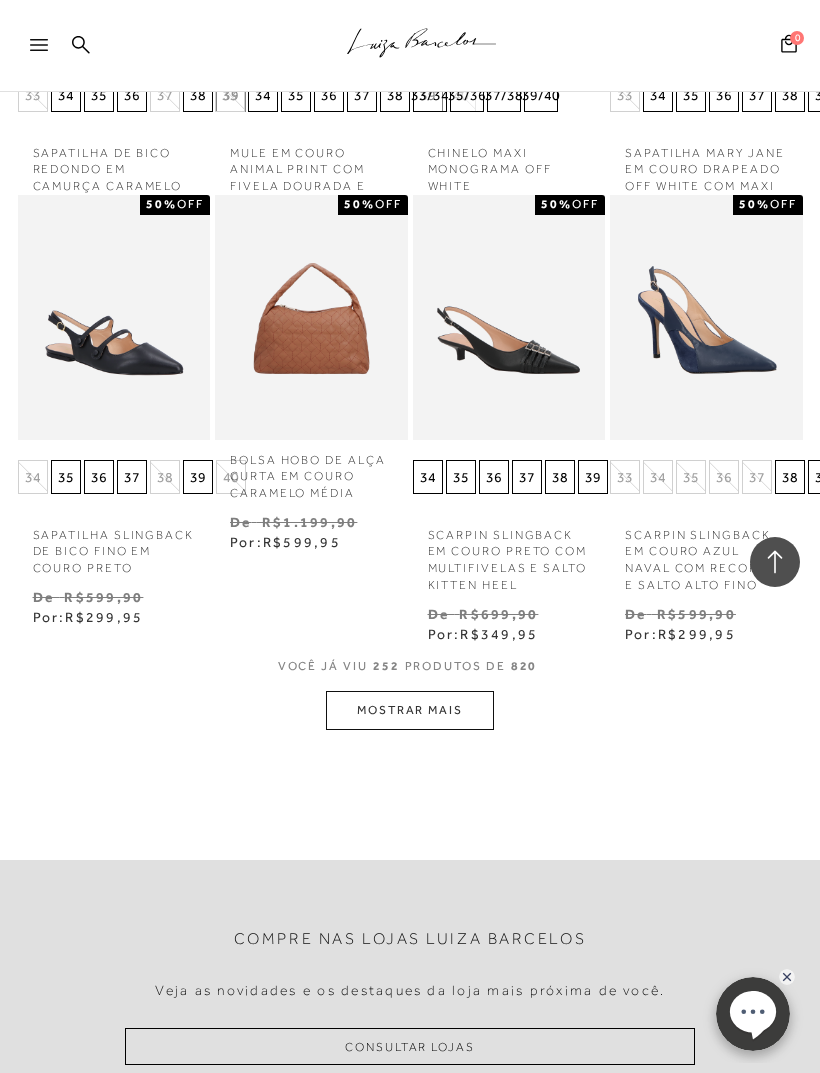 click on "MOSTRAR MAIS" at bounding box center [410, 710] 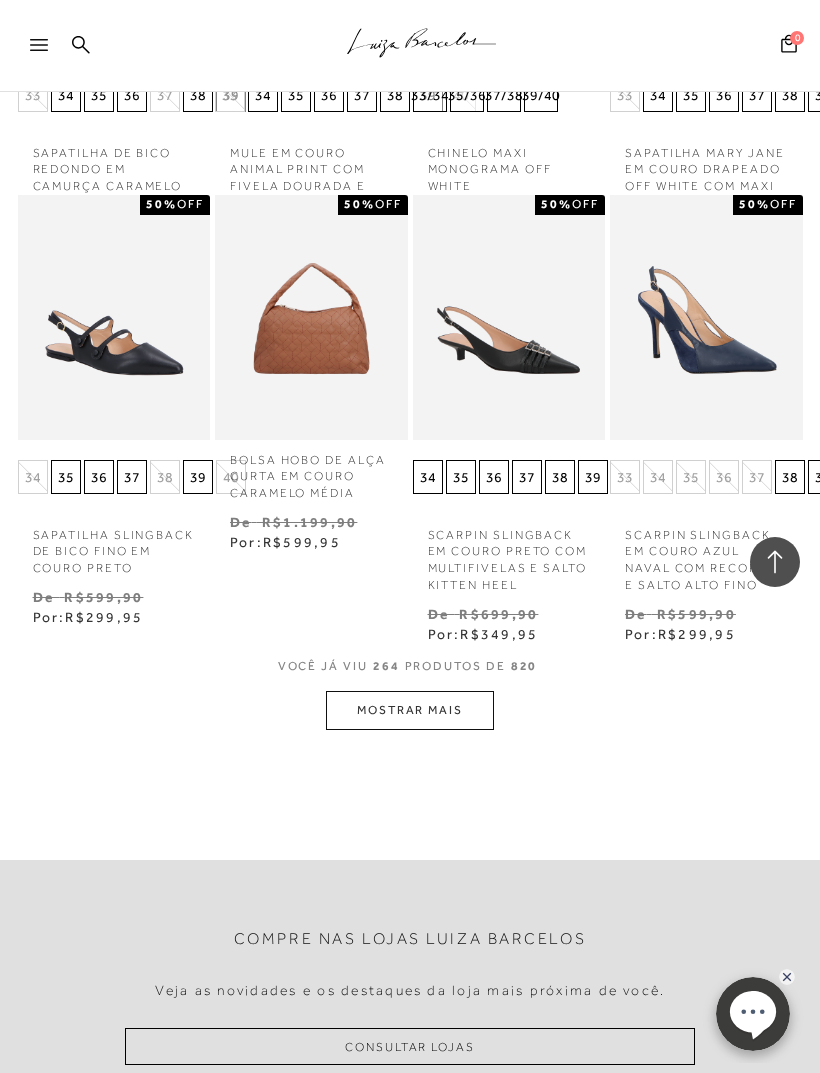click on "MOSTRAR MAIS" at bounding box center [410, 710] 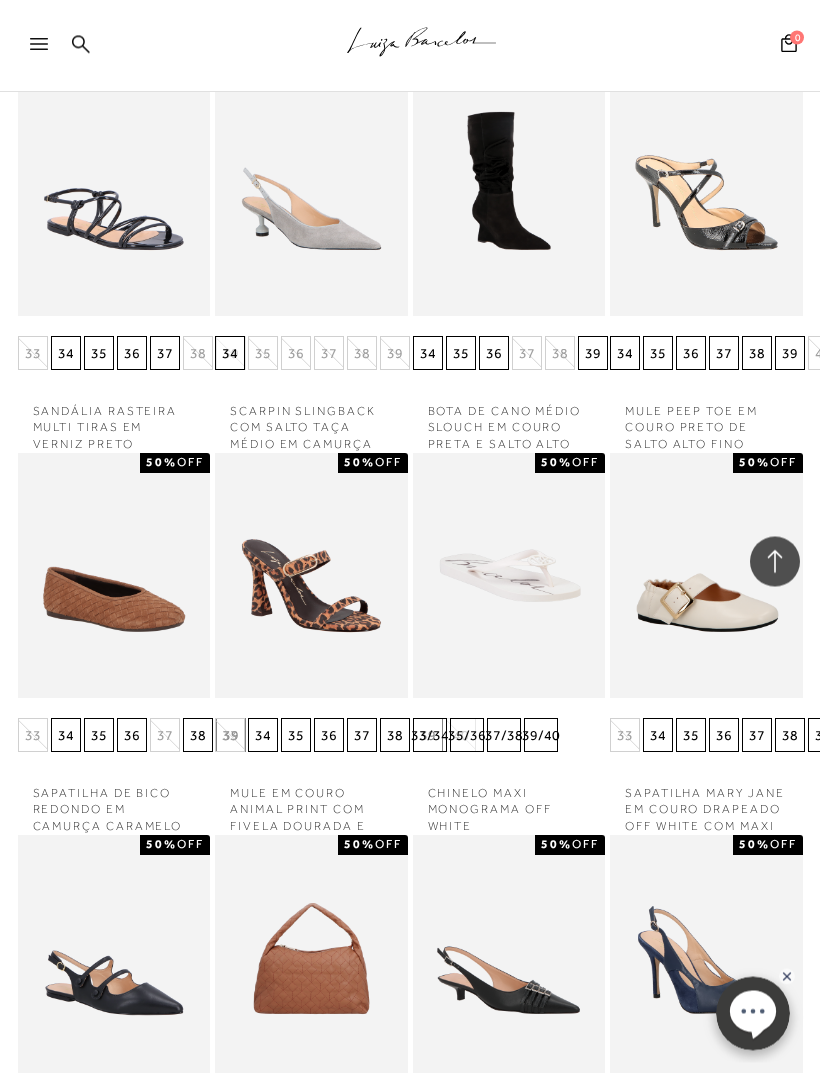 scroll, scrollTop: 24268, scrollLeft: 0, axis: vertical 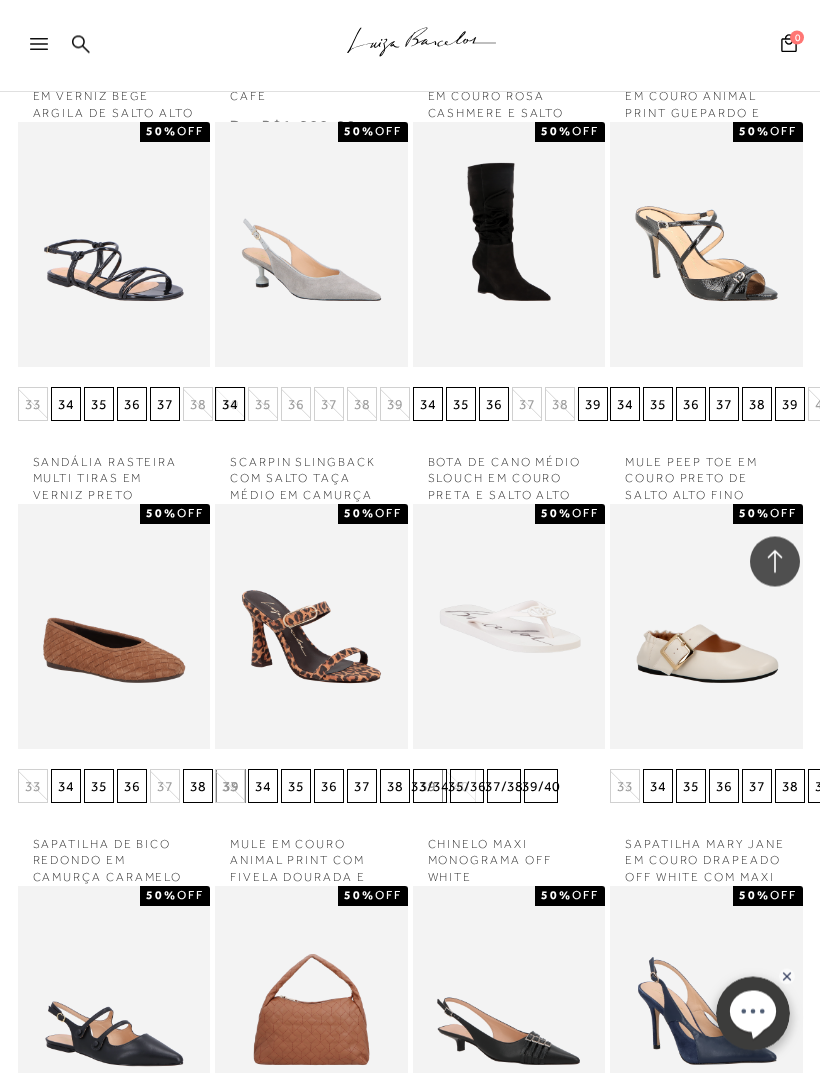 click at bounding box center (48, 51) 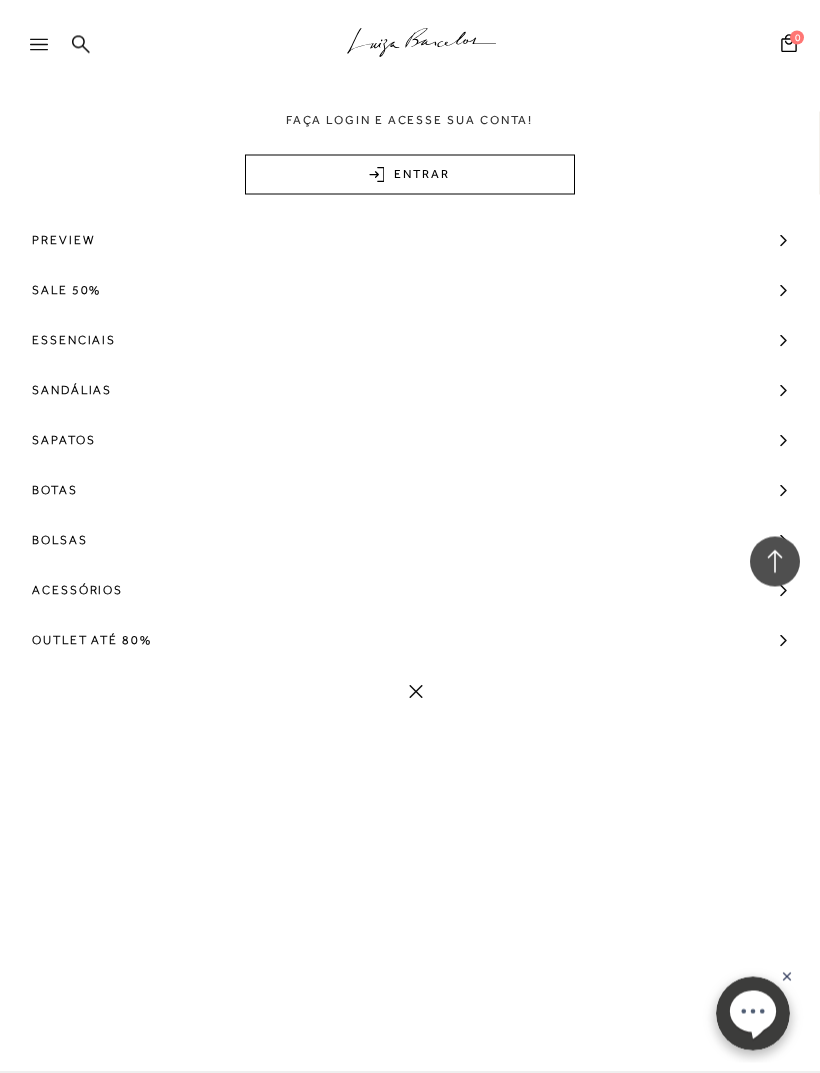 scroll, scrollTop: 24269, scrollLeft: 0, axis: vertical 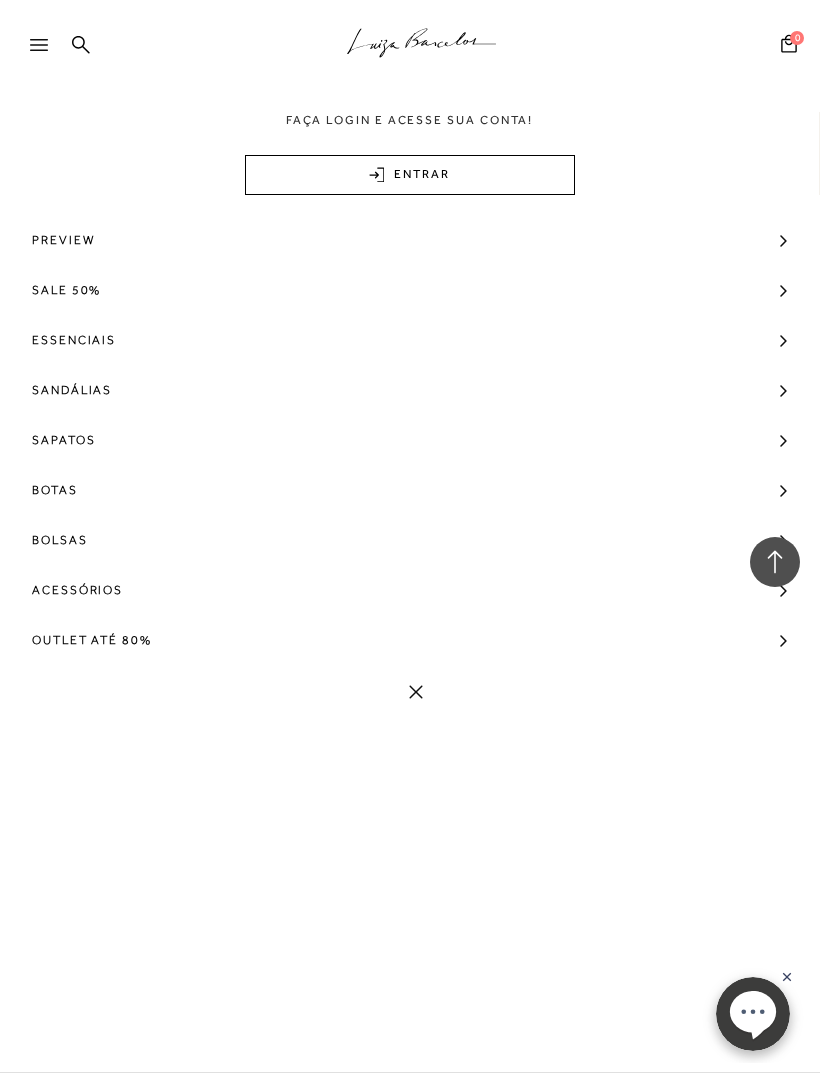 click on "Botas" at bounding box center (55, 490) 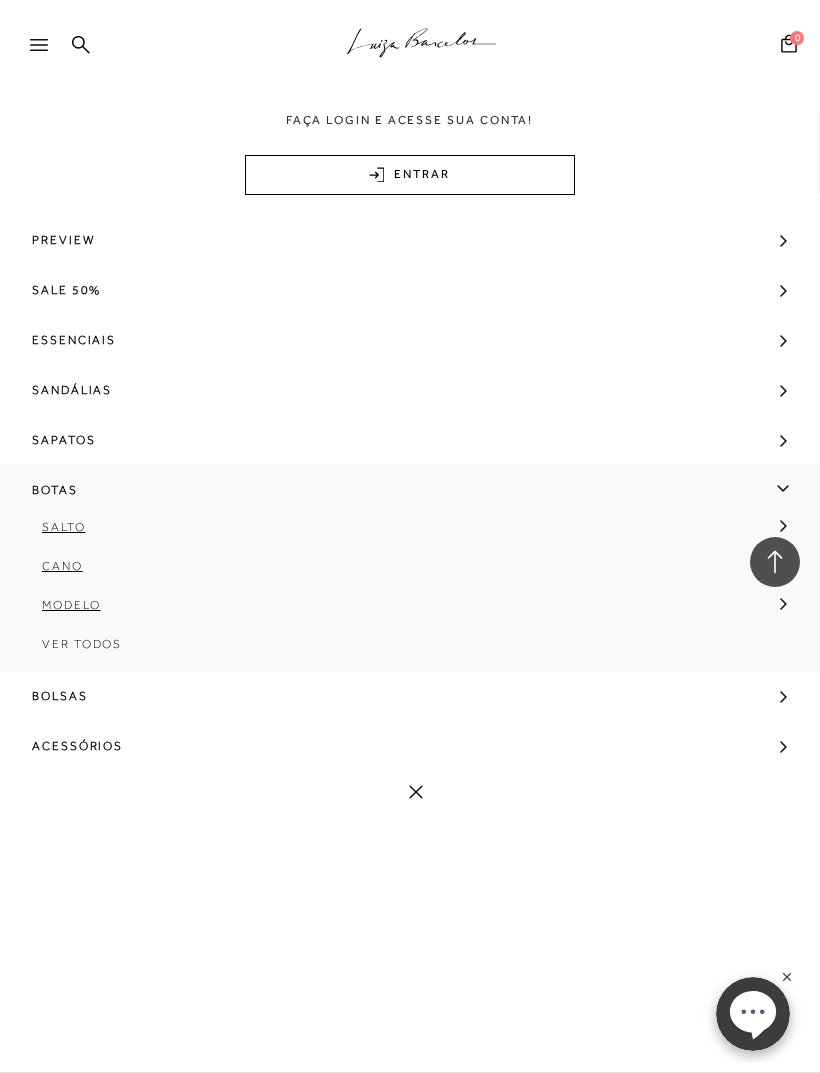 click on "Ver Todos" at bounding box center (82, 644) 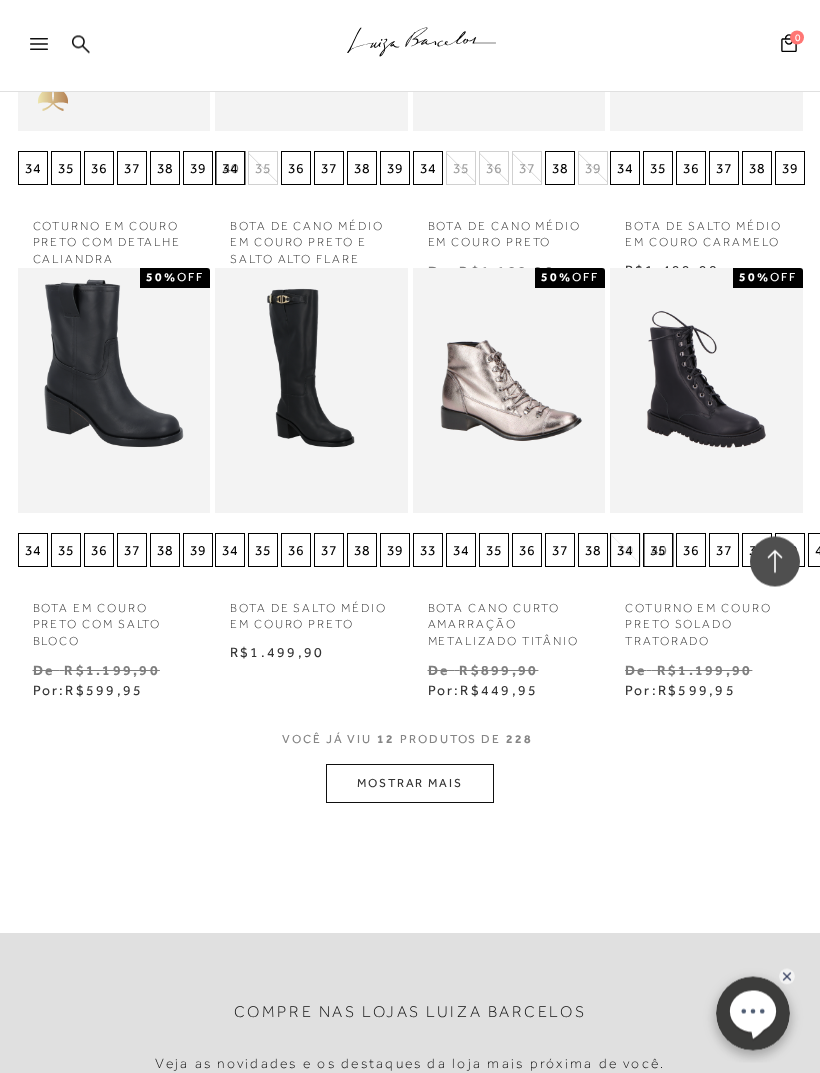 scroll, scrollTop: 821, scrollLeft: 0, axis: vertical 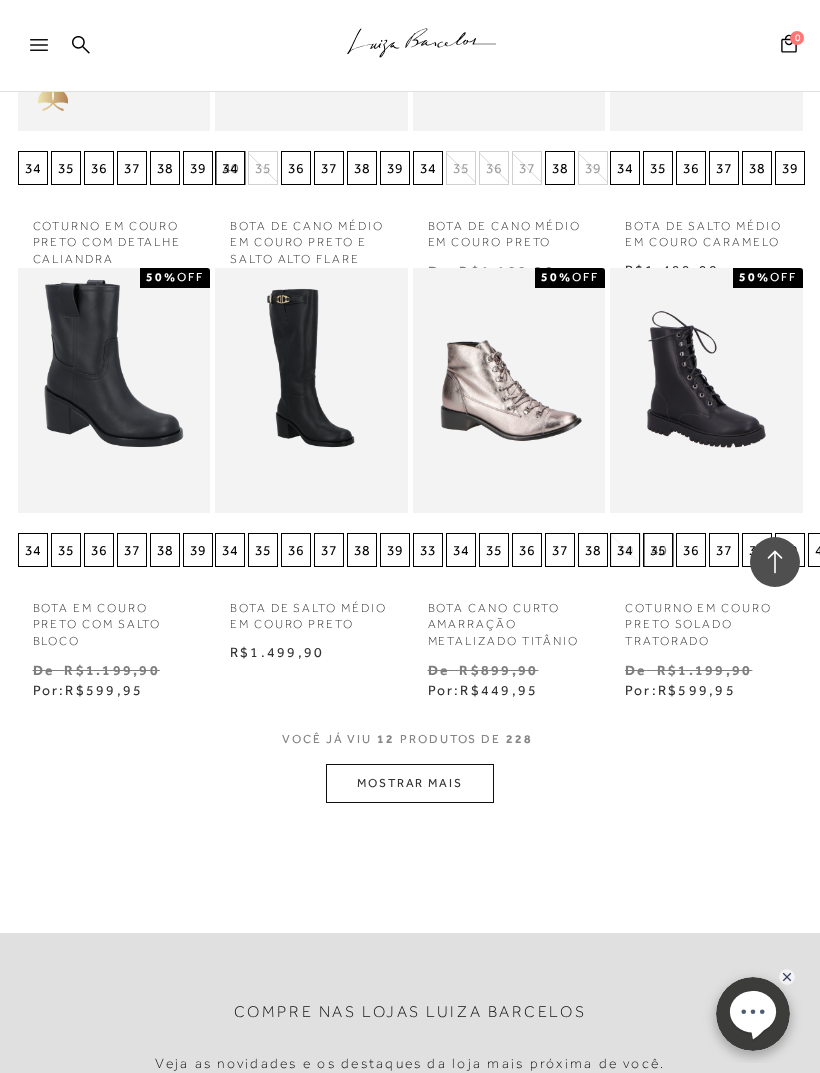 click on "MOSTRAR MAIS" at bounding box center (410, 783) 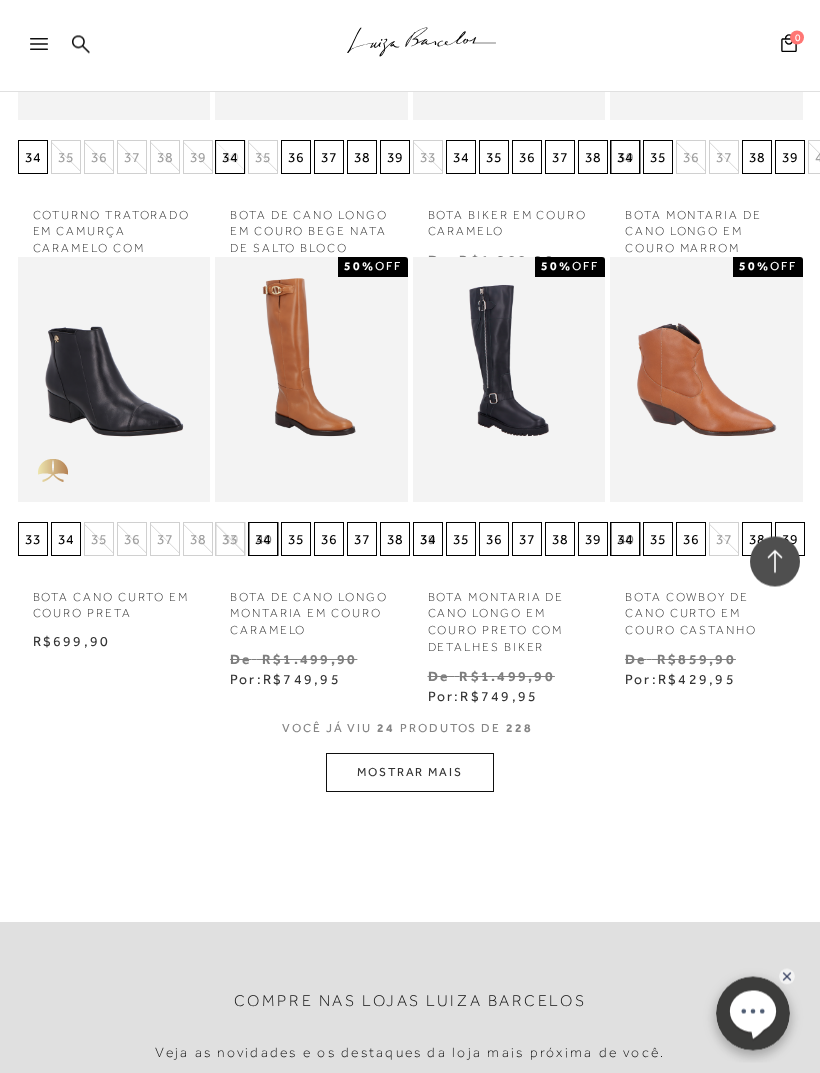 scroll, scrollTop: 1977, scrollLeft: 0, axis: vertical 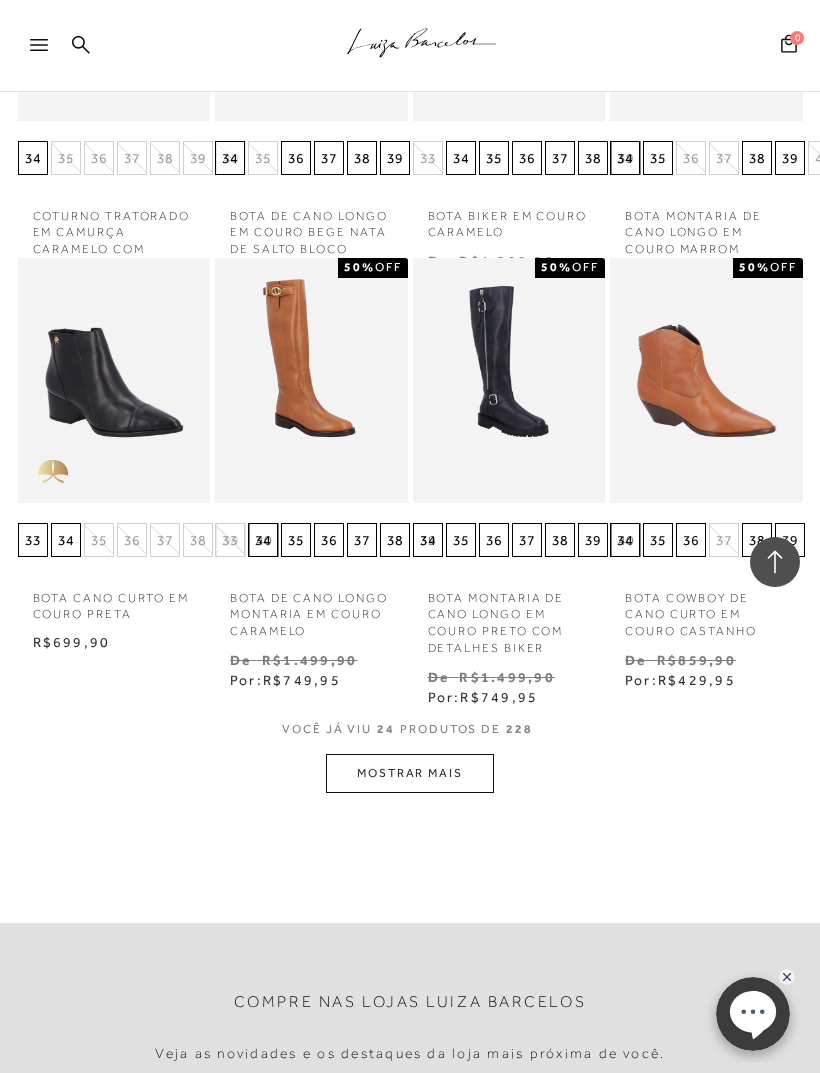 click on "MOSTRAR MAIS" at bounding box center [410, 773] 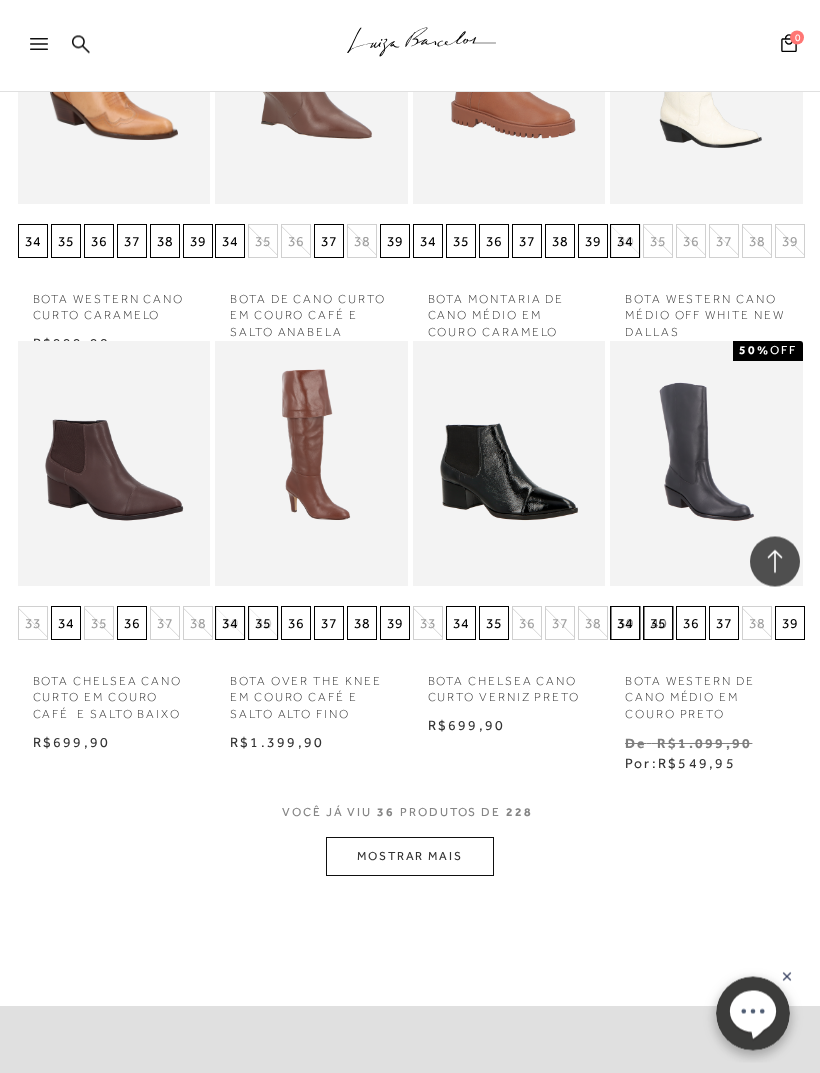 scroll, scrollTop: 3200, scrollLeft: 0, axis: vertical 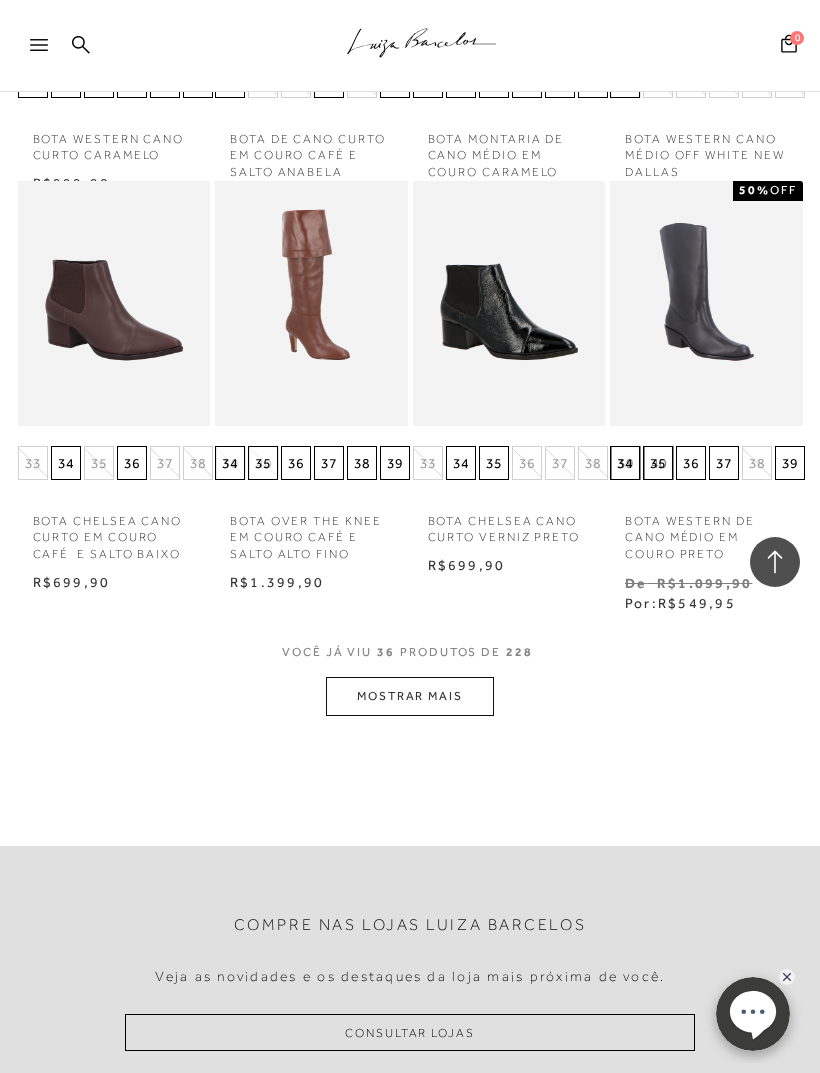 click on "MOSTRAR MAIS" at bounding box center [410, 696] 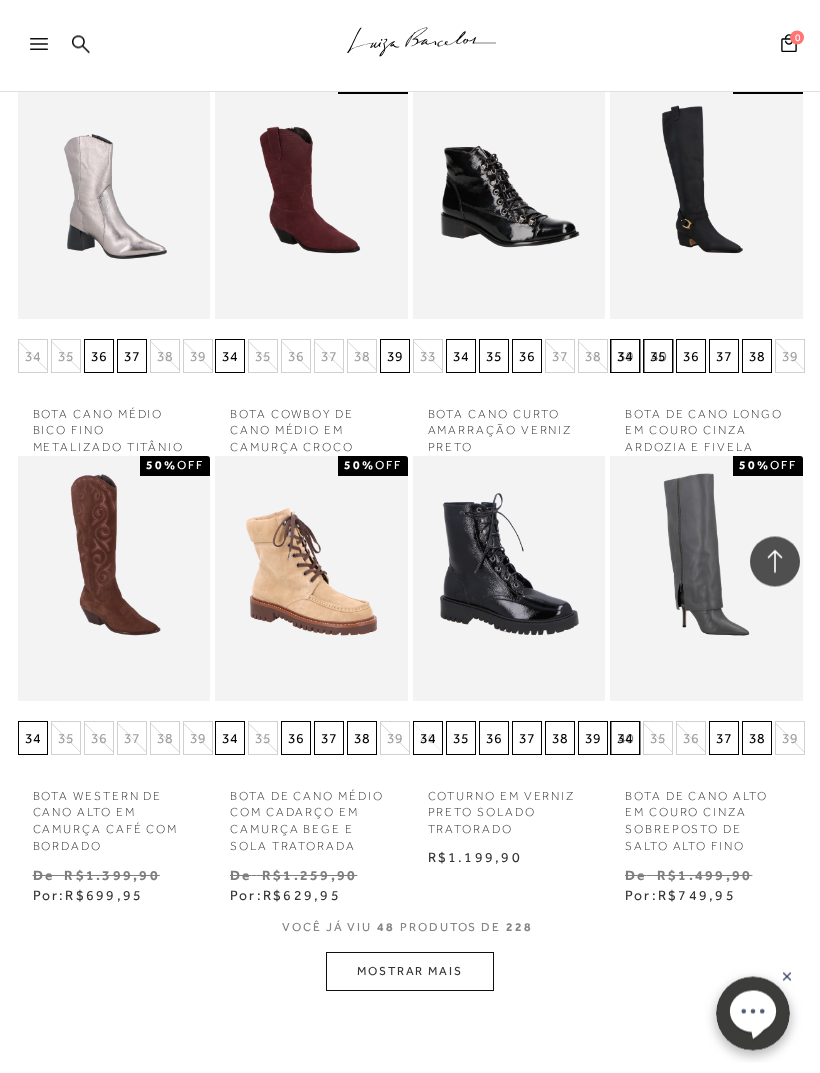 scroll, scrollTop: 4315, scrollLeft: 0, axis: vertical 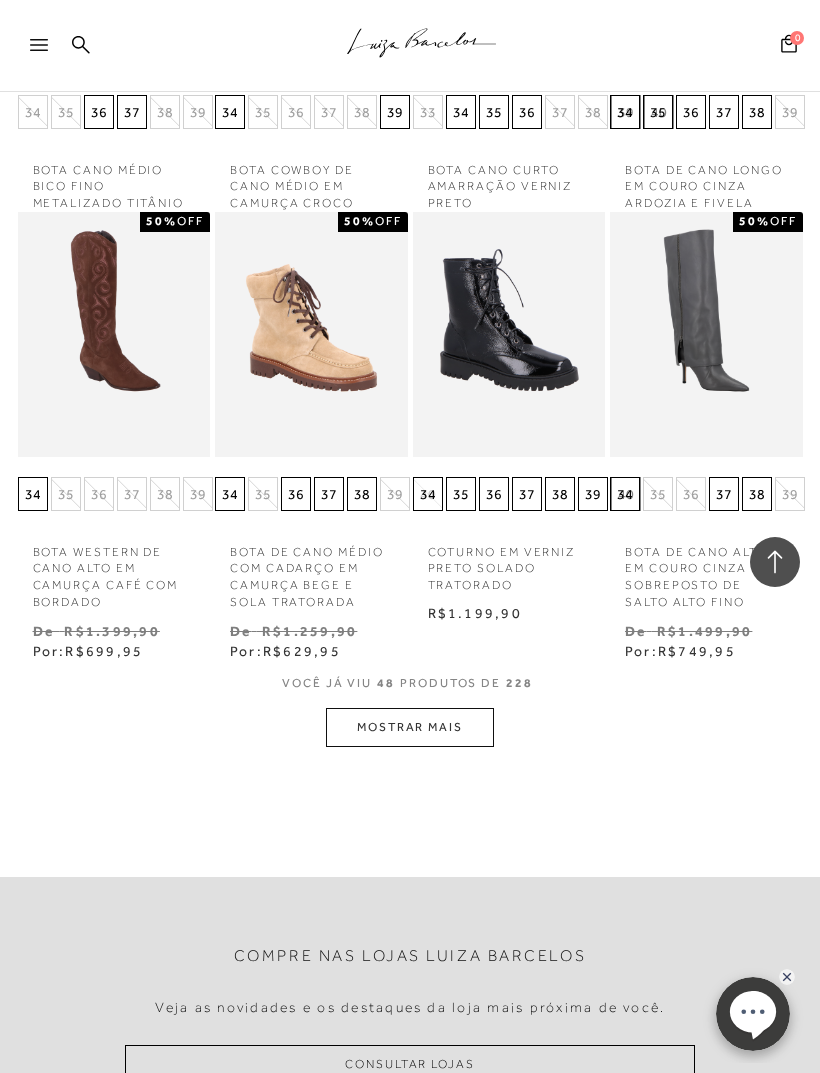 click on "MOSTRAR MAIS" at bounding box center [410, 727] 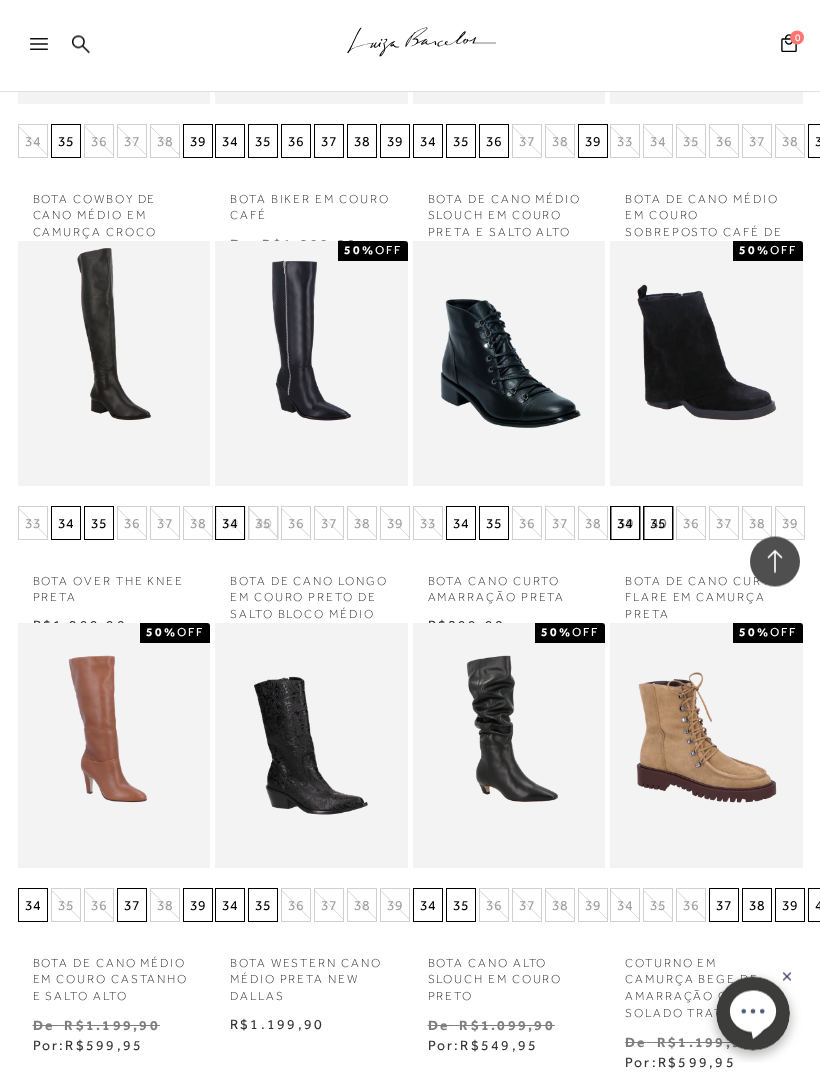 scroll, scrollTop: 5178, scrollLeft: 0, axis: vertical 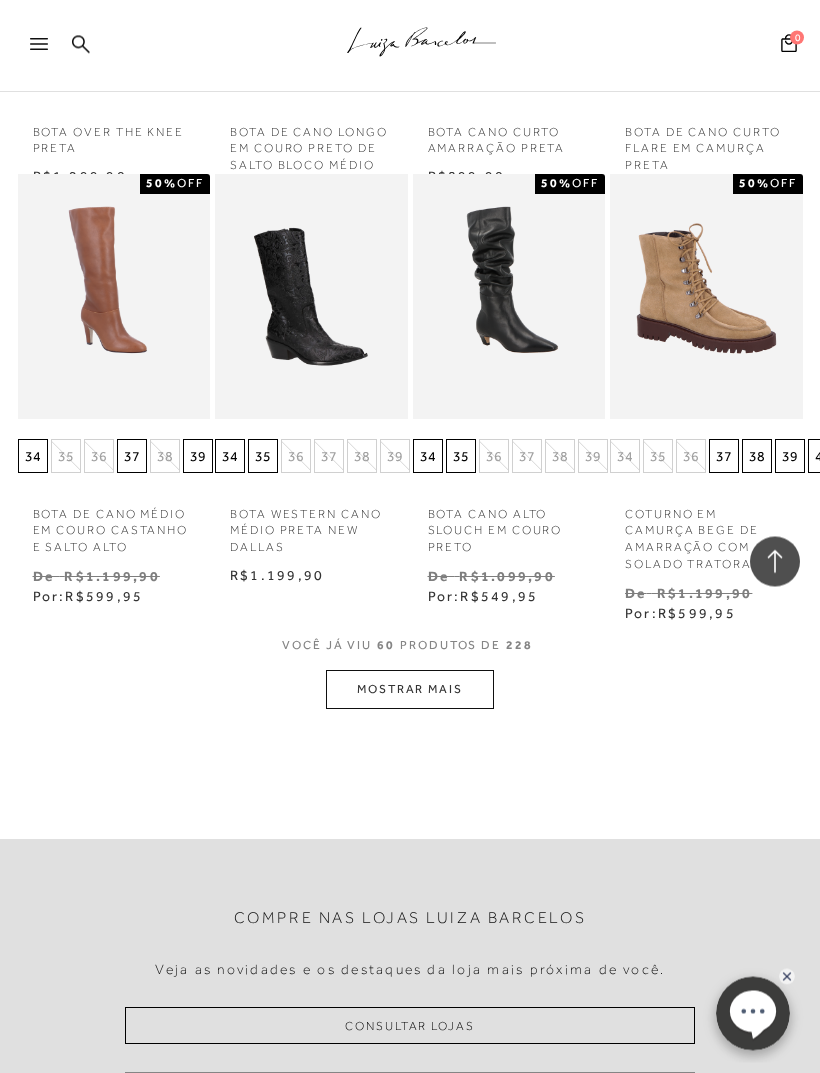click on "MOSTRAR MAIS" at bounding box center (410, 690) 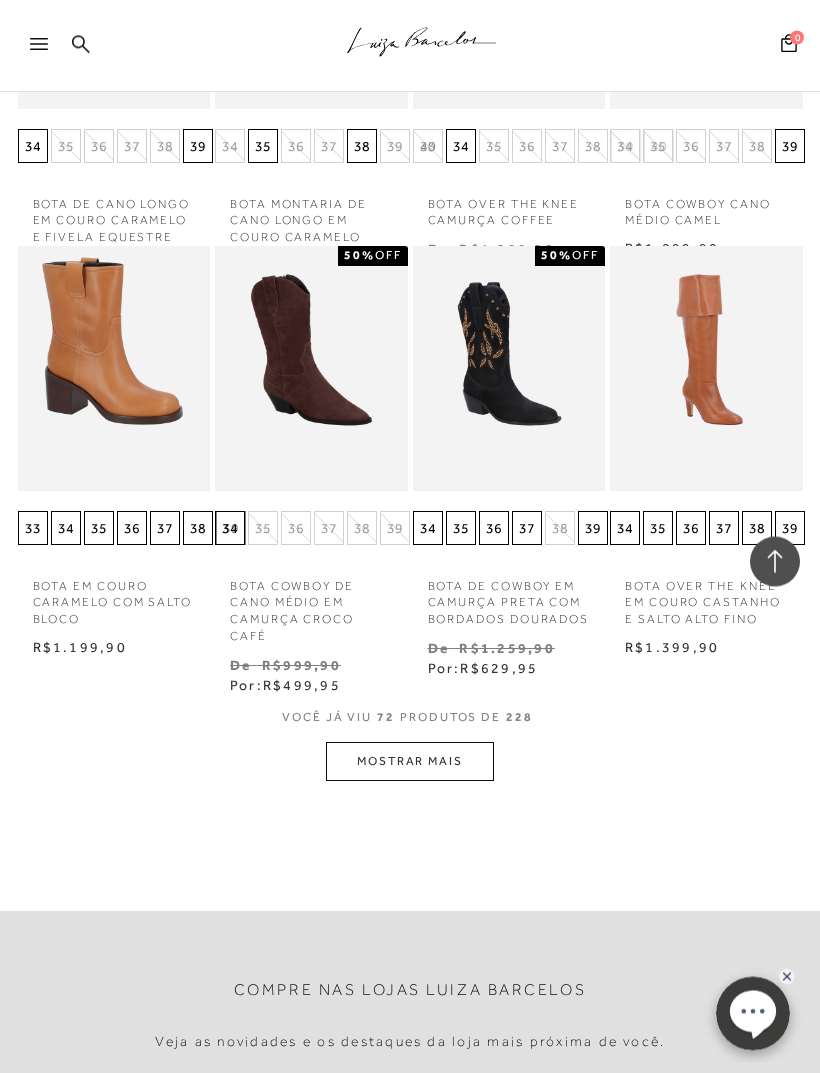 scroll, scrollTop: 6573, scrollLeft: 0, axis: vertical 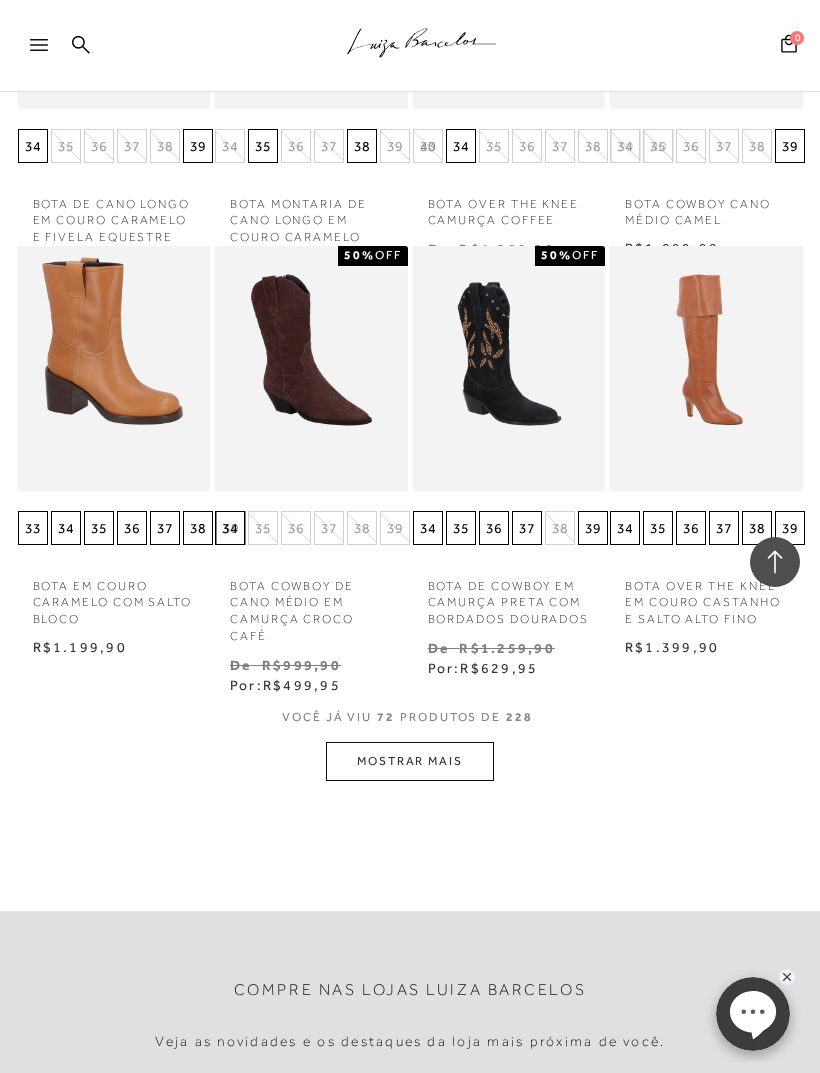 click on "MOSTRAR MAIS" at bounding box center (410, 761) 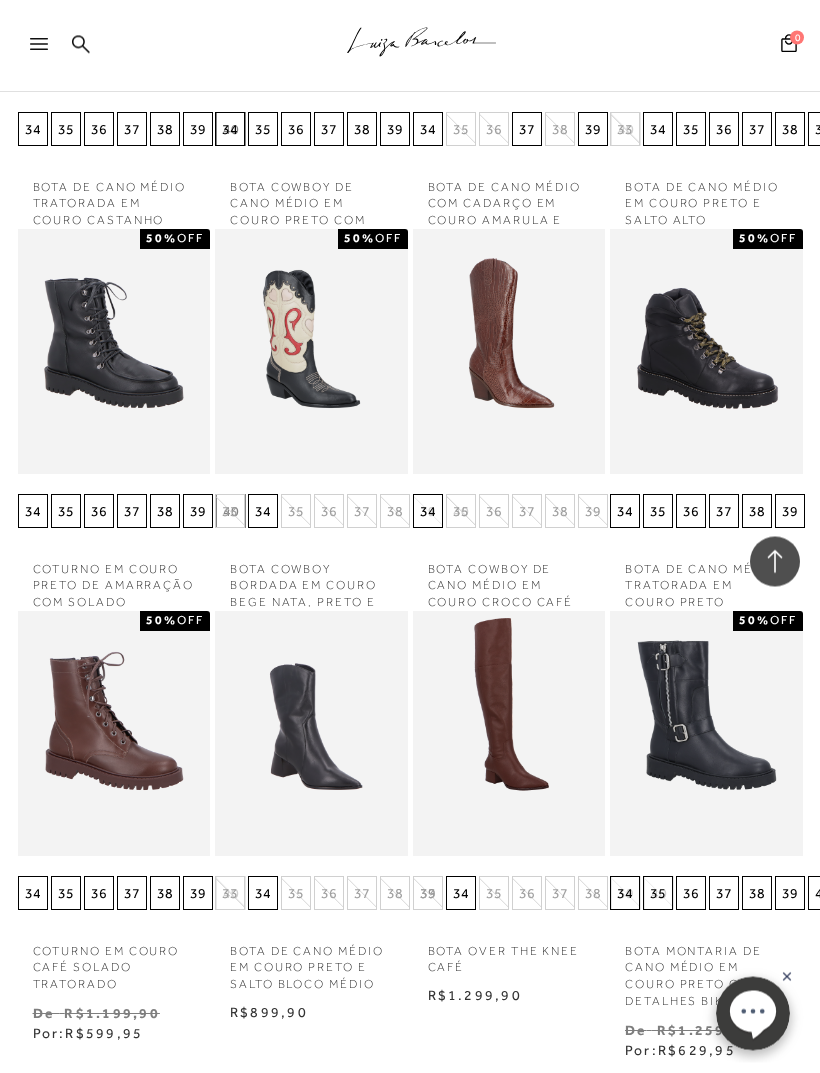 scroll, scrollTop: 7725, scrollLeft: 0, axis: vertical 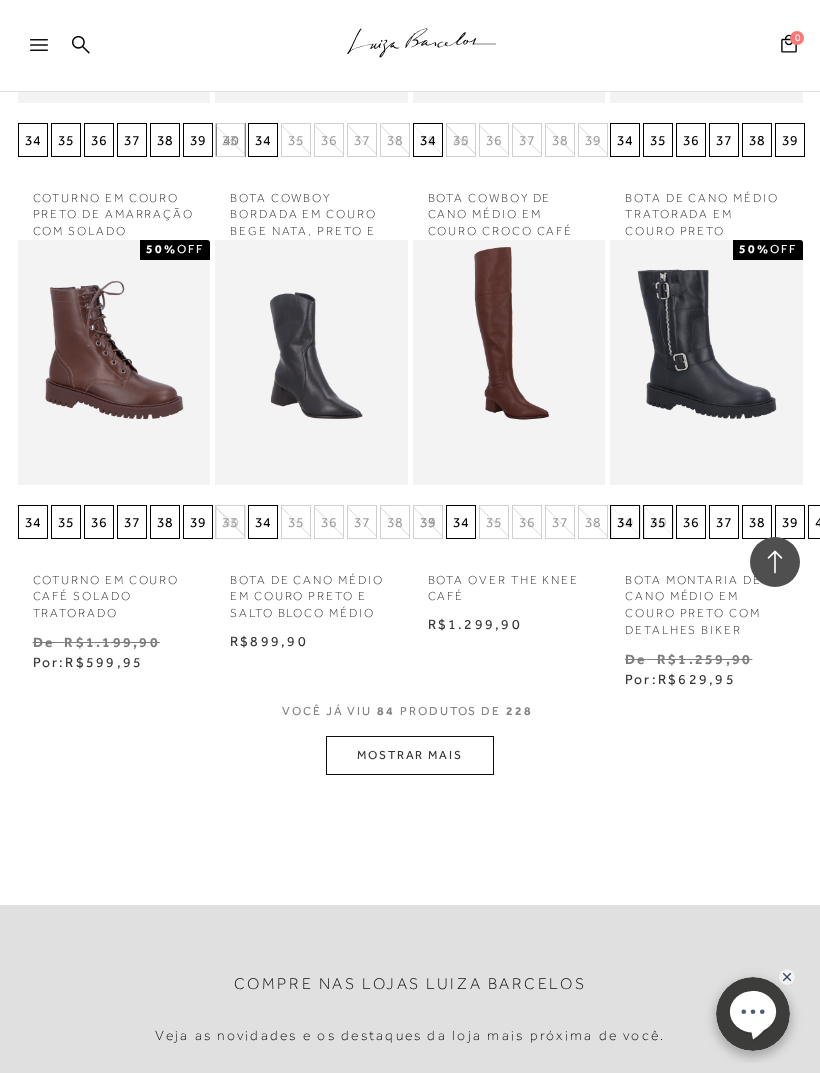 click on "MOSTRAR MAIS" at bounding box center (410, 755) 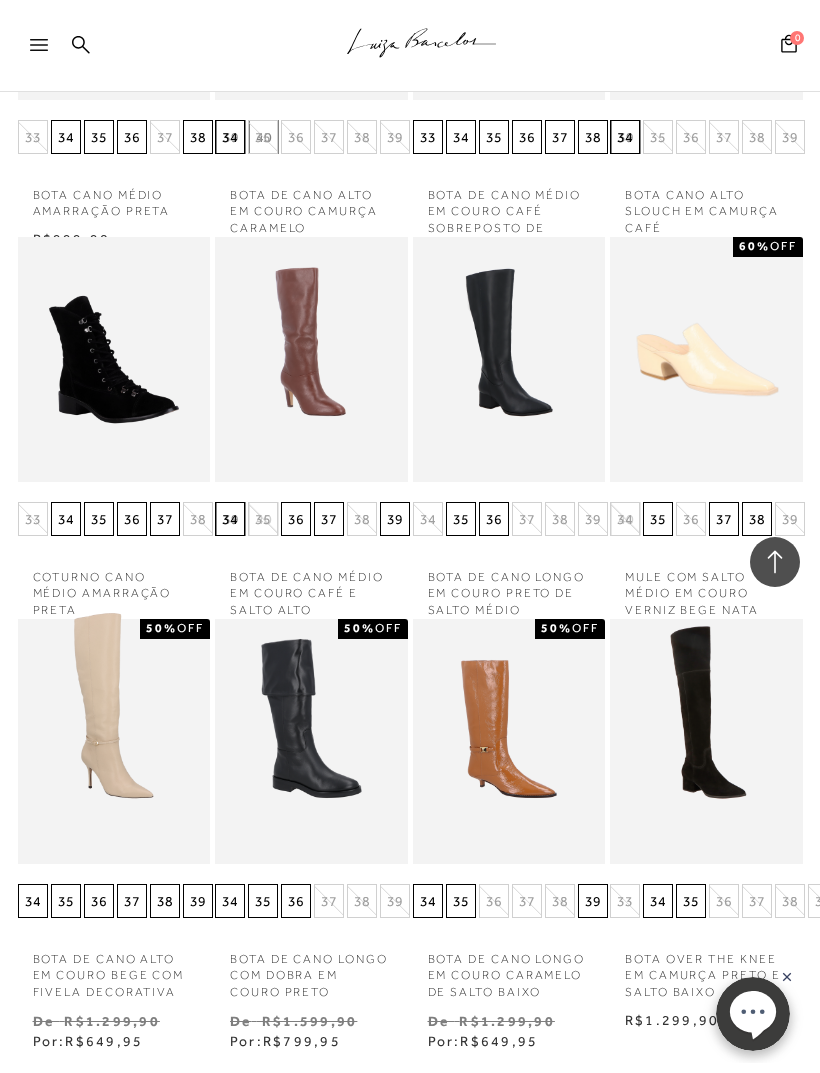 scroll, scrollTop: 8923, scrollLeft: 0, axis: vertical 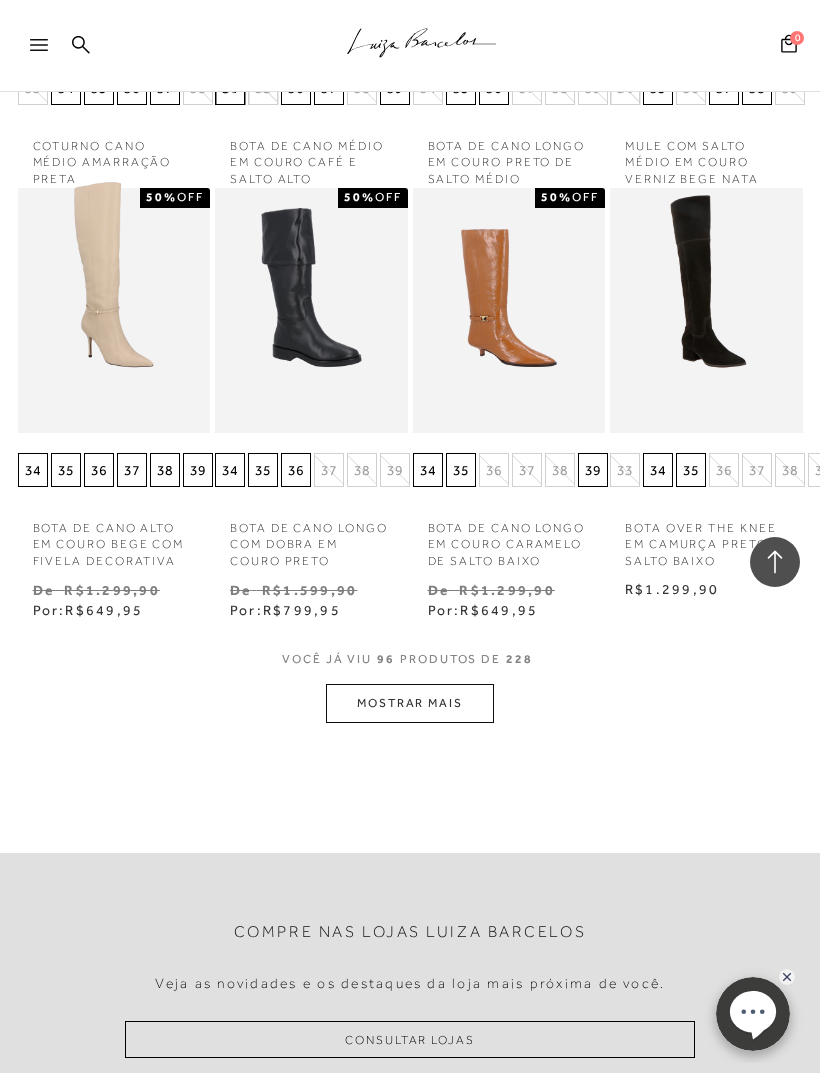 click on "MOSTRAR MAIS" at bounding box center [410, 703] 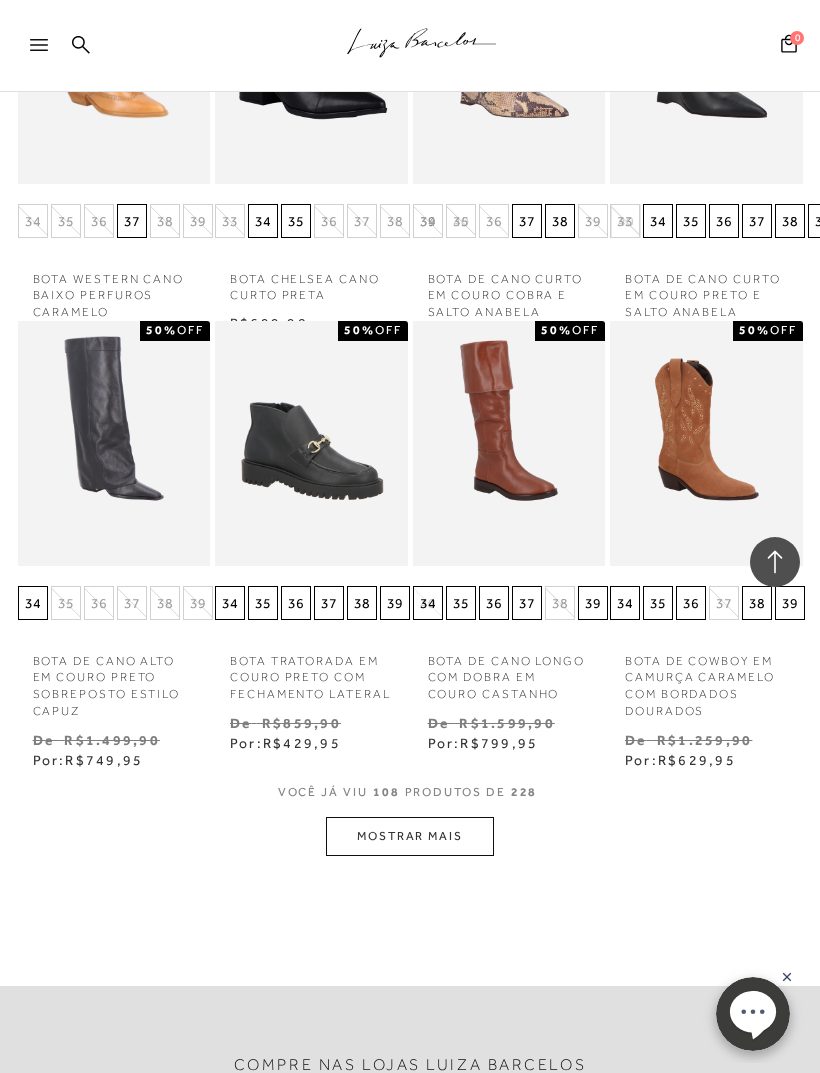 scroll, scrollTop: 10031, scrollLeft: 0, axis: vertical 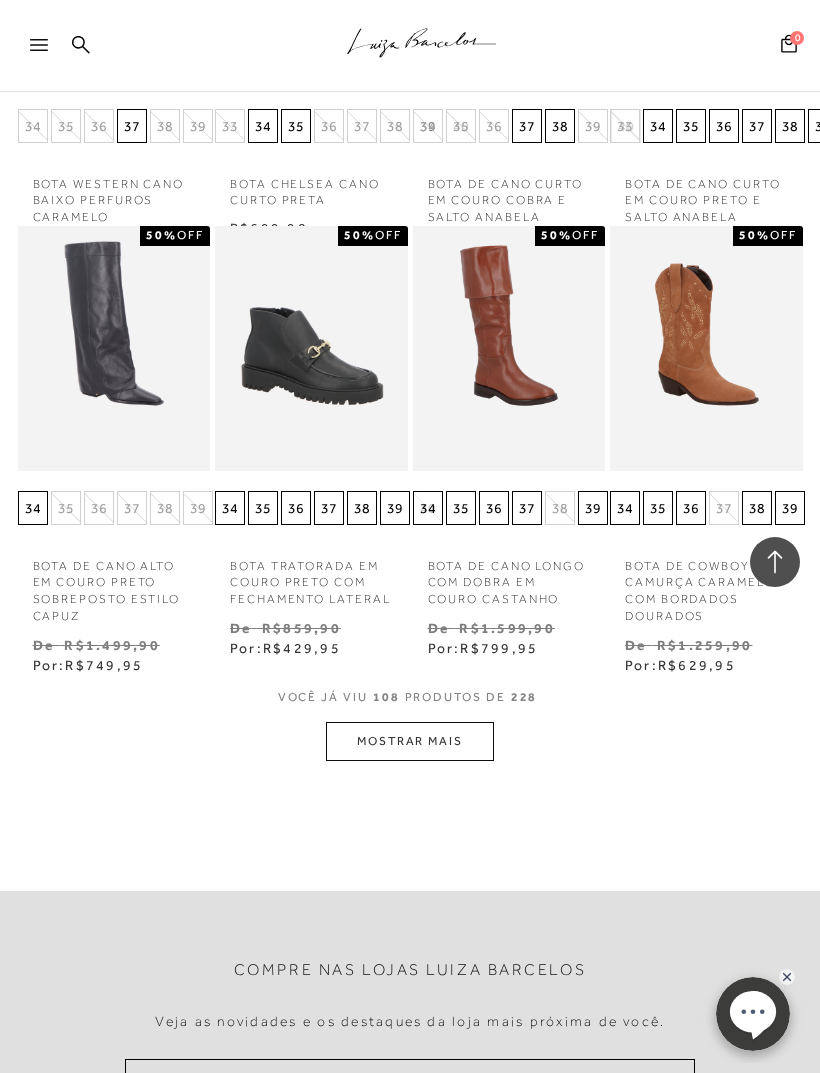 click on "MOSTRAR MAIS" at bounding box center (410, 741) 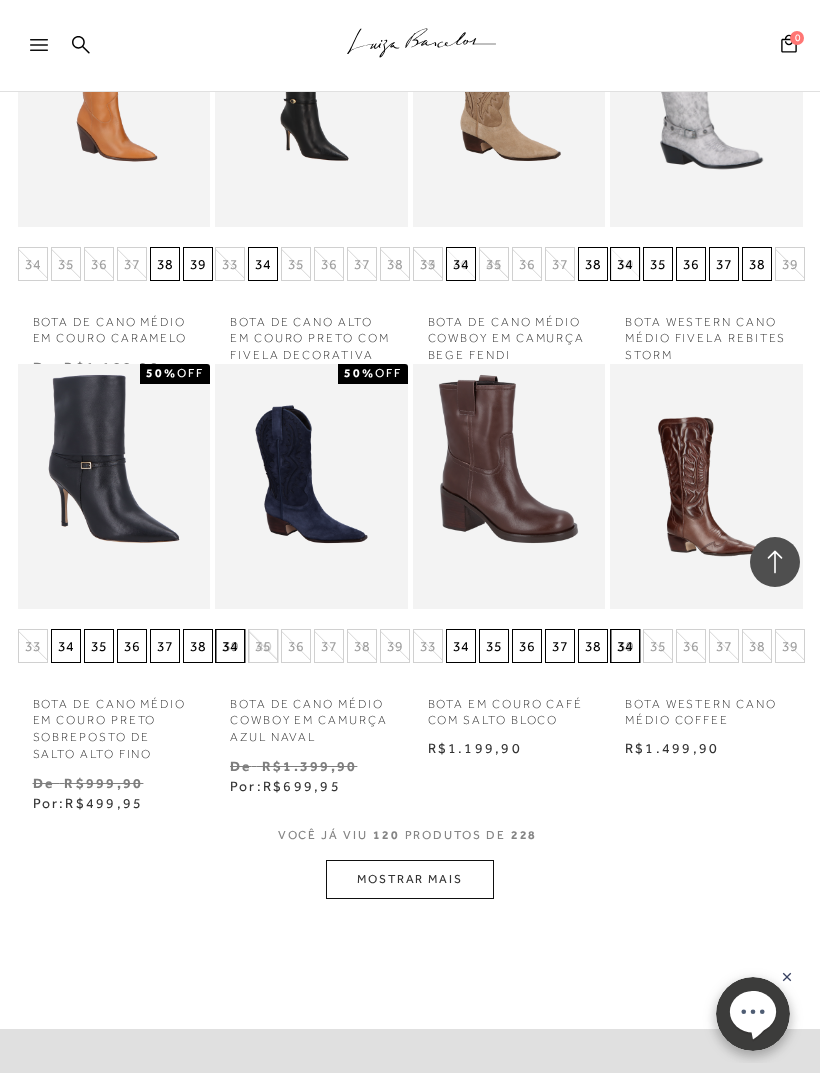 scroll, scrollTop: 11147, scrollLeft: 0, axis: vertical 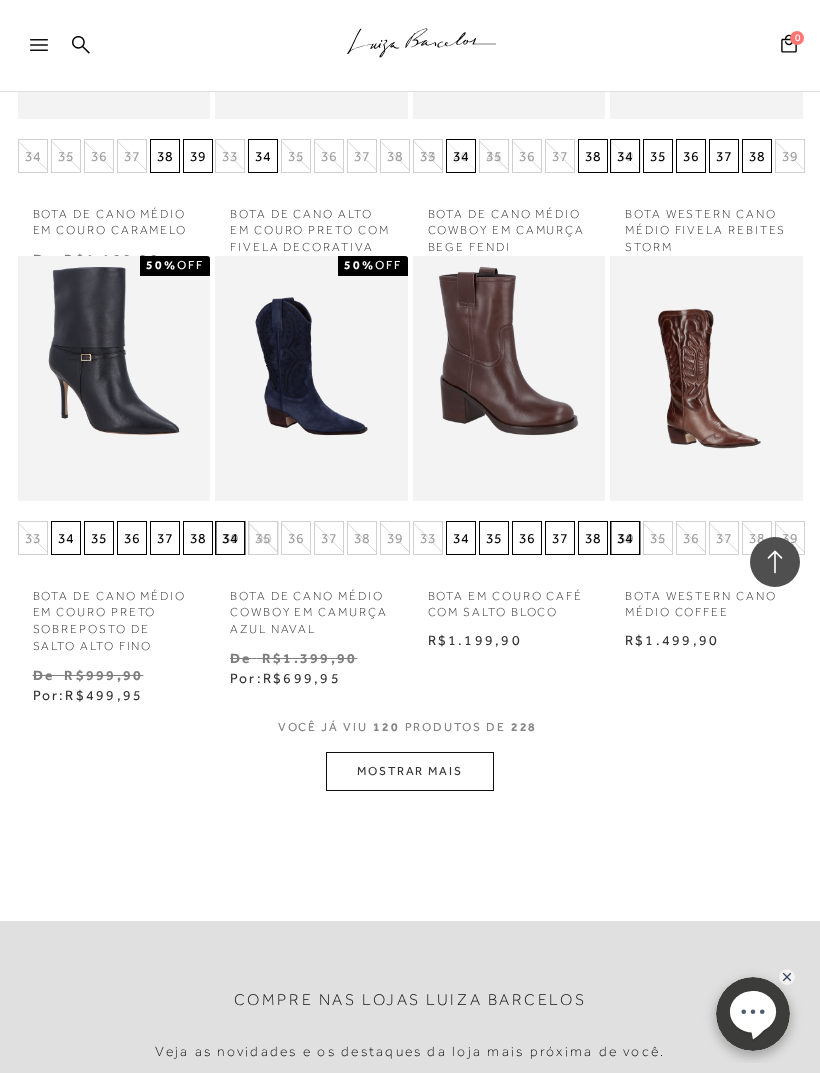 click on "MOSTRAR MAIS" at bounding box center (410, 771) 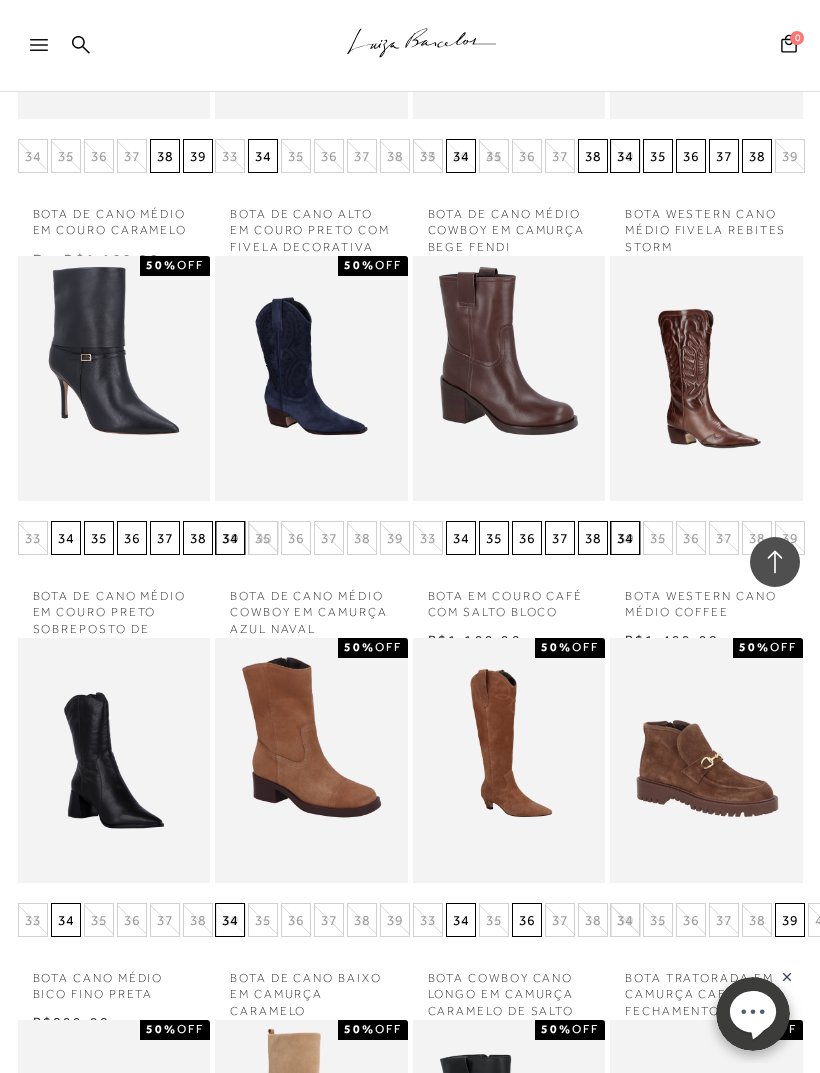 click at bounding box center [509, 760] 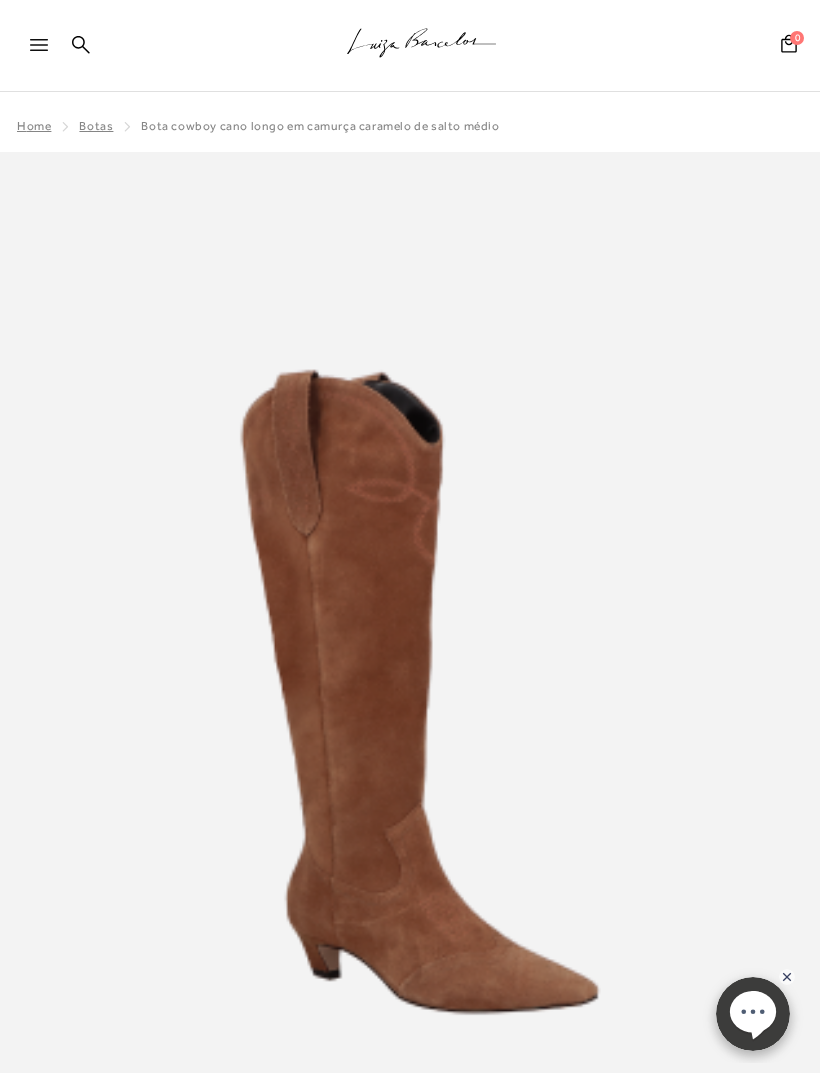 scroll, scrollTop: 0, scrollLeft: 0, axis: both 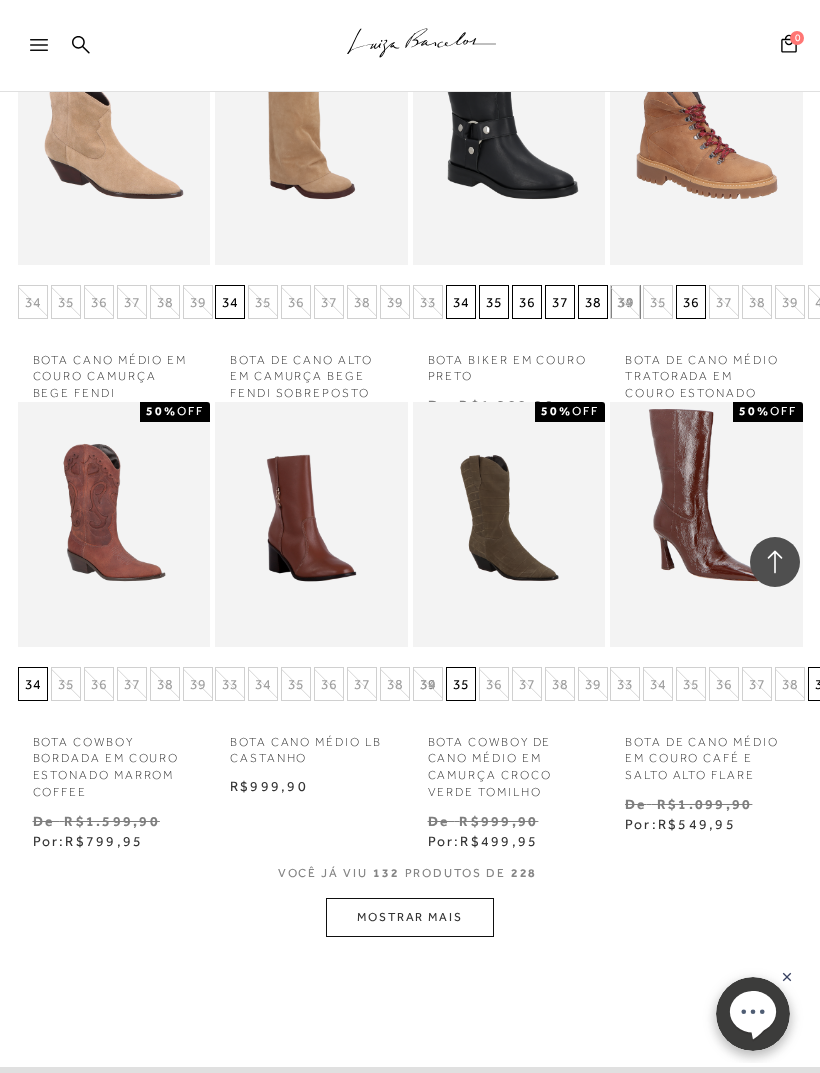 click on "MOSTRAR MAIS" at bounding box center [410, 917] 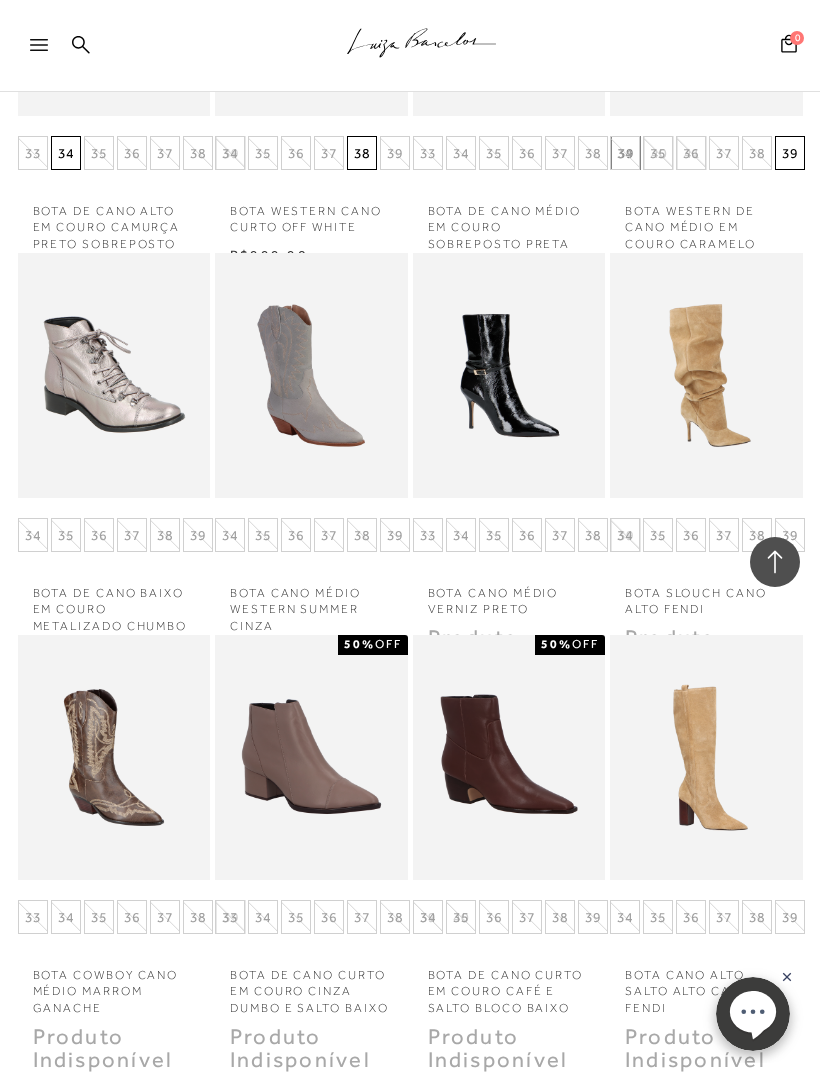 scroll, scrollTop: 13449, scrollLeft: 0, axis: vertical 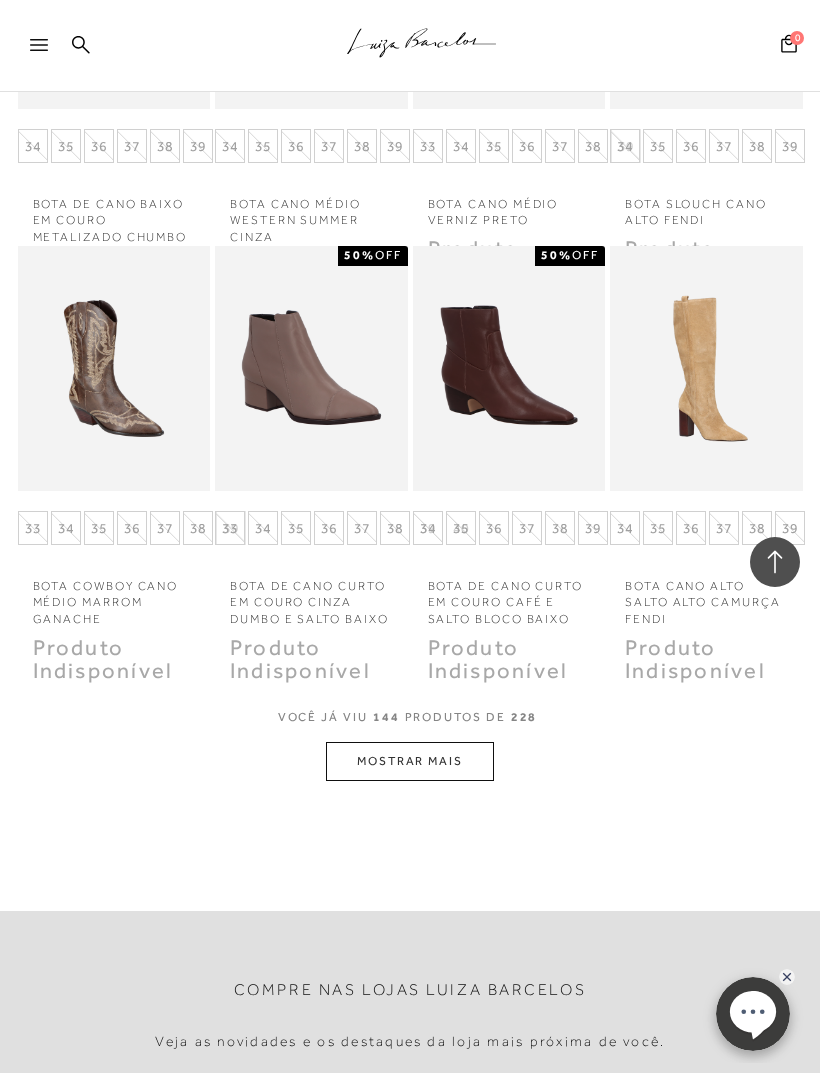 click 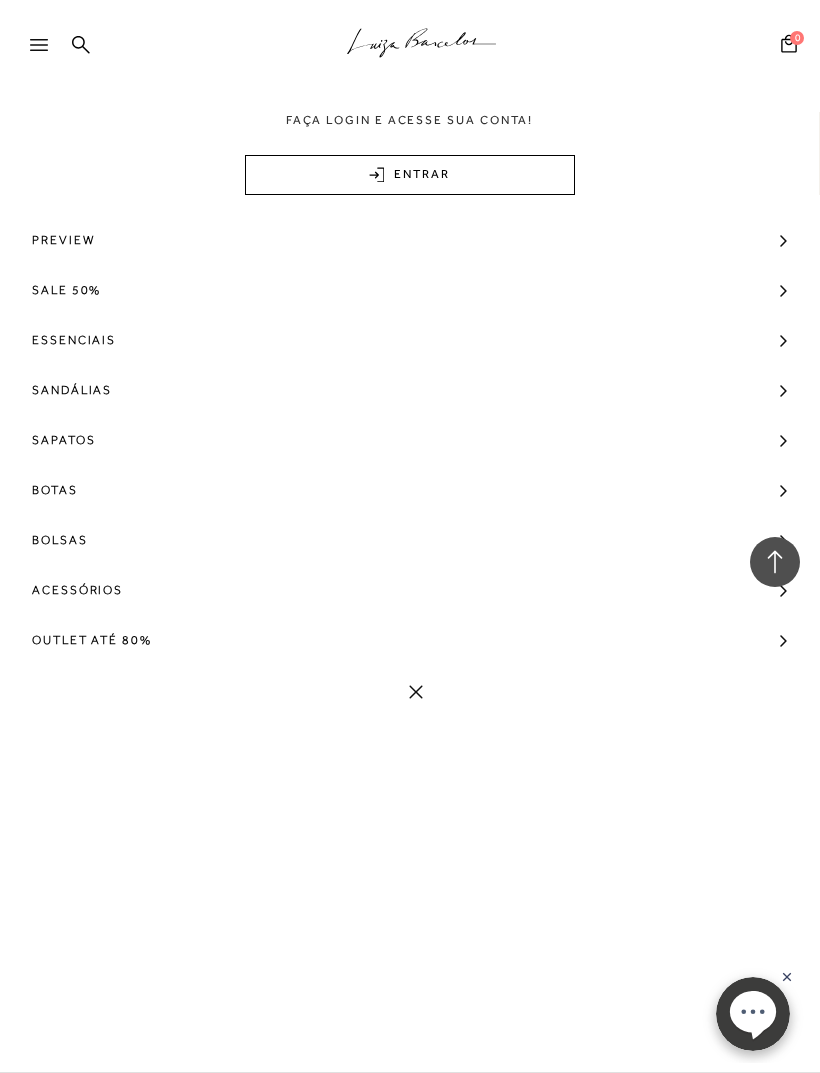 click on "Sapatos" at bounding box center (63, 440) 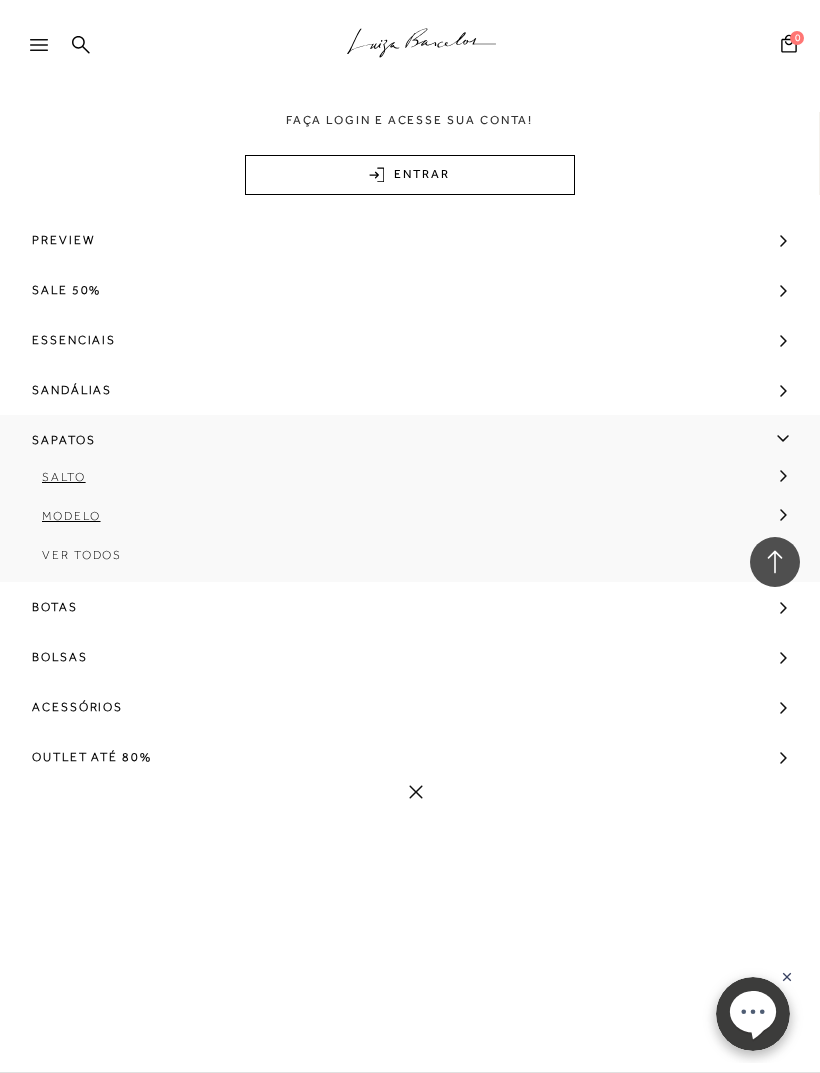 click on "Ver Todos" at bounding box center [82, 555] 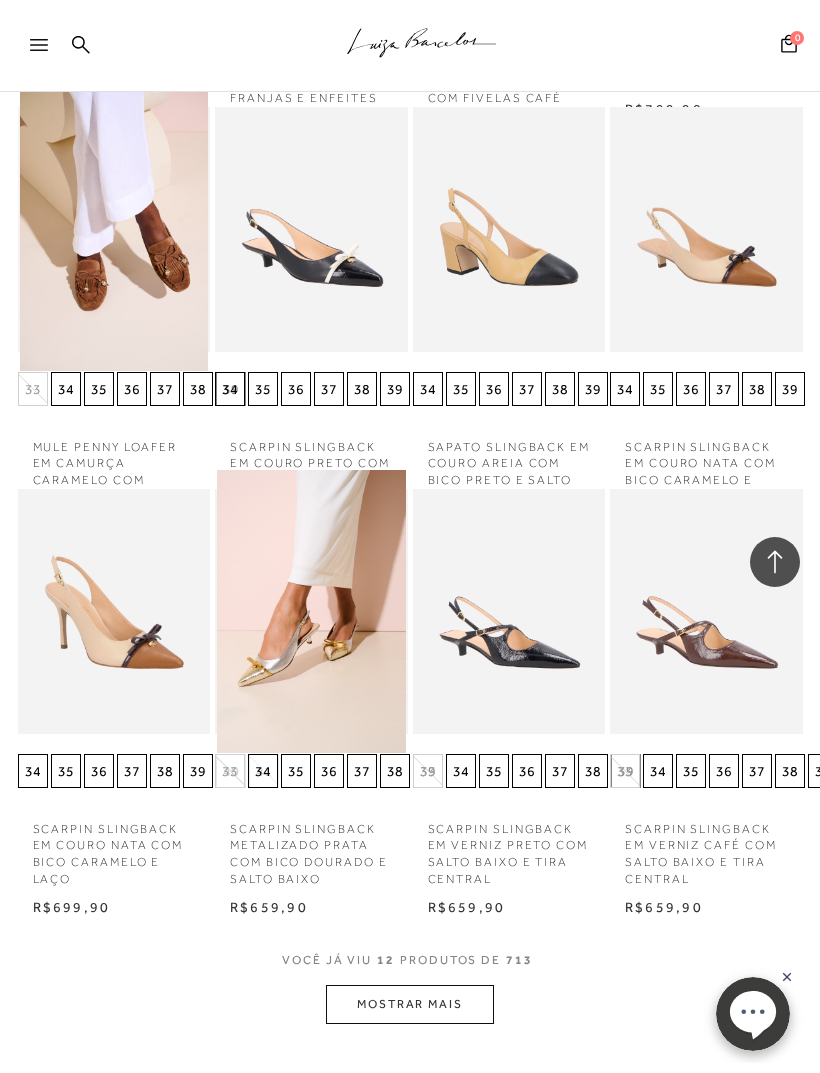 scroll, scrollTop: 1014, scrollLeft: 0, axis: vertical 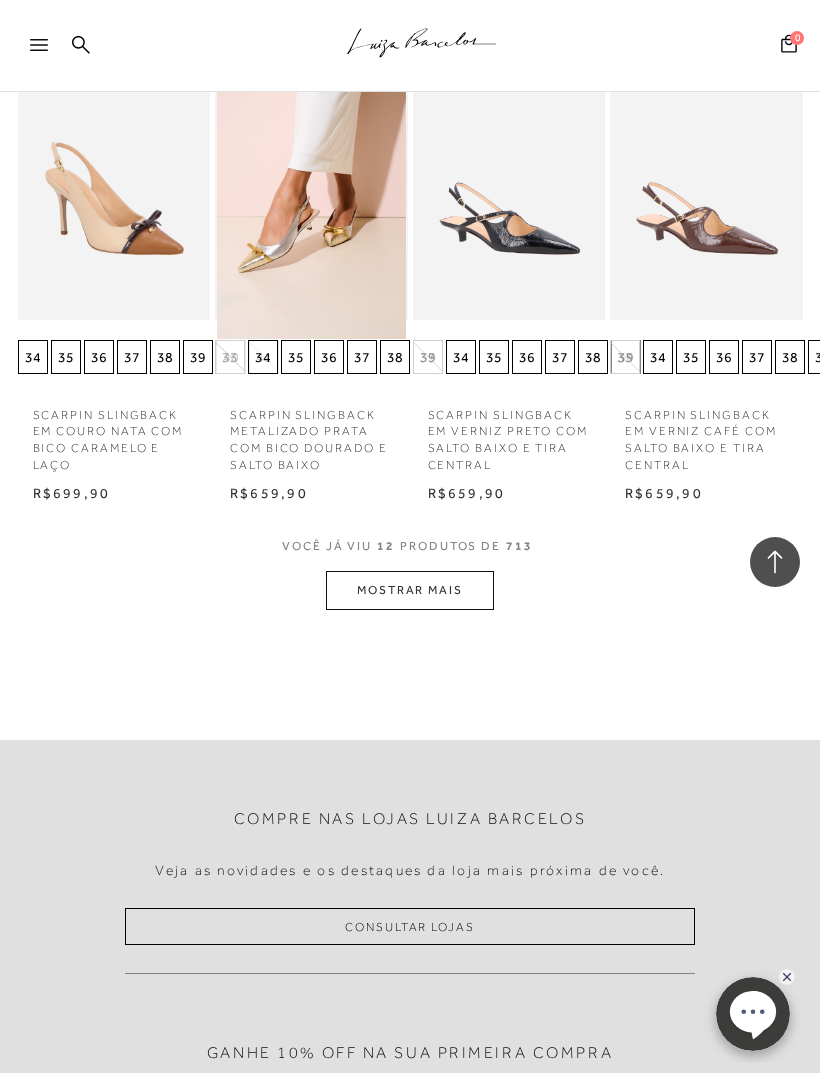 click on "MOSTRAR MAIS" at bounding box center [410, 590] 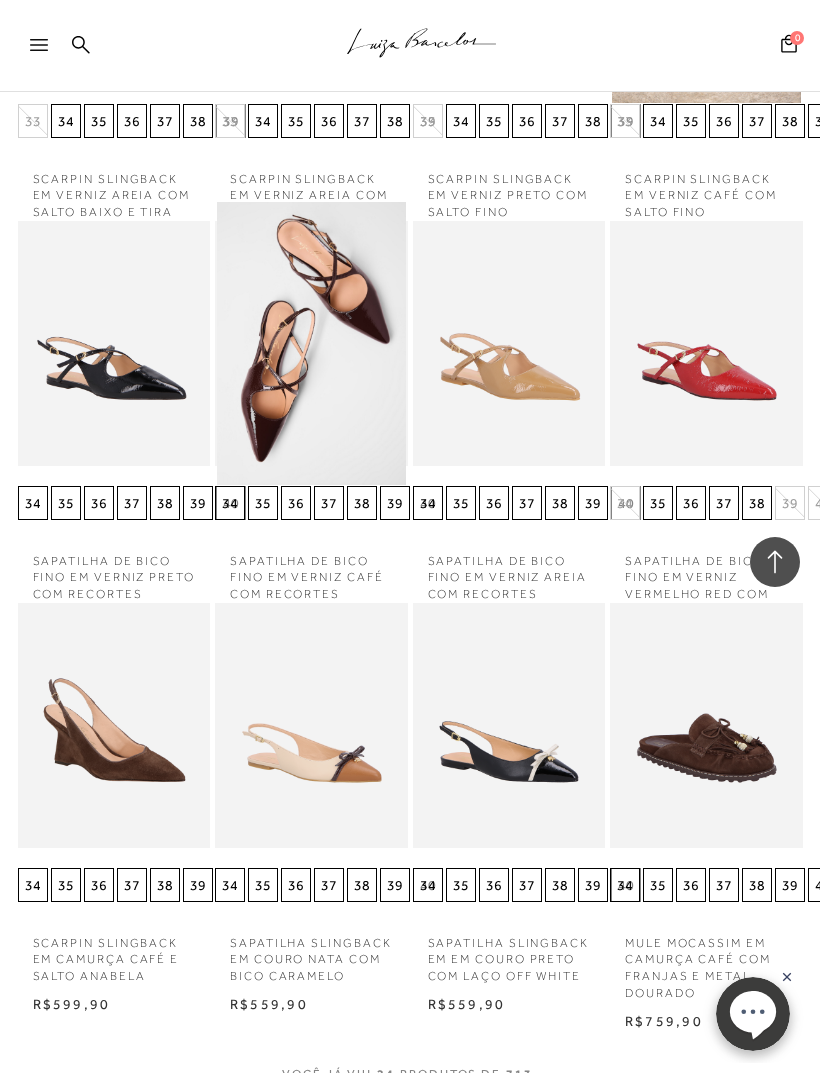 scroll, scrollTop: 1681, scrollLeft: 0, axis: vertical 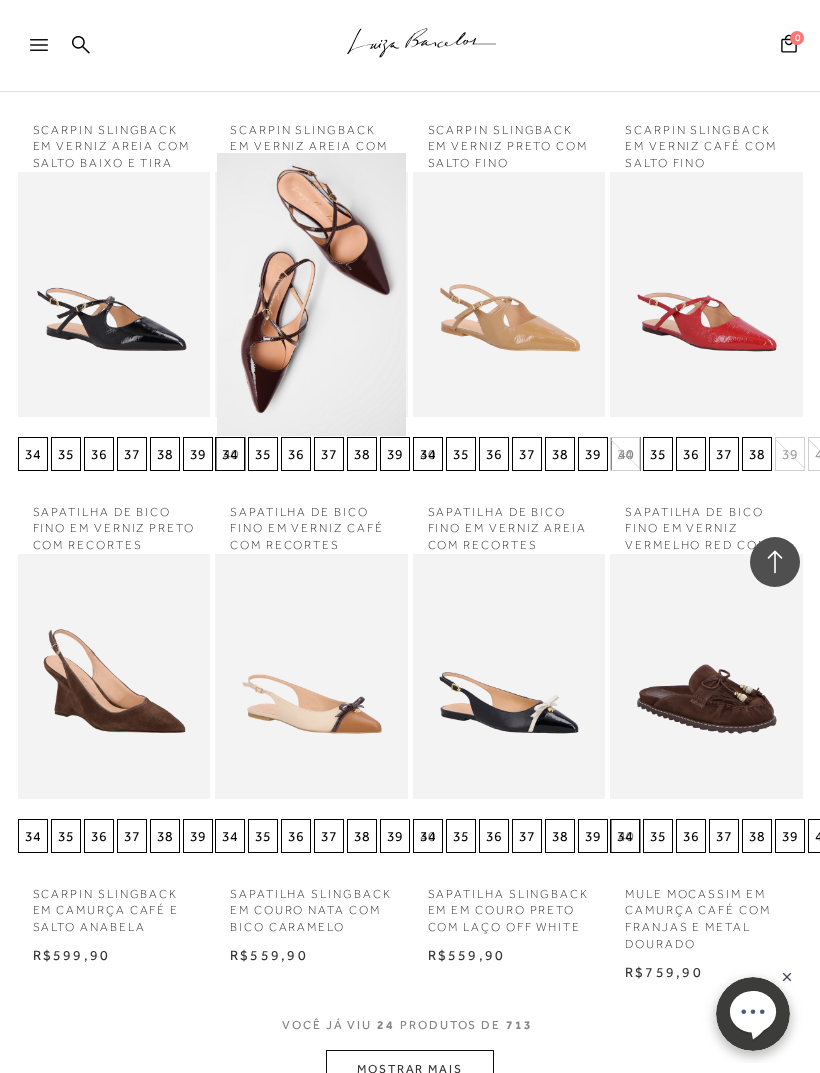 click at bounding box center [311, 294] 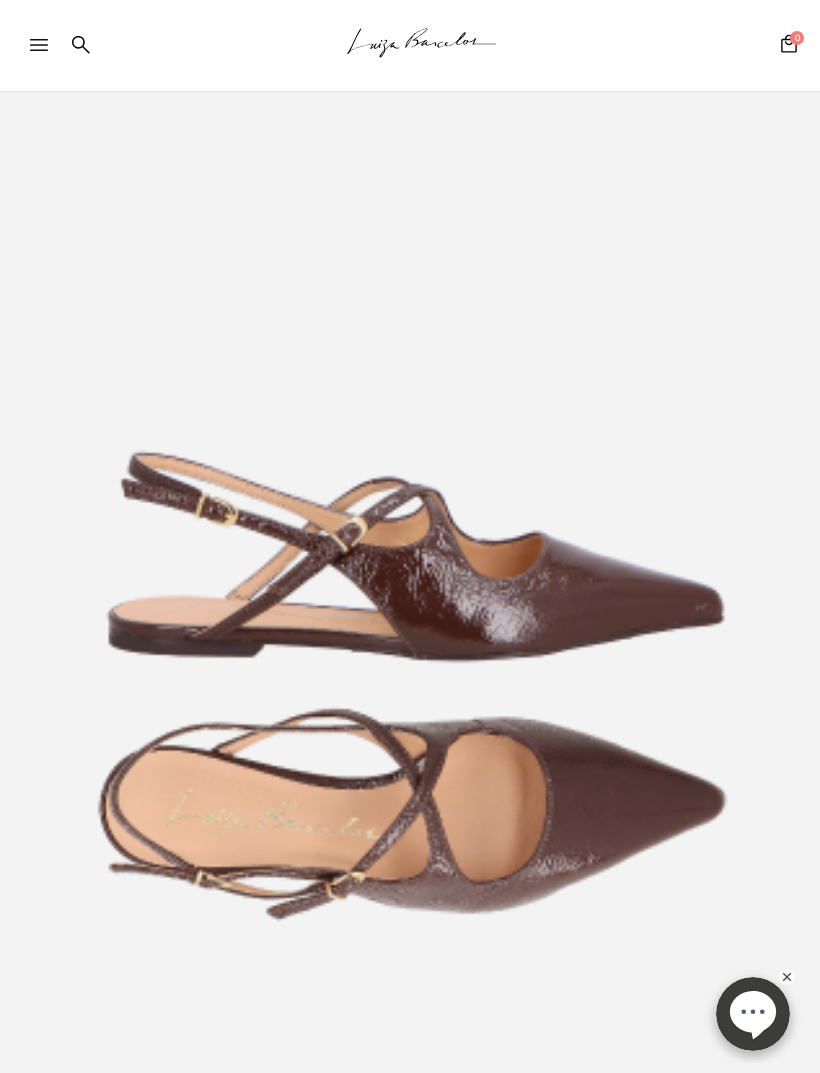 scroll, scrollTop: 103, scrollLeft: 0, axis: vertical 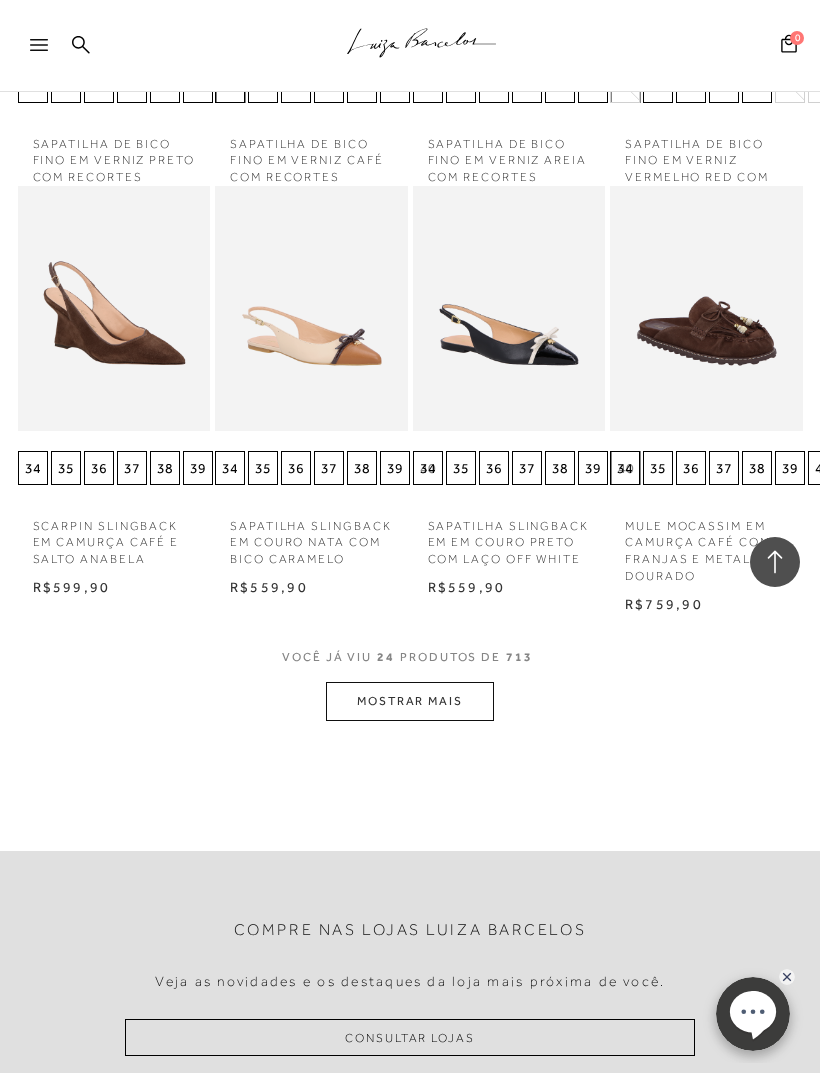 click at bounding box center [311, 308] 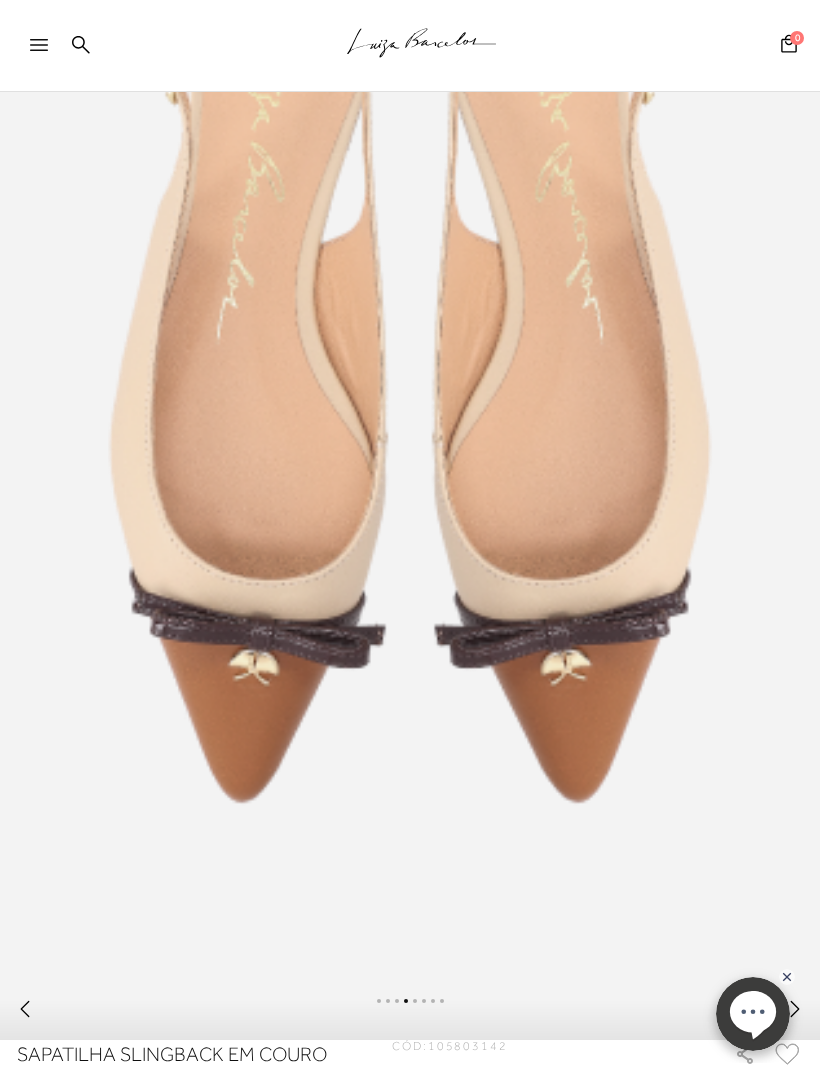 scroll, scrollTop: 394, scrollLeft: 0, axis: vertical 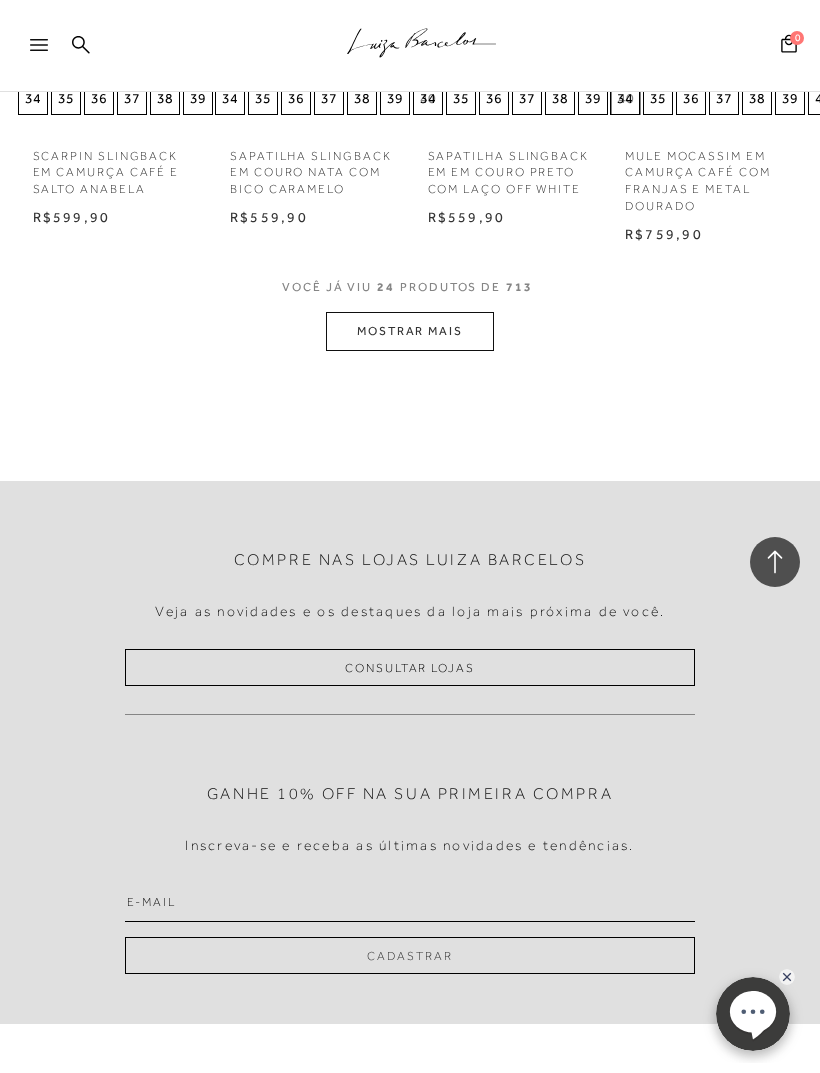 click on "MOSTRAR MAIS" at bounding box center [410, 331] 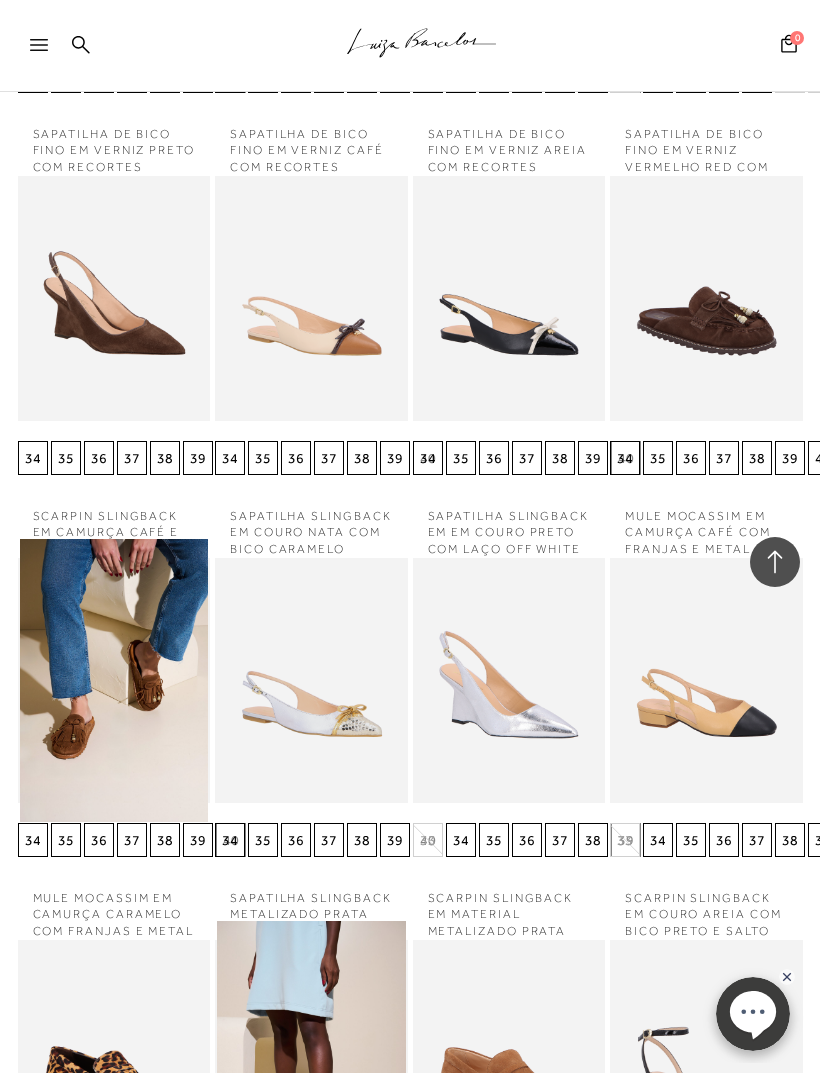 scroll, scrollTop: 2793, scrollLeft: 0, axis: vertical 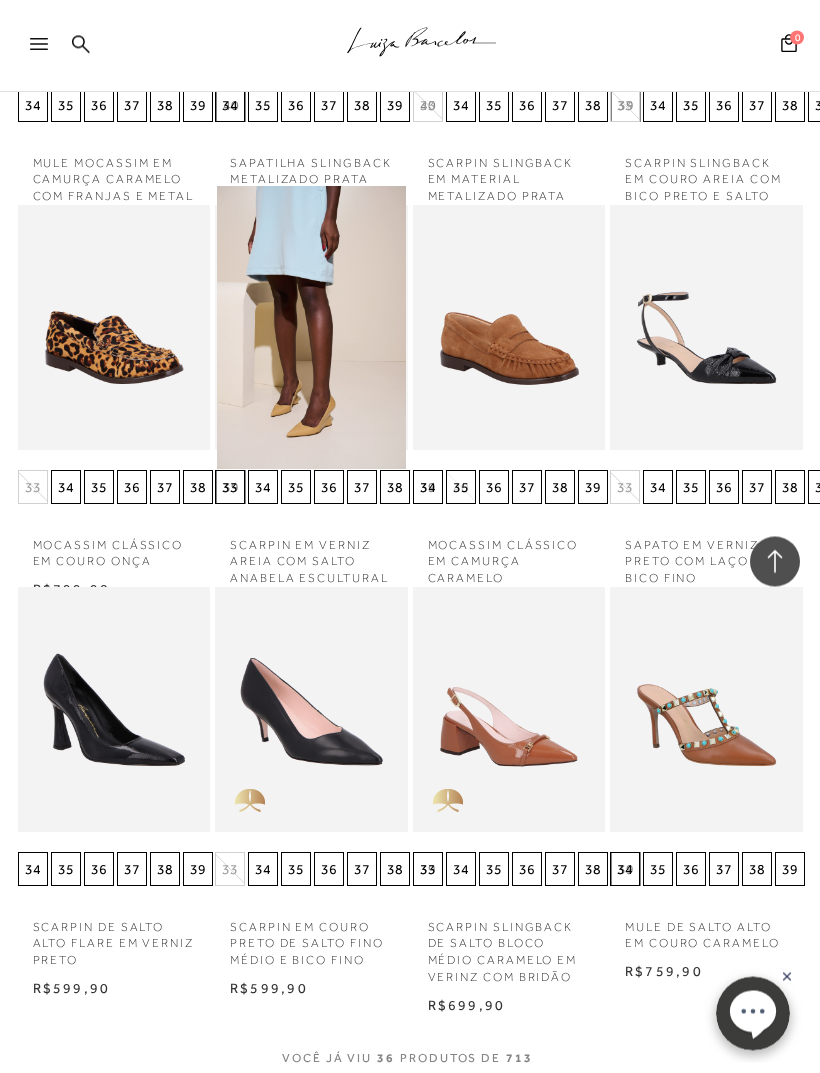 click on "MOSTRAR MAIS" at bounding box center [410, 1103] 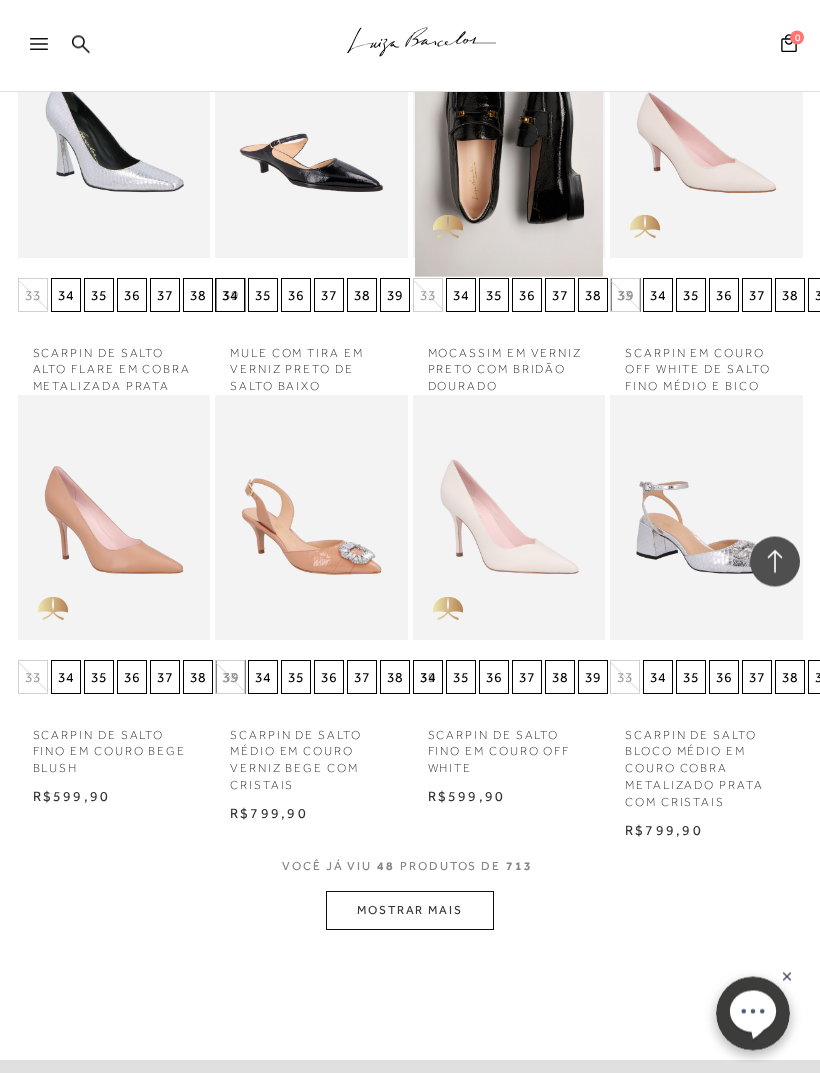 scroll, scrollTop: 4403, scrollLeft: 0, axis: vertical 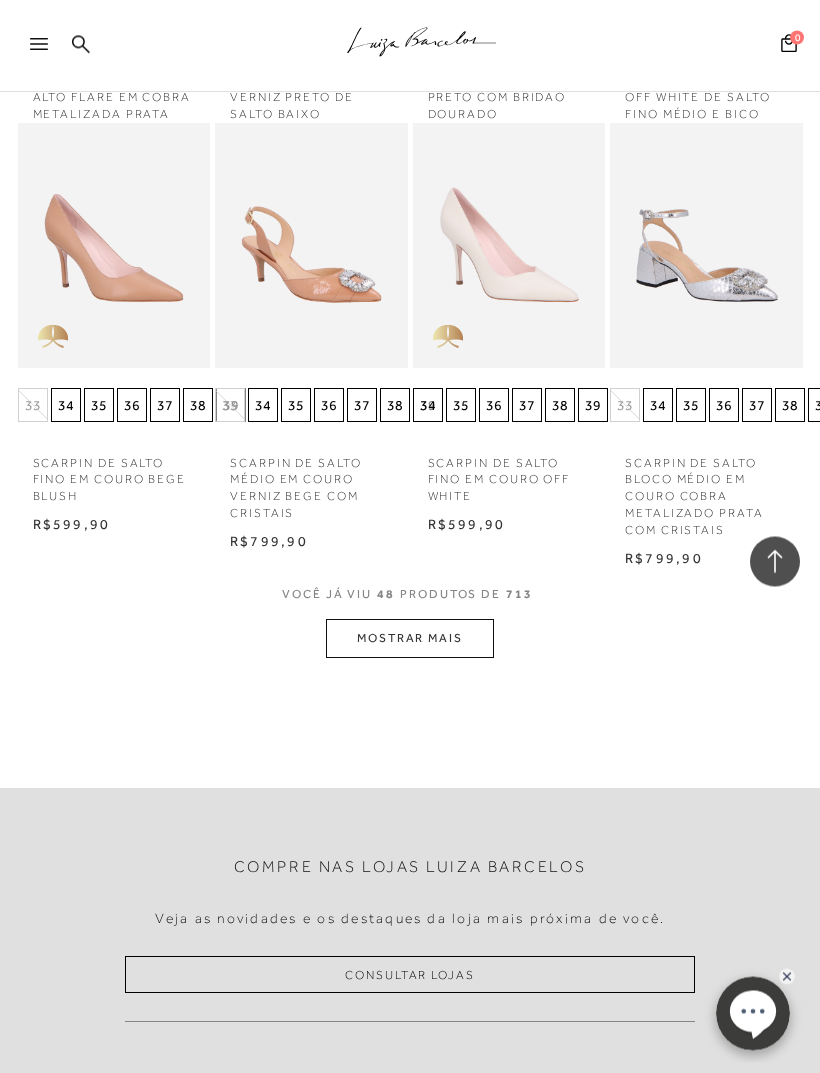 click on "MOSTRAR MAIS" at bounding box center [410, 639] 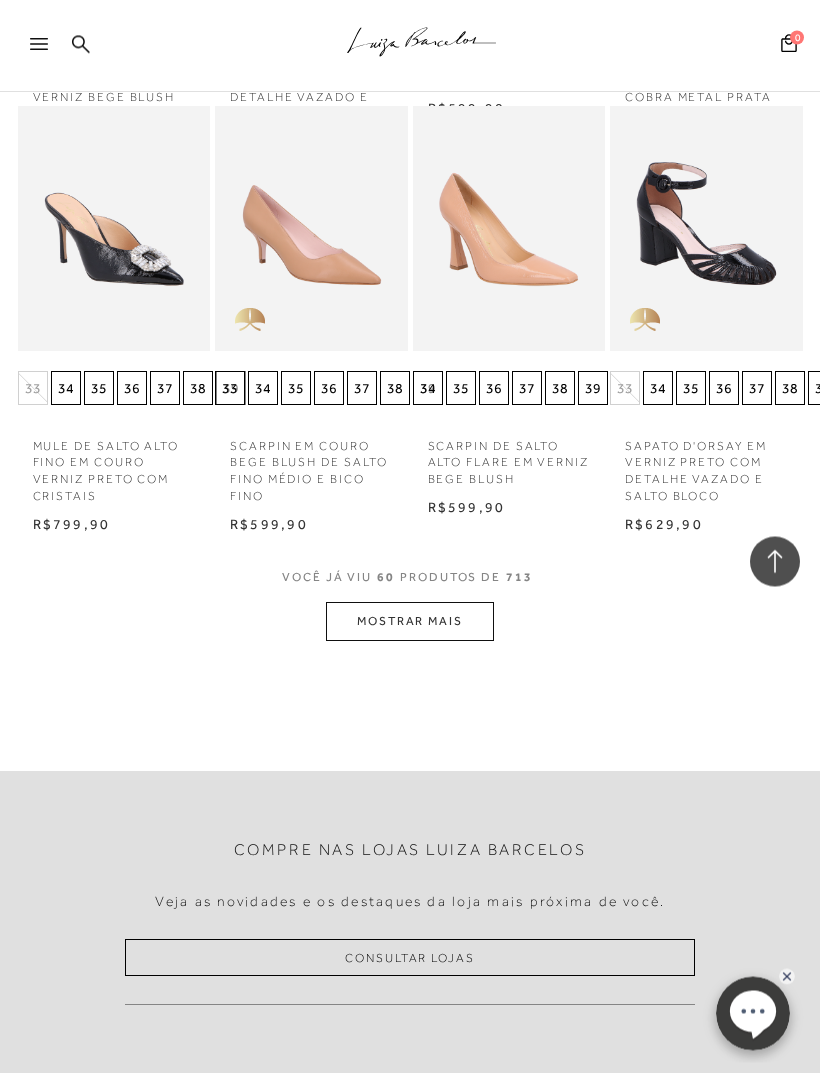 scroll, scrollTop: 5567, scrollLeft: 0, axis: vertical 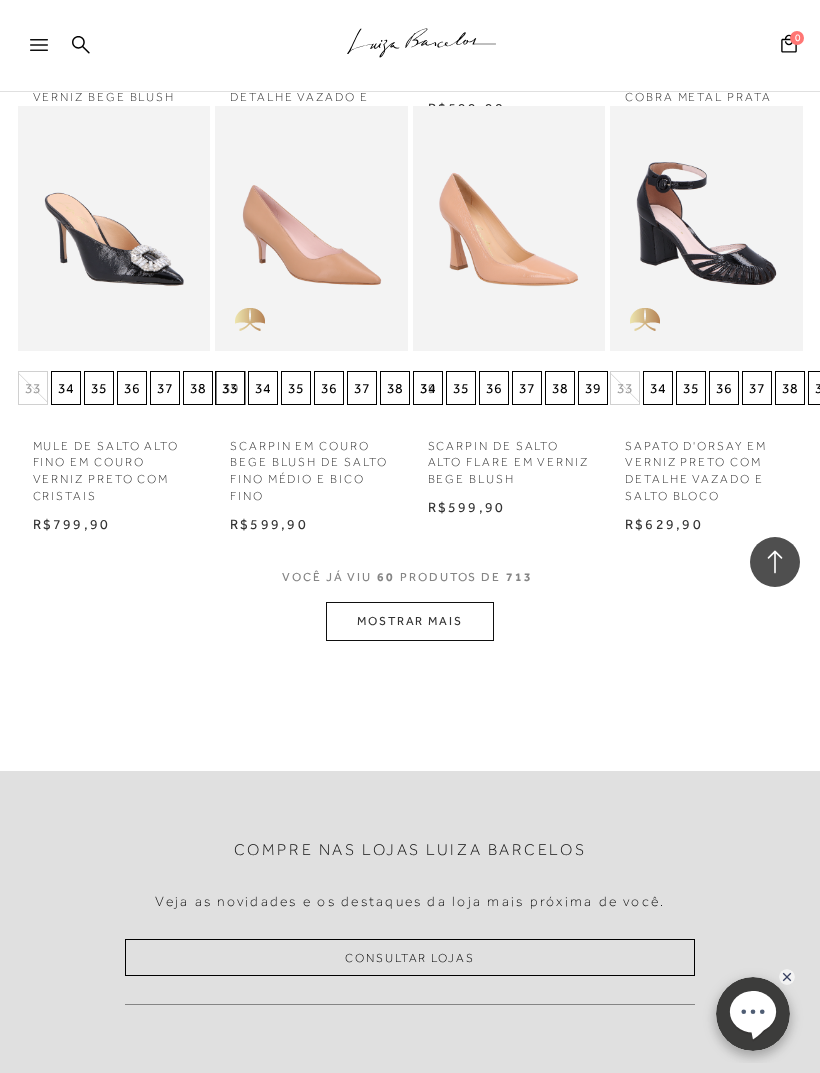 click on "MOSTRAR MAIS" at bounding box center (410, 621) 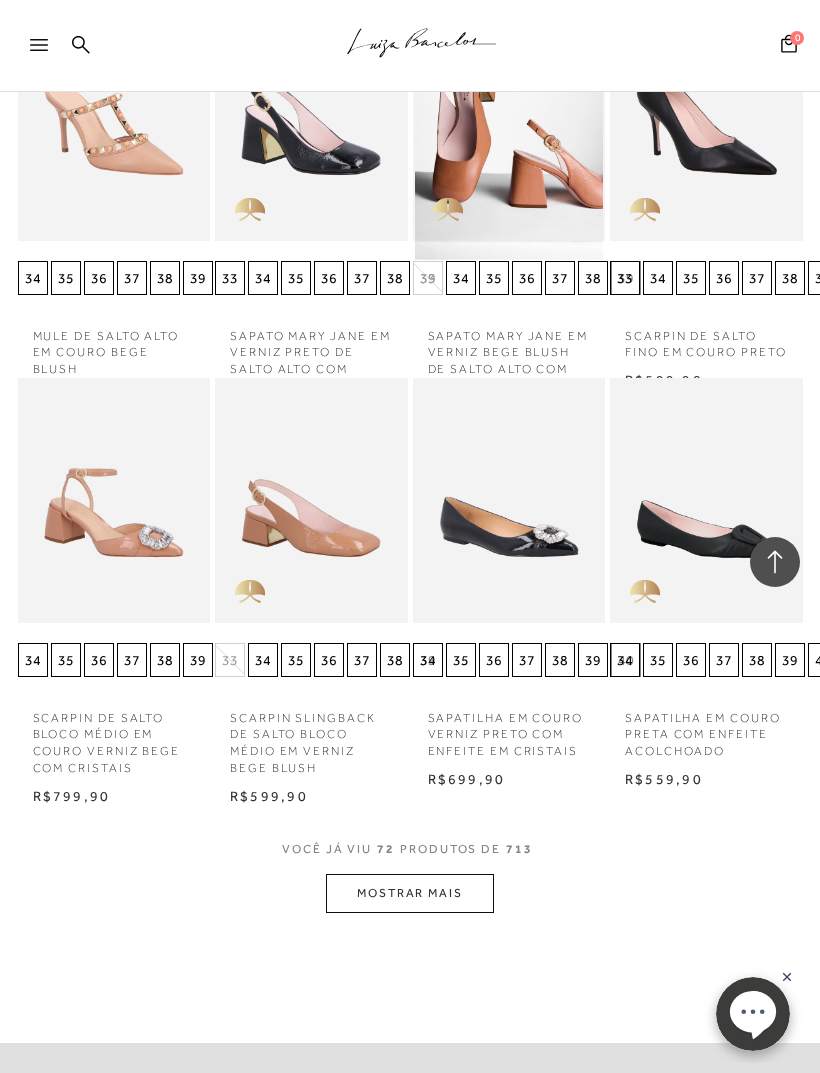 scroll, scrollTop: 6642, scrollLeft: 0, axis: vertical 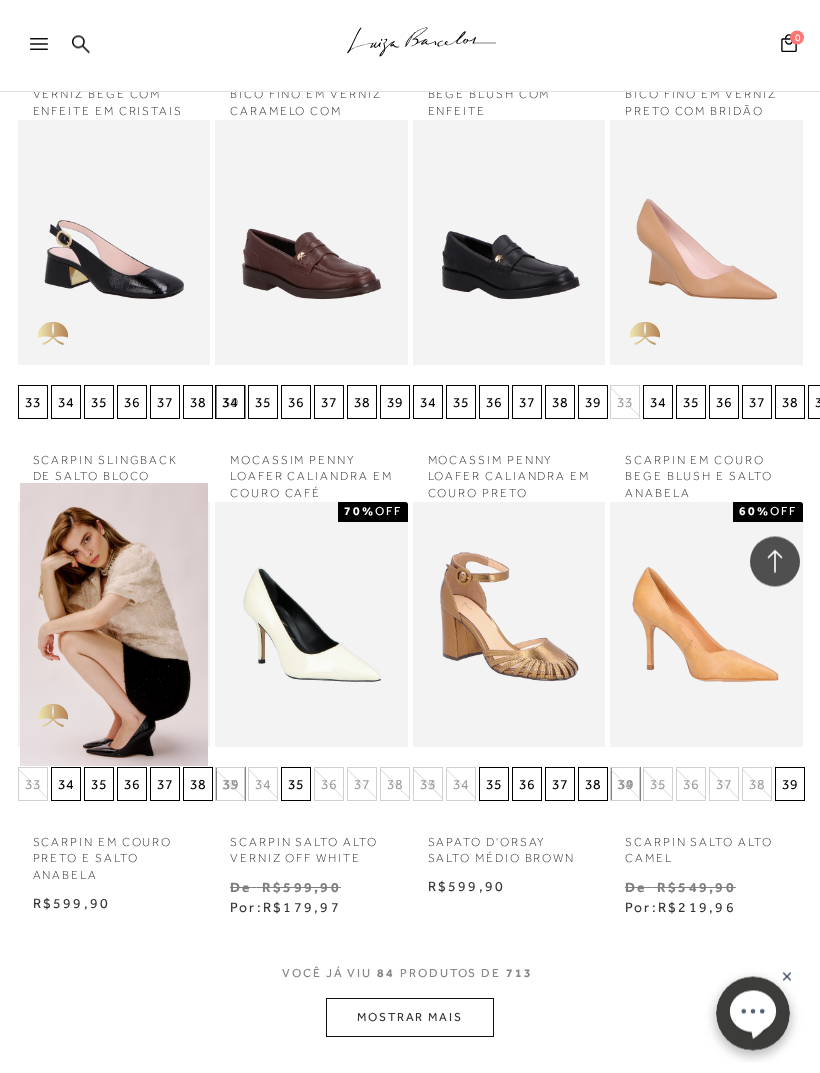 click on "MOSTRAR MAIS" at bounding box center [410, 1018] 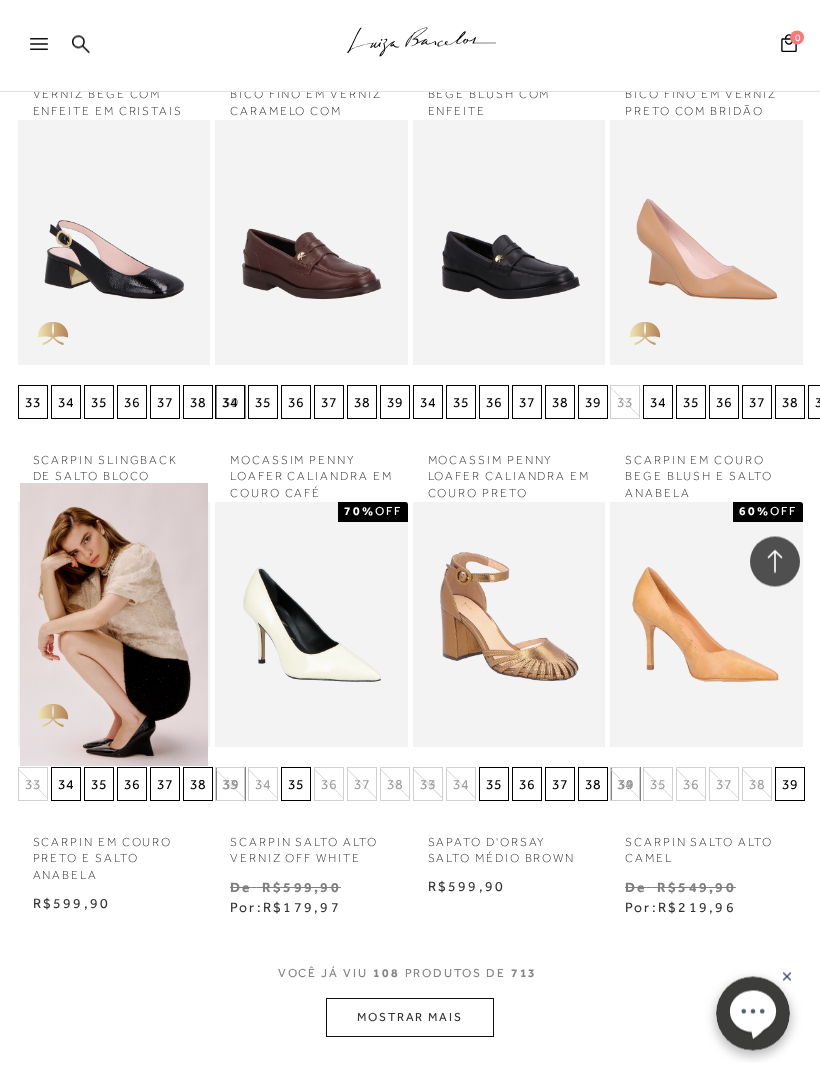 scroll, scrollTop: 7869, scrollLeft: 0, axis: vertical 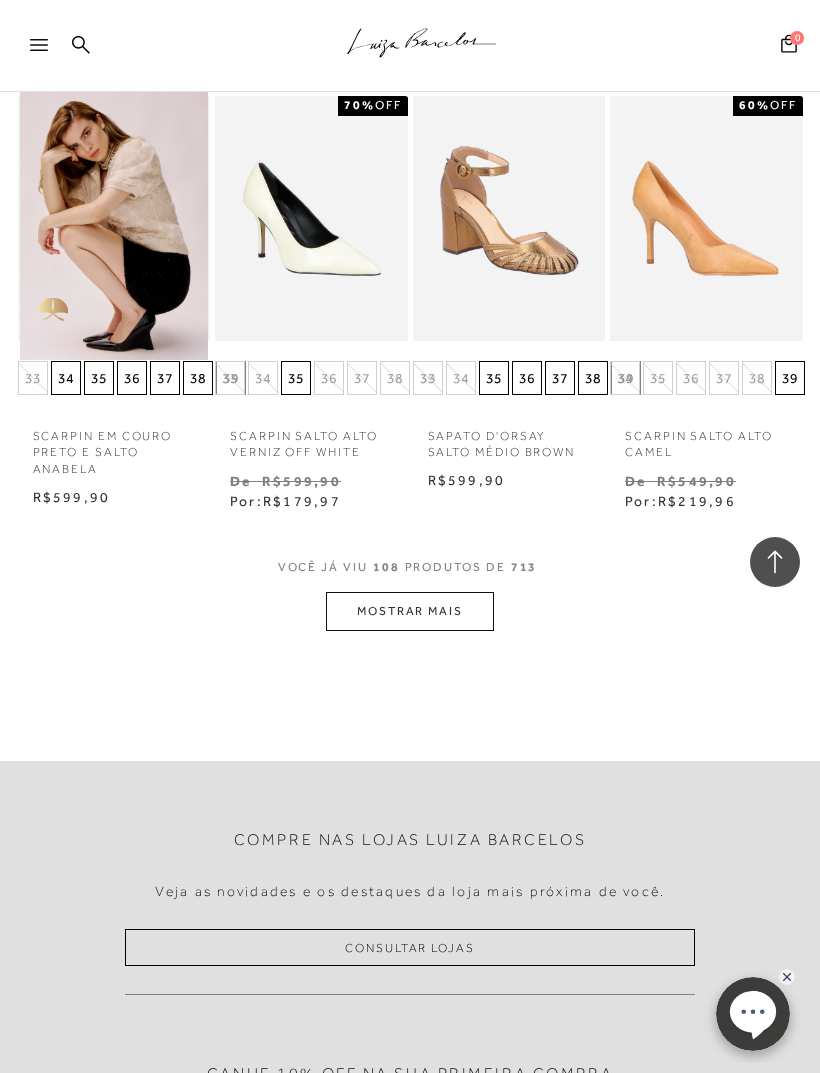 click on "MOSTRAR MAIS" at bounding box center [410, 611] 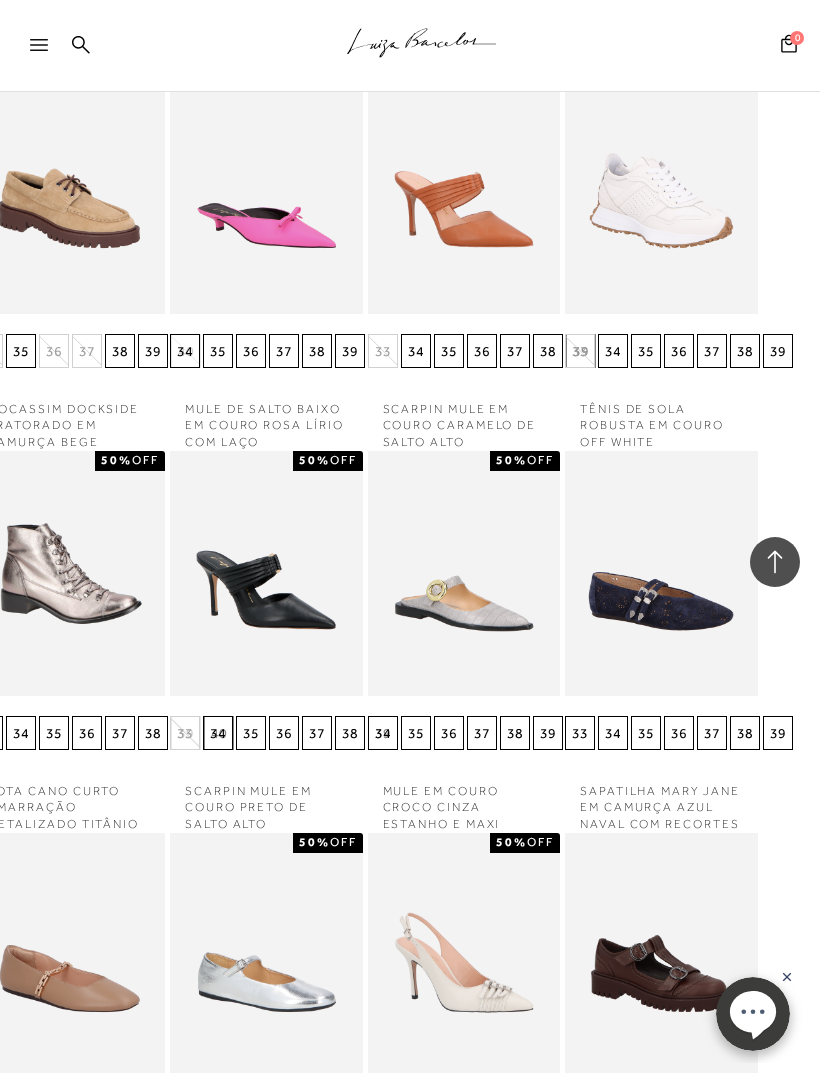 scroll, scrollTop: 8349, scrollLeft: 0, axis: vertical 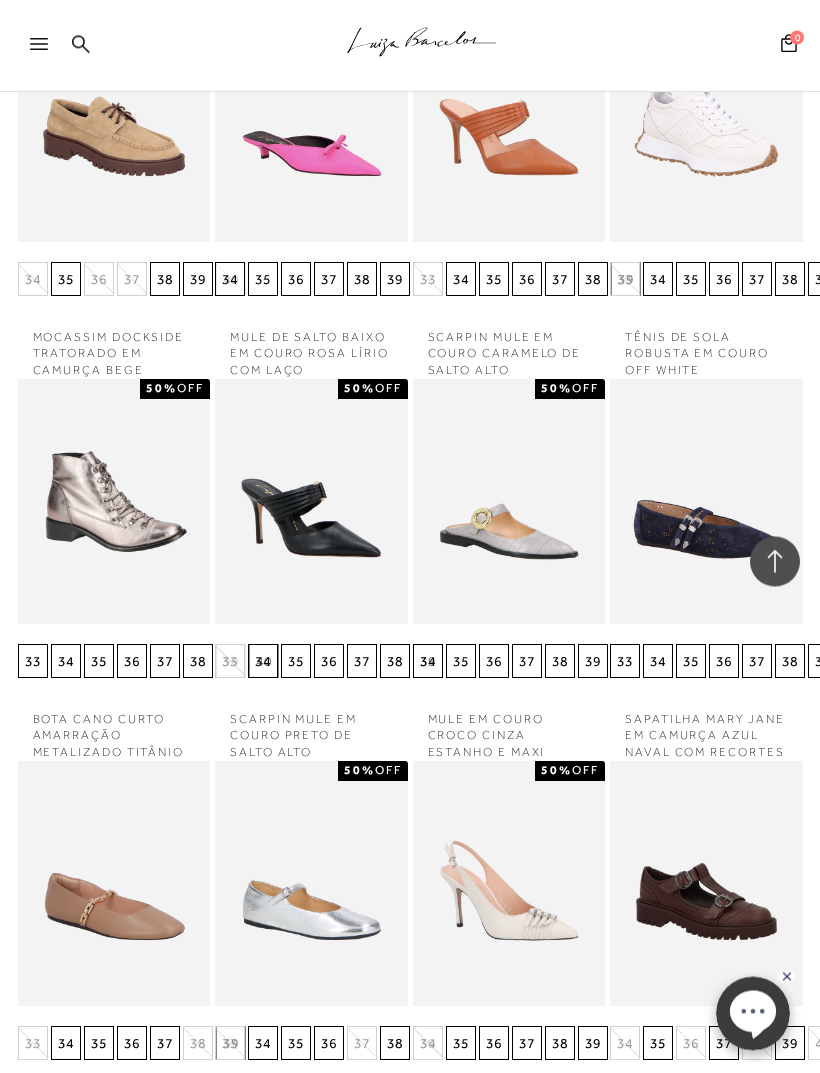 click on "MOSTRAR MAIS" at bounding box center (410, 1277) 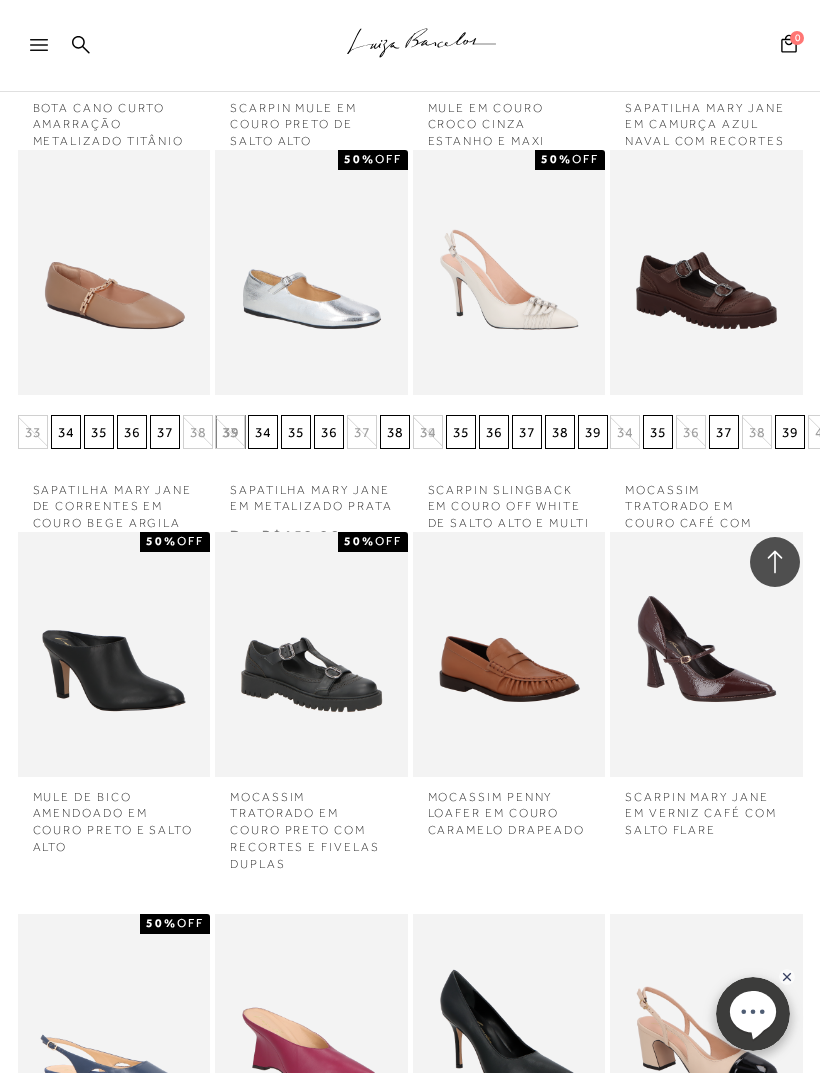 click on "MOCASSIM PENNY LOAFER EM COURO CARAMELO DRAPEADO" at bounding box center (509, 654) 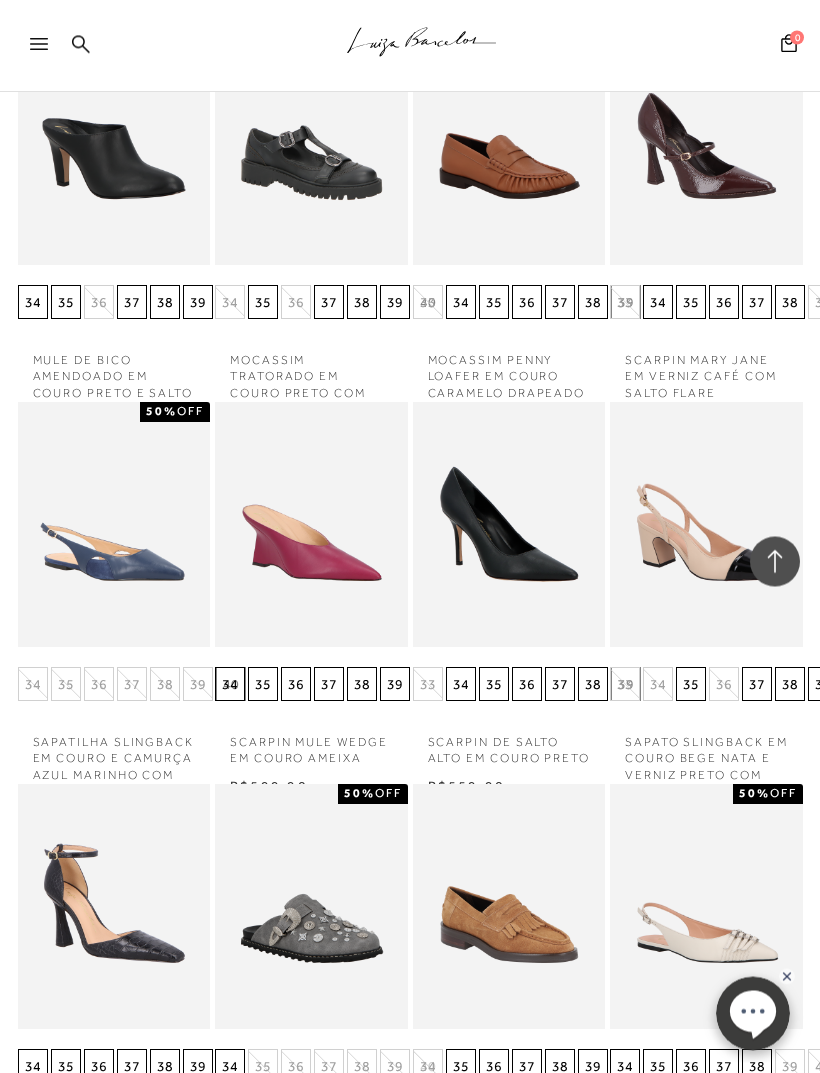 scroll, scrollTop: 9648, scrollLeft: 0, axis: vertical 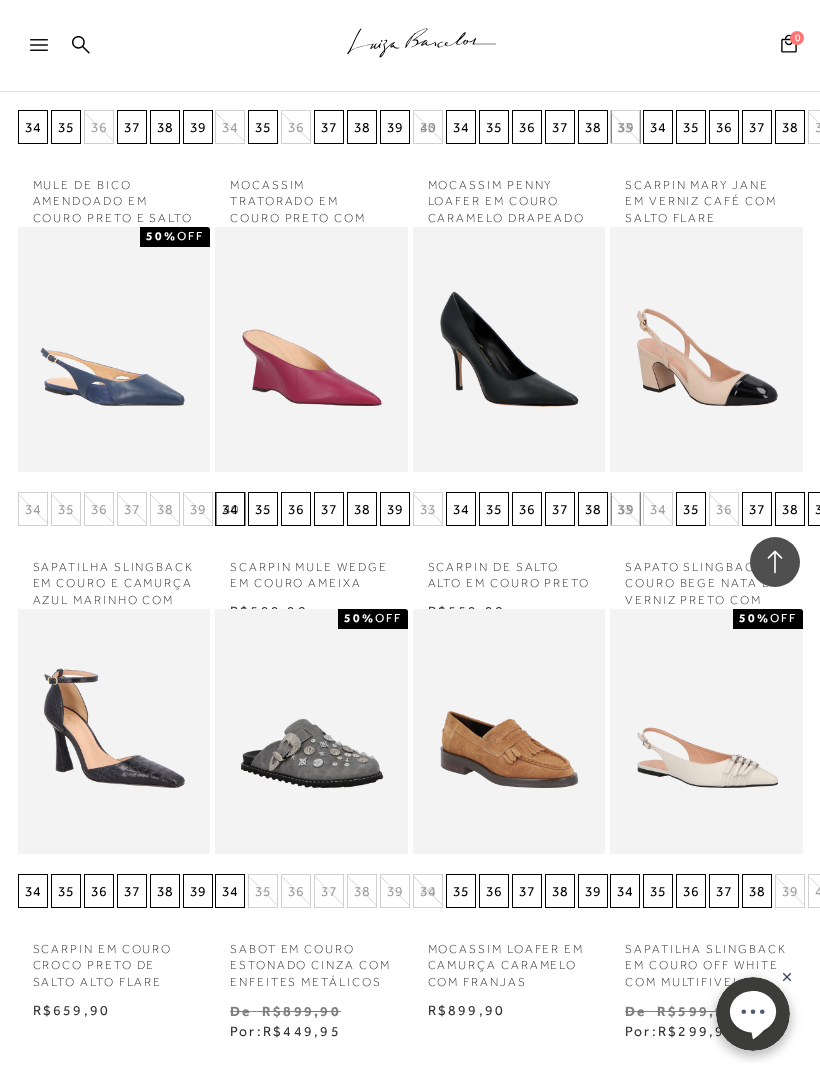 click at bounding box center [114, 349] 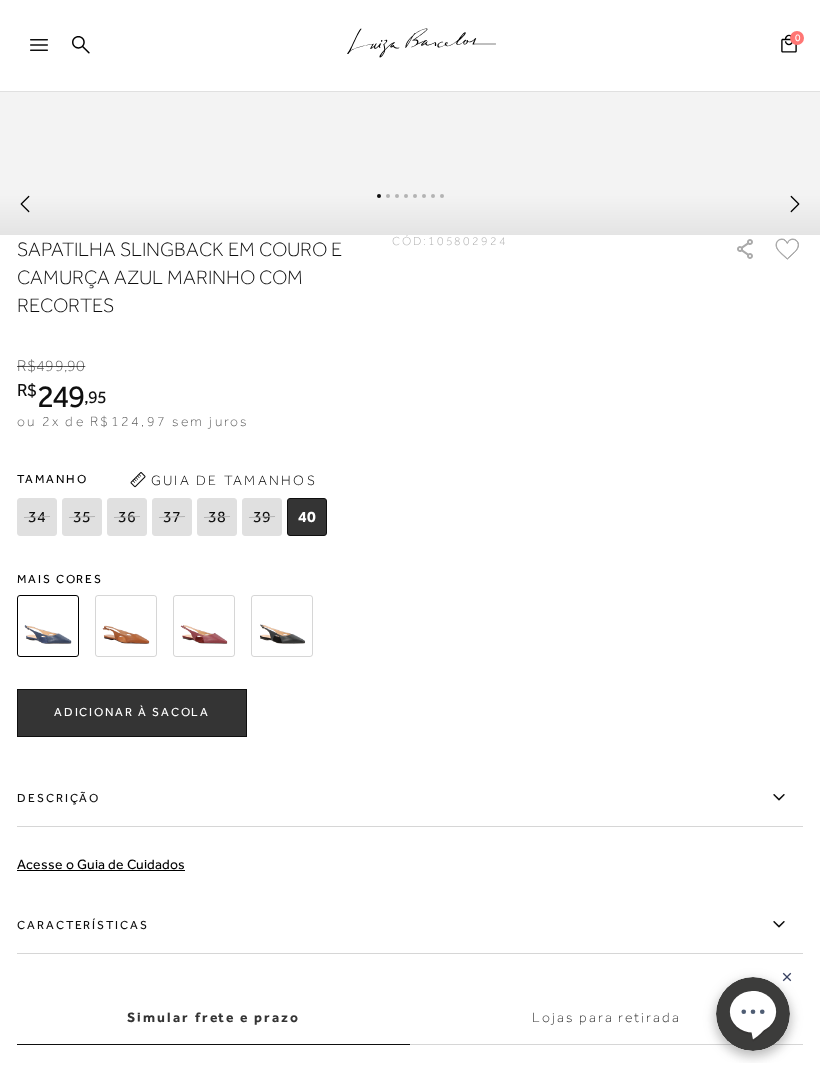 scroll, scrollTop: 861, scrollLeft: 0, axis: vertical 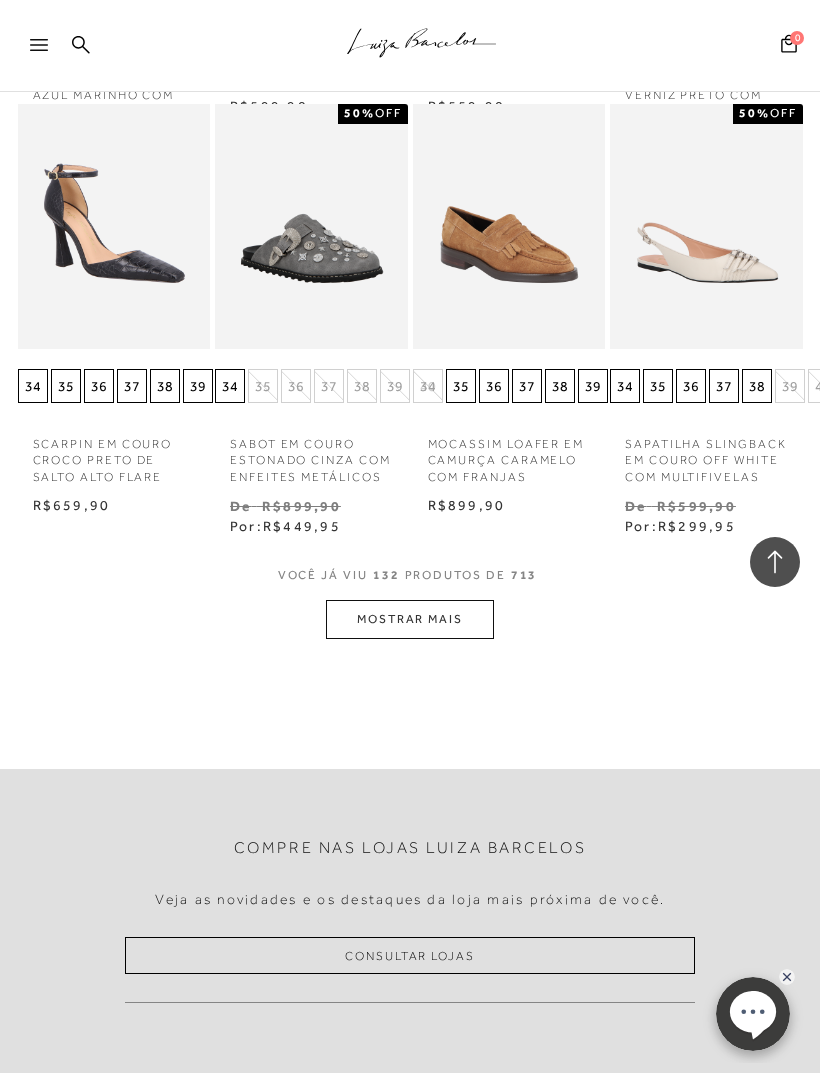 click on "MOSTRAR MAIS" at bounding box center [410, 619] 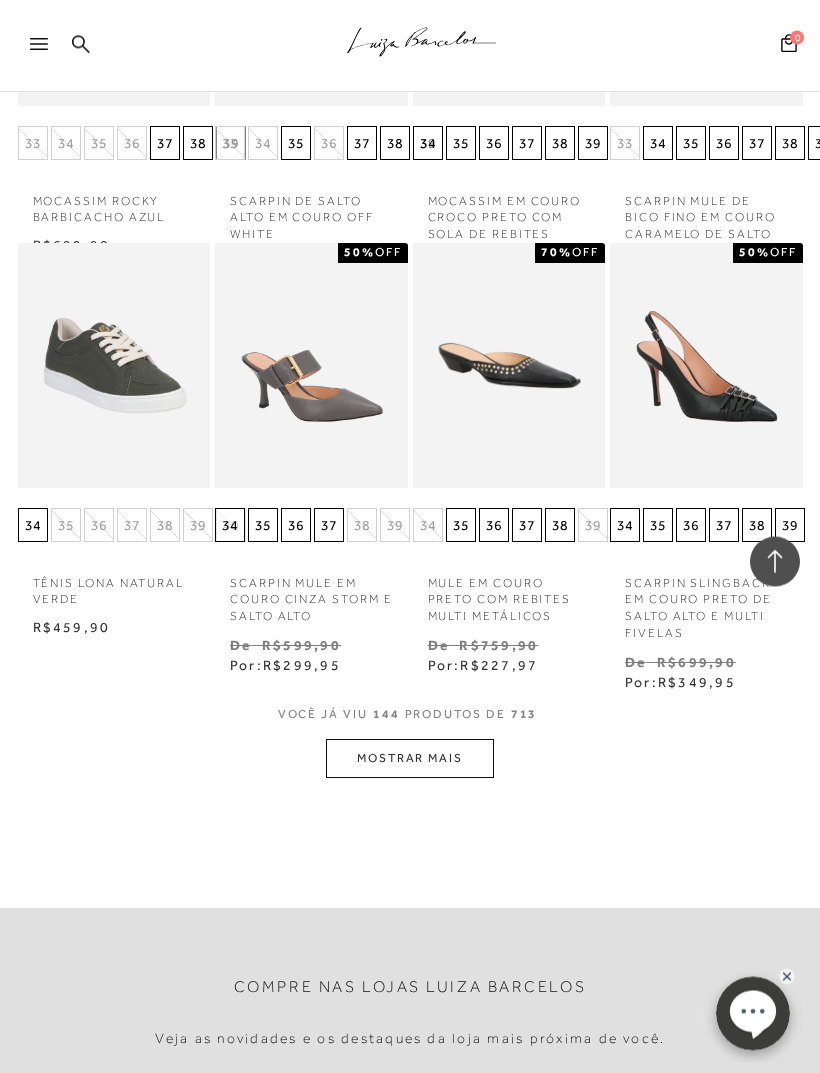 scroll, scrollTop: 11261, scrollLeft: 0, axis: vertical 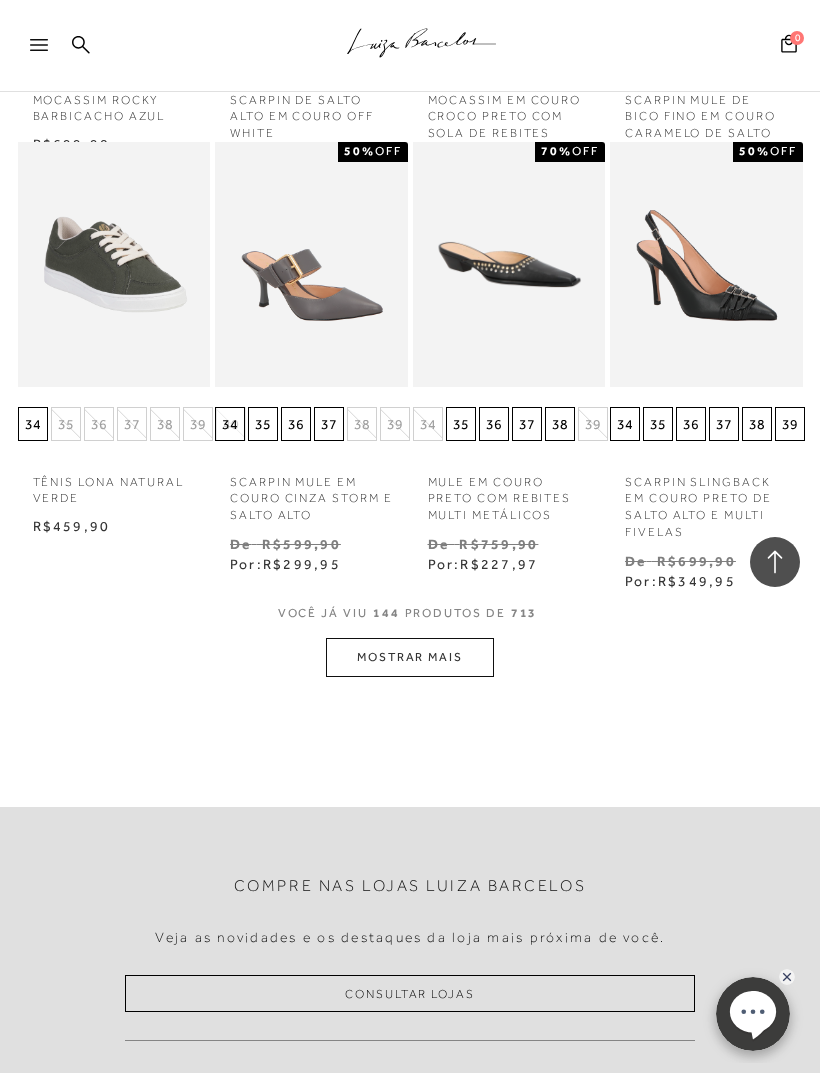 click on "MOSTRAR MAIS" at bounding box center (410, 657) 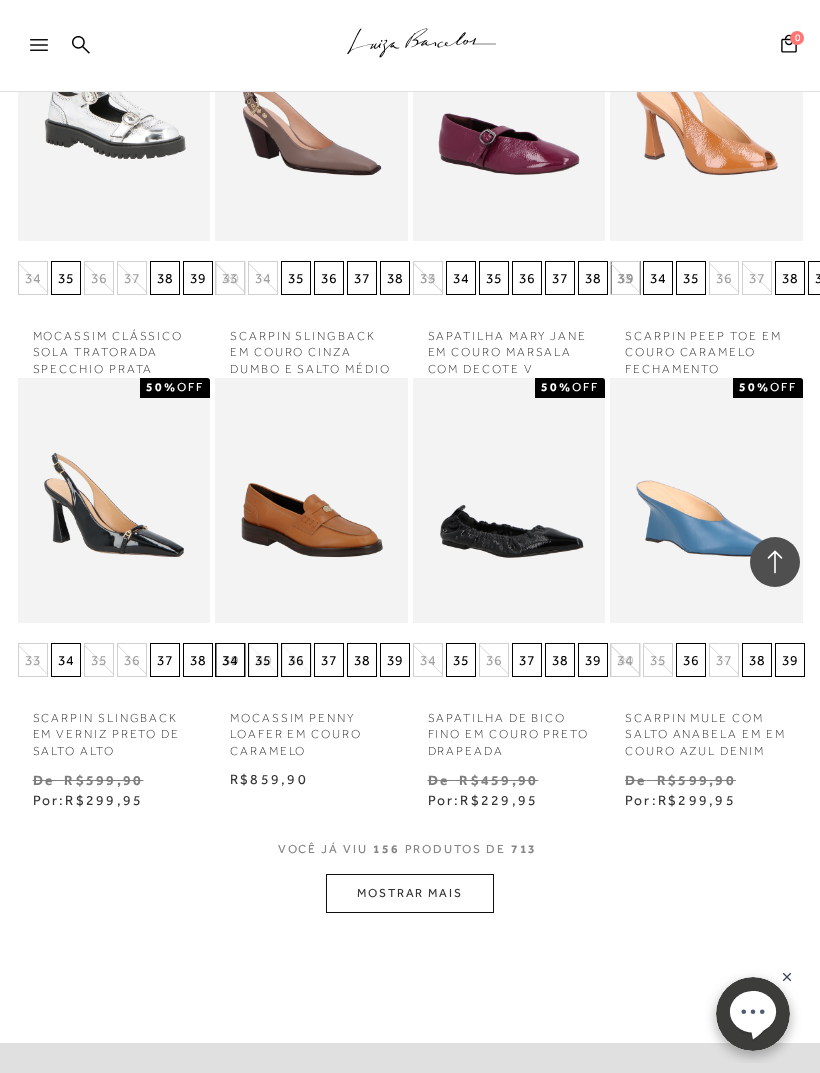 scroll, scrollTop: 12443, scrollLeft: 0, axis: vertical 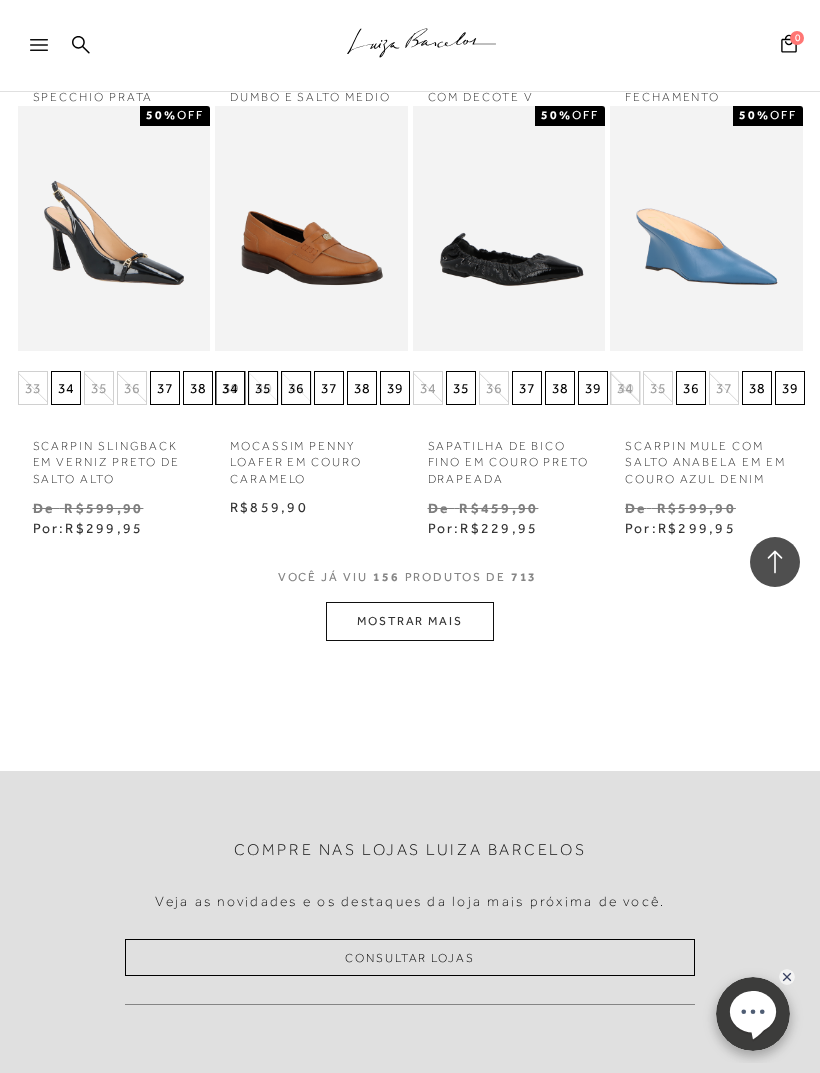 click on "MOSTRAR MAIS" at bounding box center (410, 621) 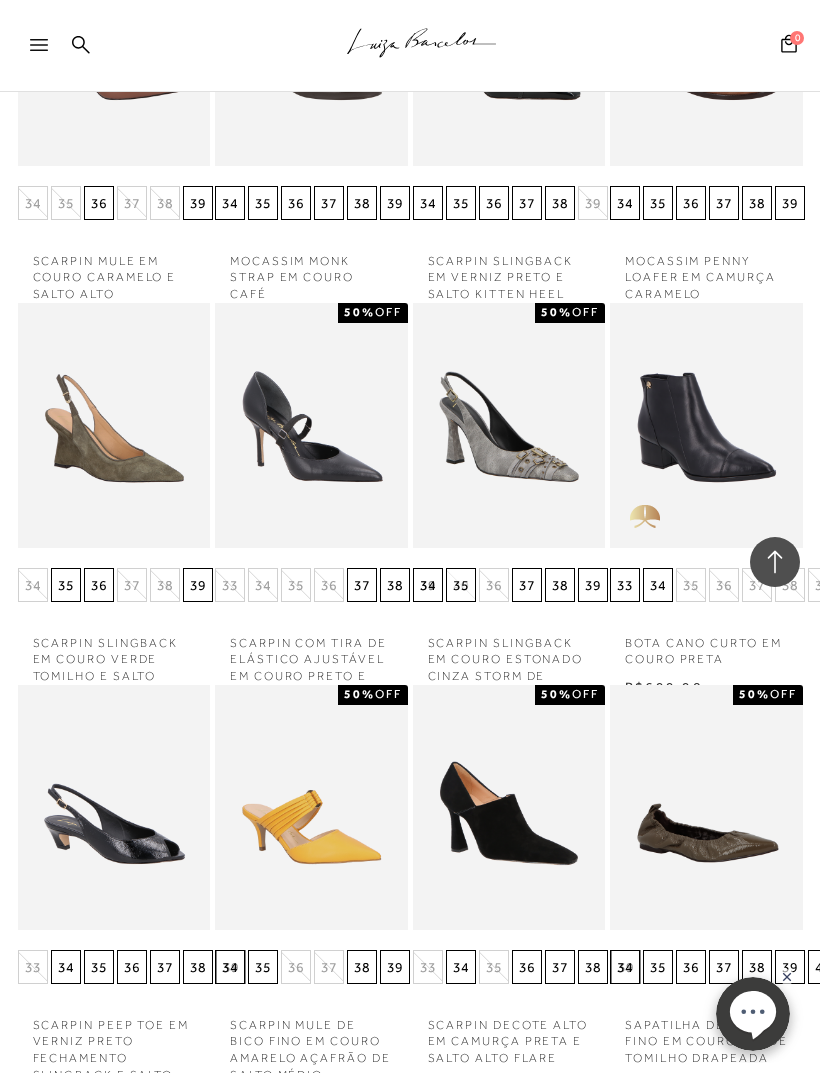 scroll, scrollTop: 13605, scrollLeft: 0, axis: vertical 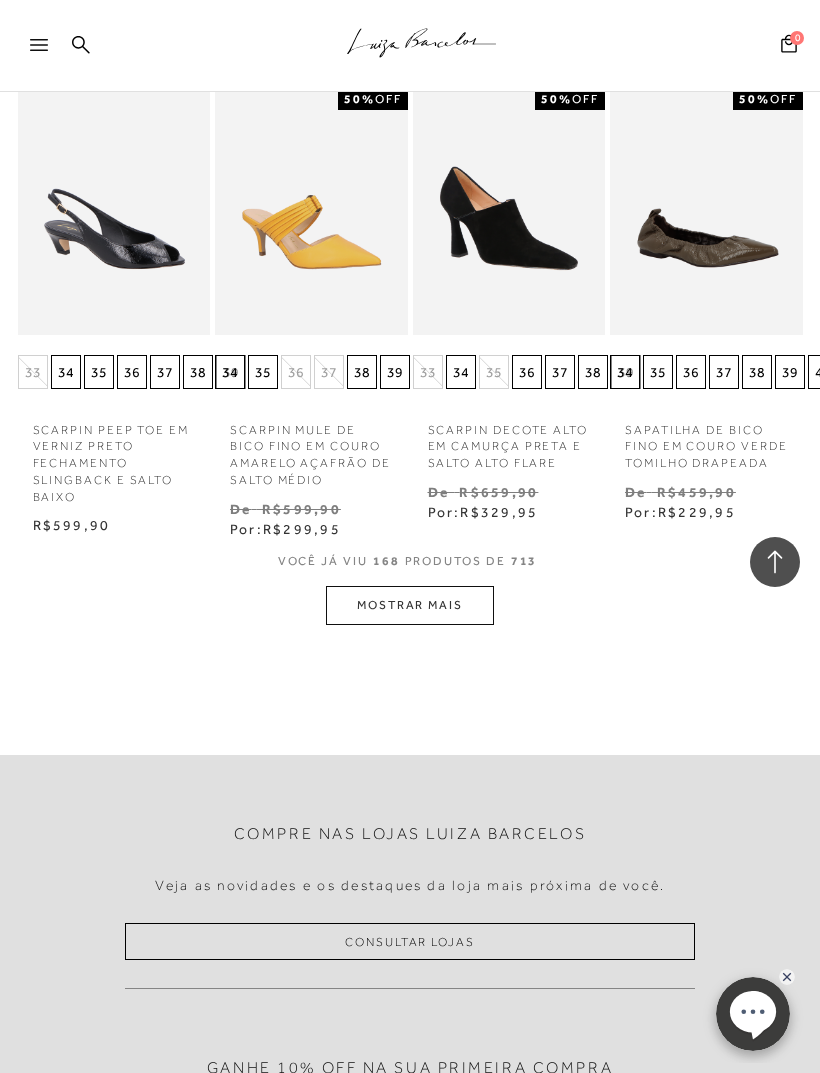 click on "MOSTRAR MAIS" at bounding box center [410, 605] 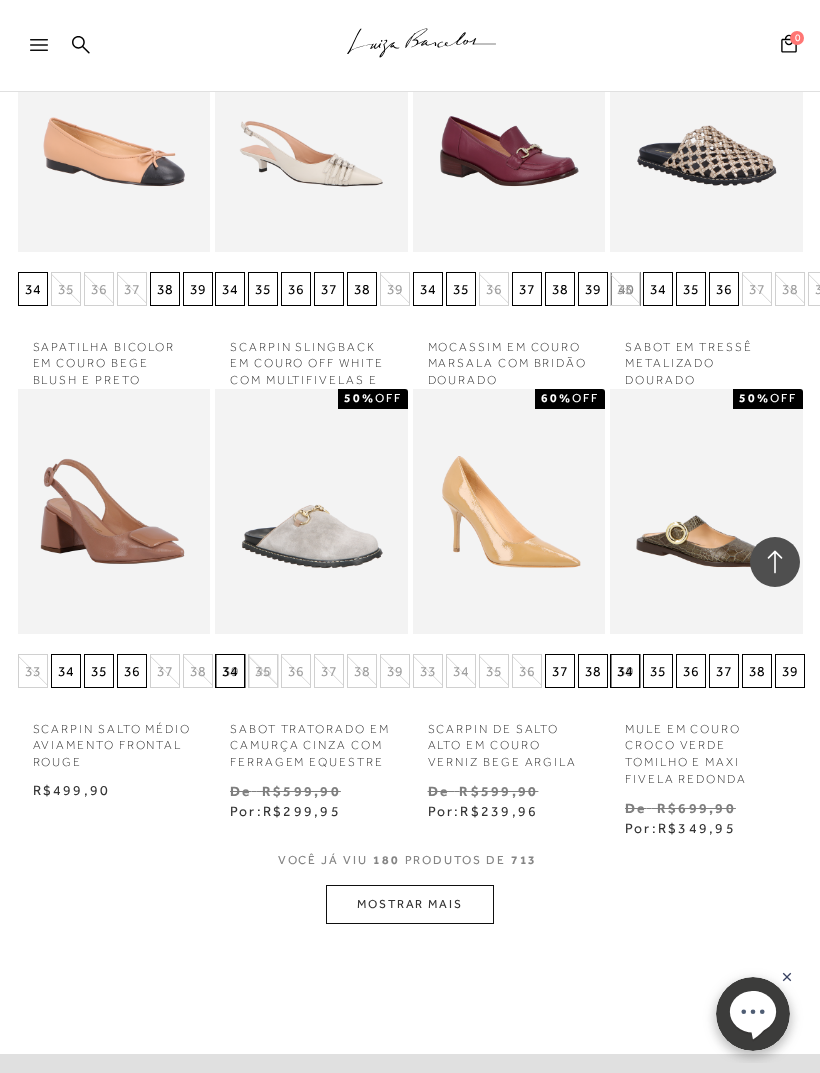 scroll, scrollTop: 14620, scrollLeft: 0, axis: vertical 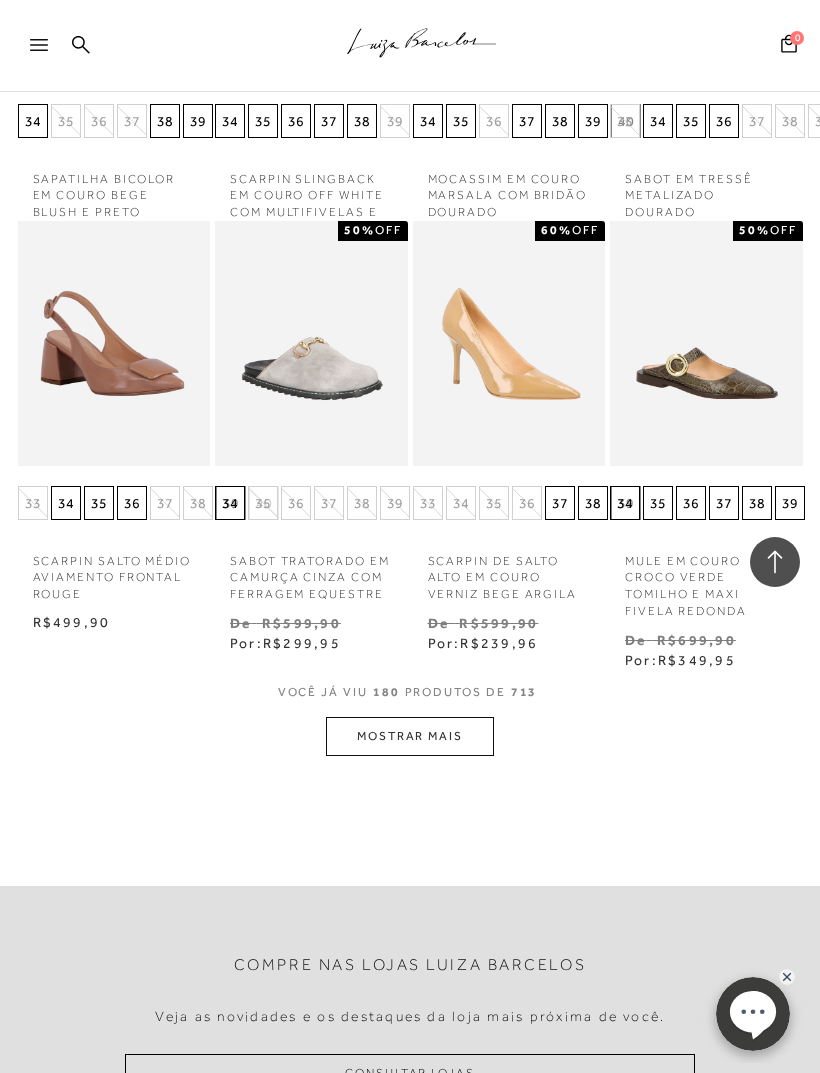 click on "MOSTRAR MAIS" at bounding box center [410, 736] 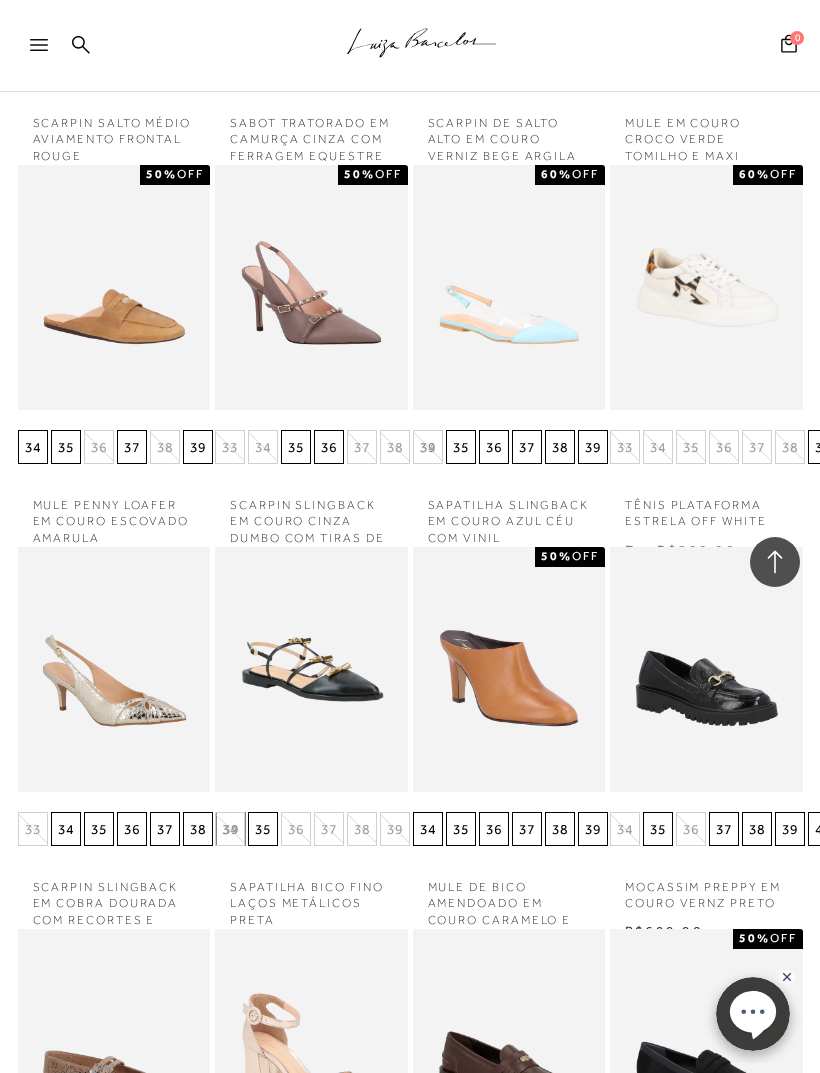 scroll, scrollTop: 15441, scrollLeft: 0, axis: vertical 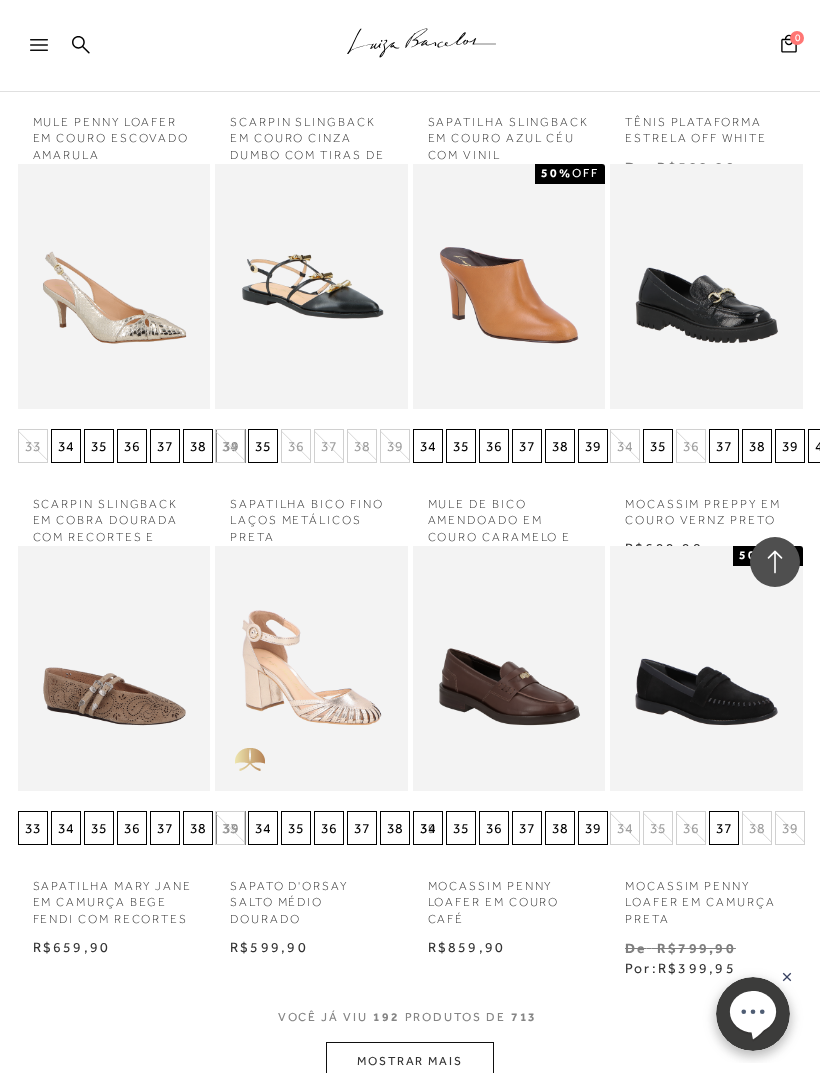 click on "MOSTRAR MAIS" at bounding box center (410, 1061) 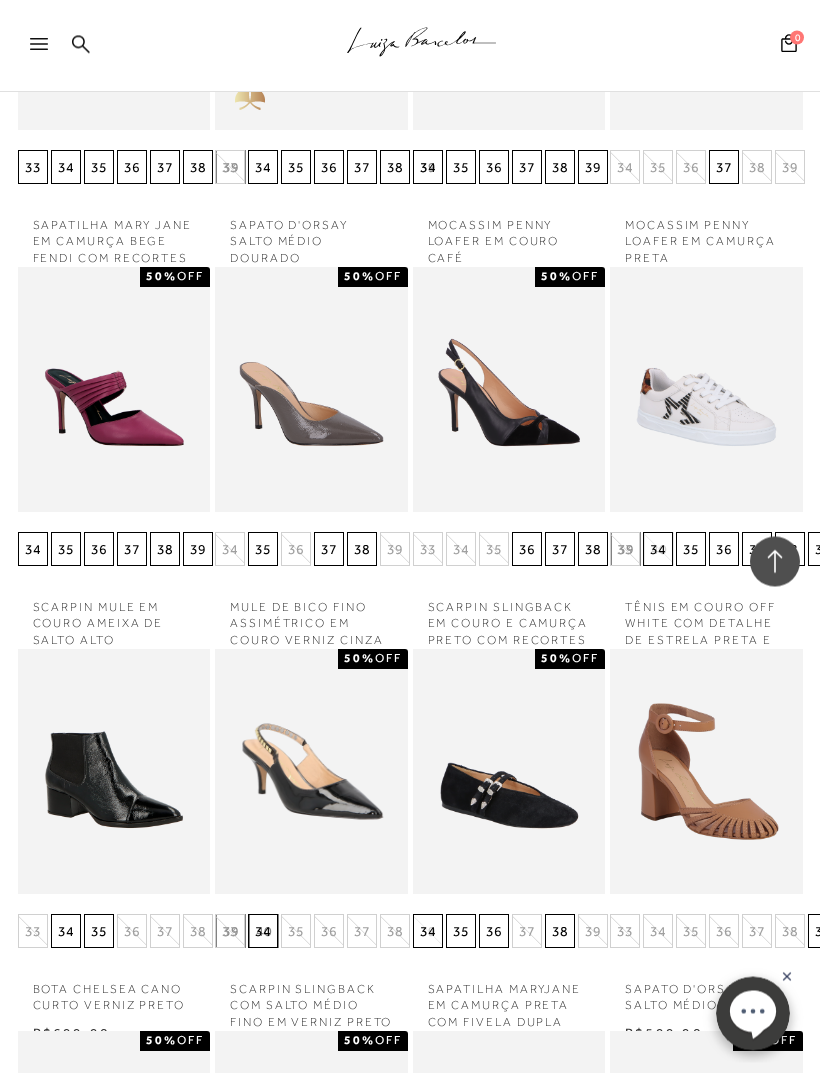 scroll, scrollTop: 16655, scrollLeft: 0, axis: vertical 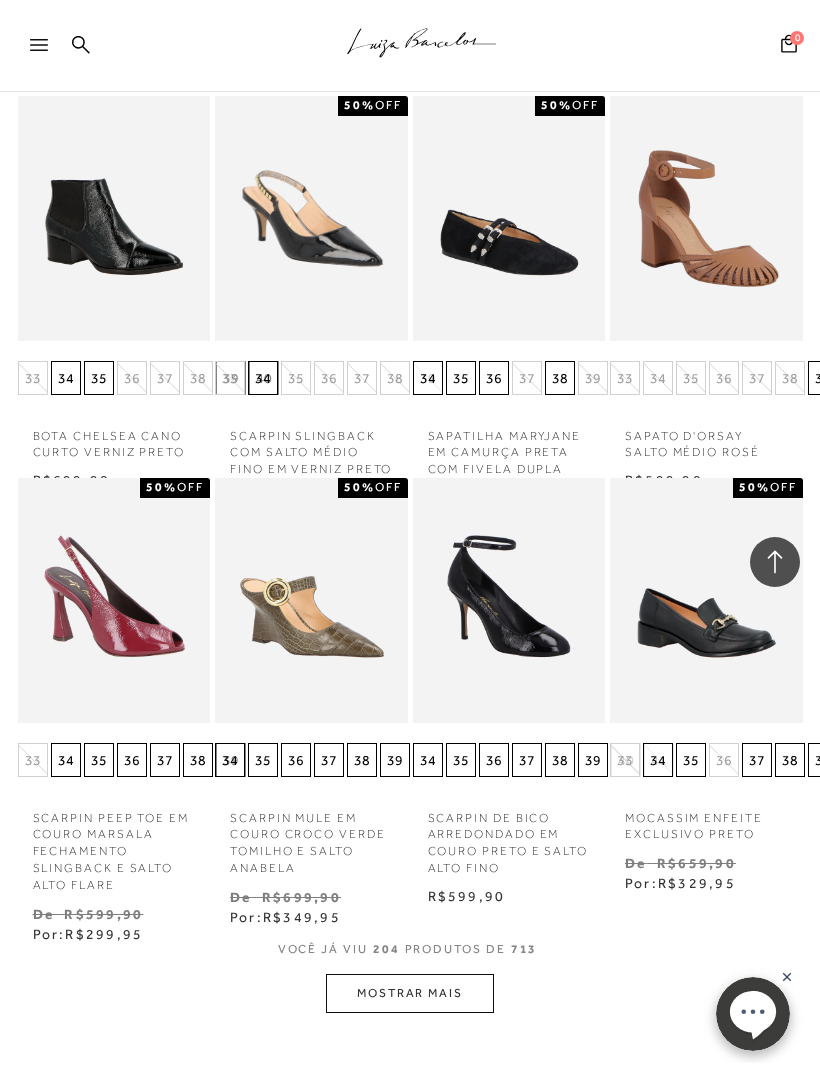 click on "MOSTRAR MAIS" at bounding box center [410, 993] 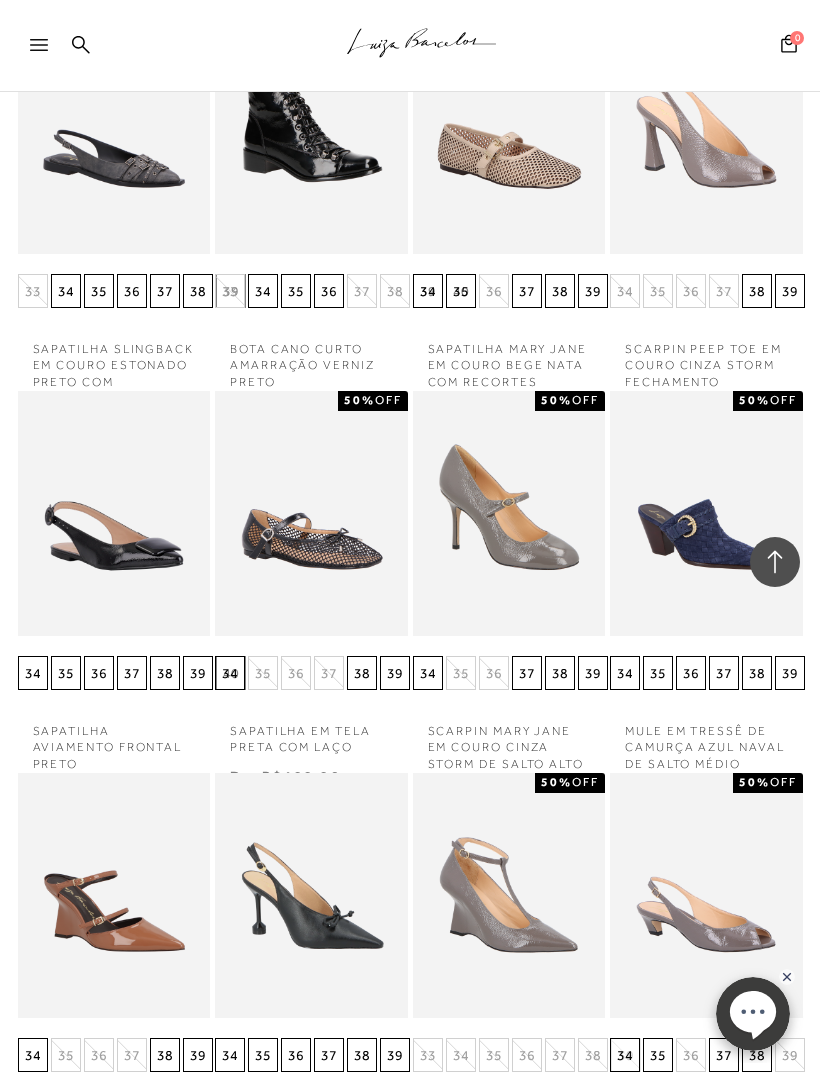 scroll, scrollTop: 18189, scrollLeft: 0, axis: vertical 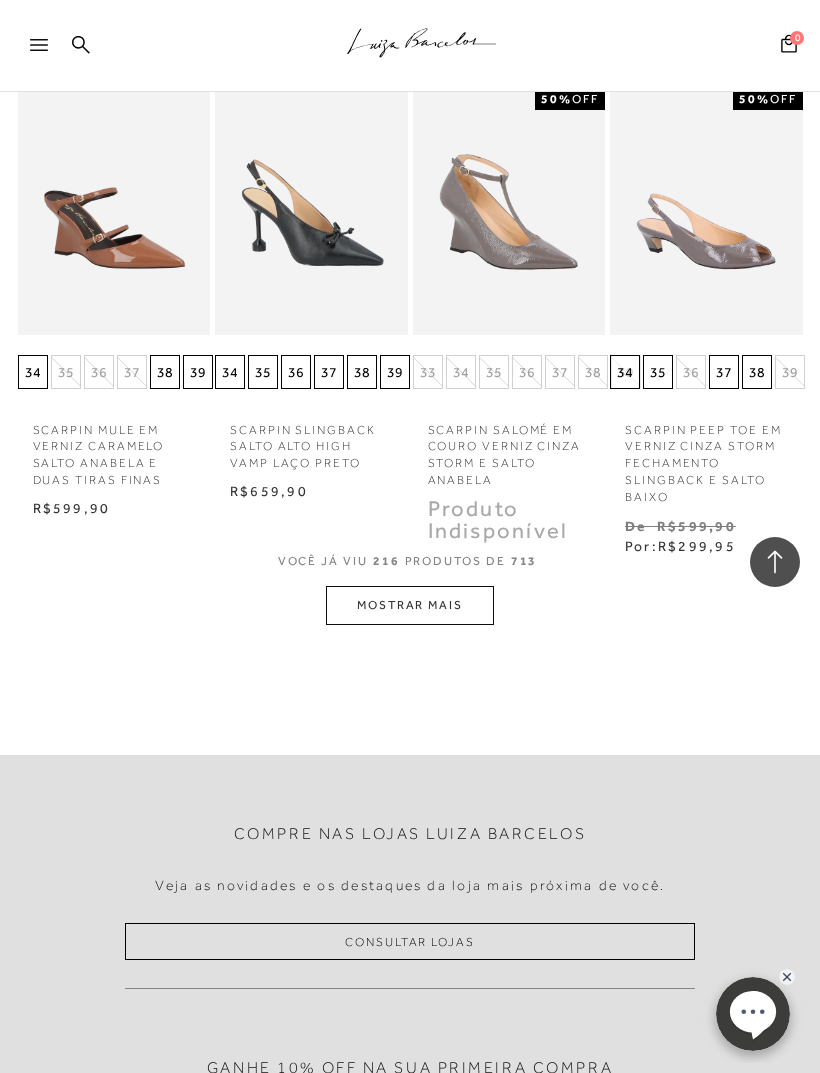 click on "MOSTRAR MAIS" at bounding box center (410, 605) 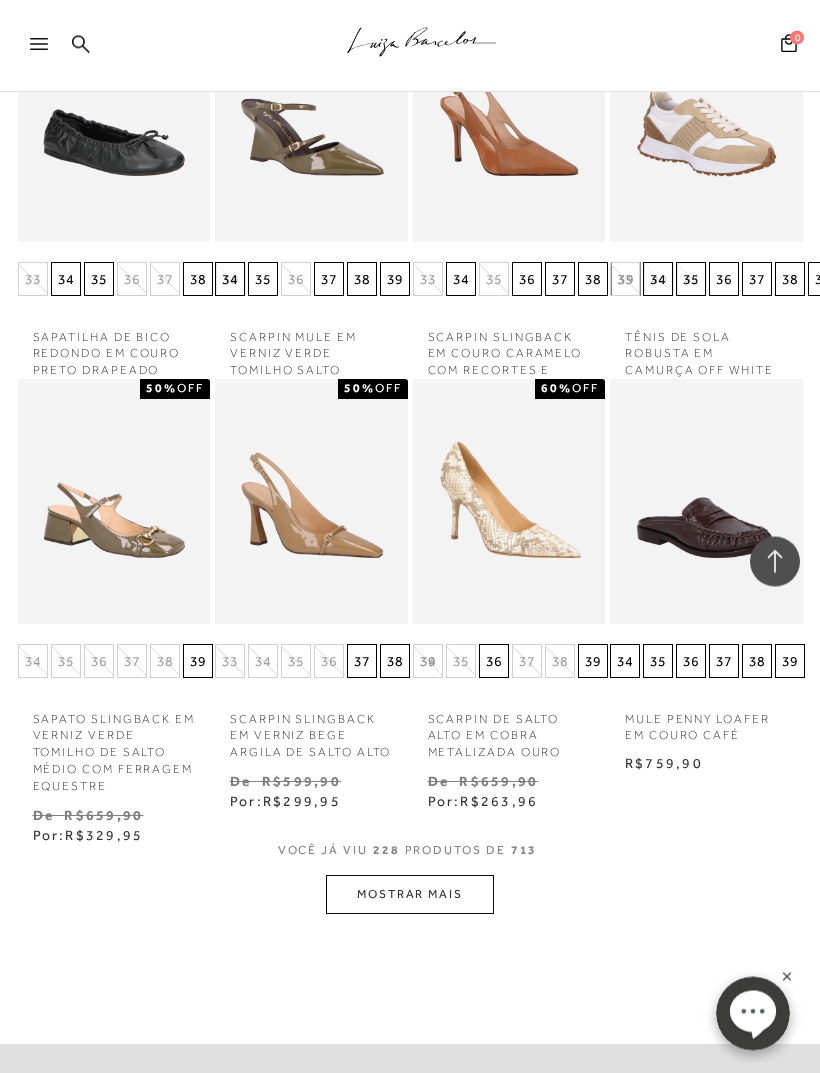 scroll, scrollTop: 19133, scrollLeft: 0, axis: vertical 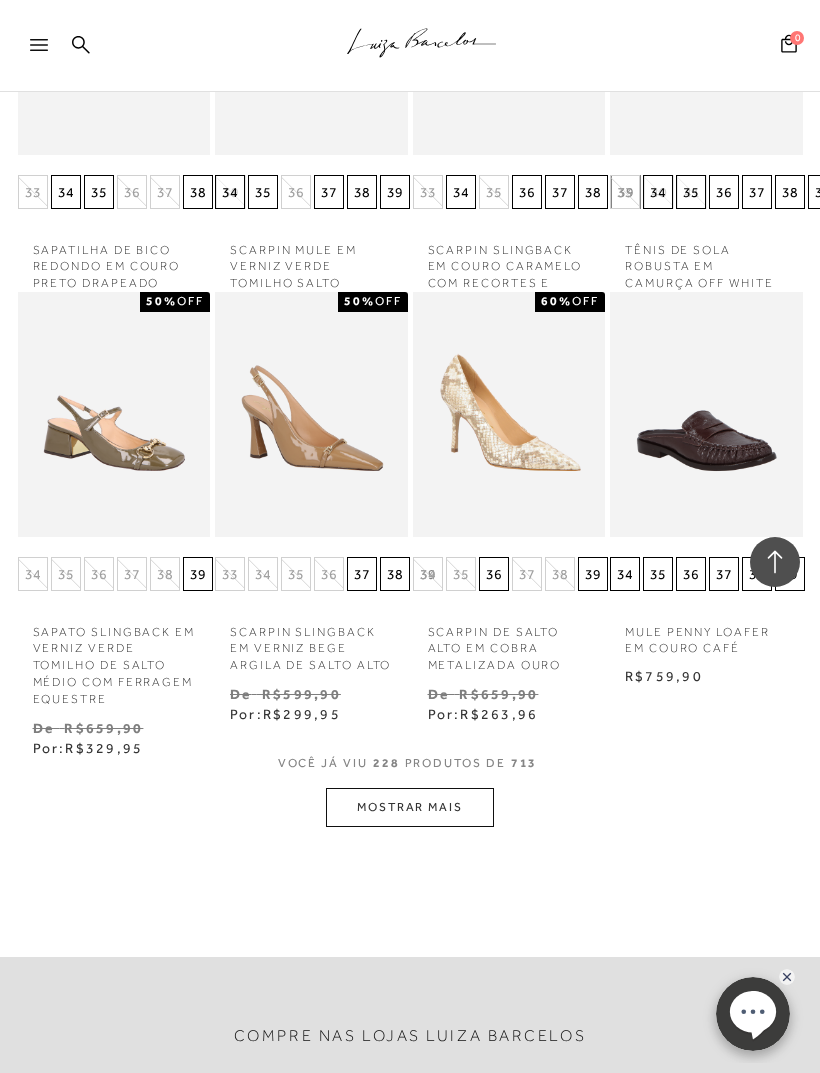 click on "MOSTRAR MAIS" at bounding box center (410, 807) 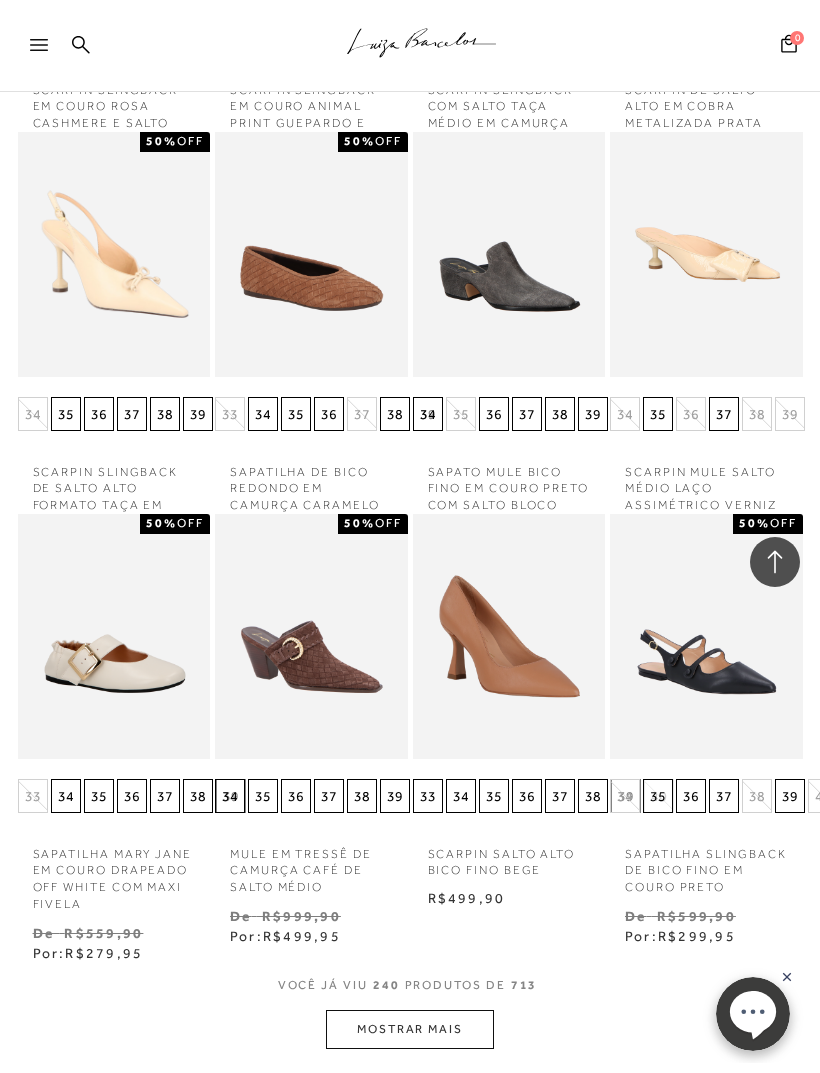 scroll, scrollTop: 20479, scrollLeft: 0, axis: vertical 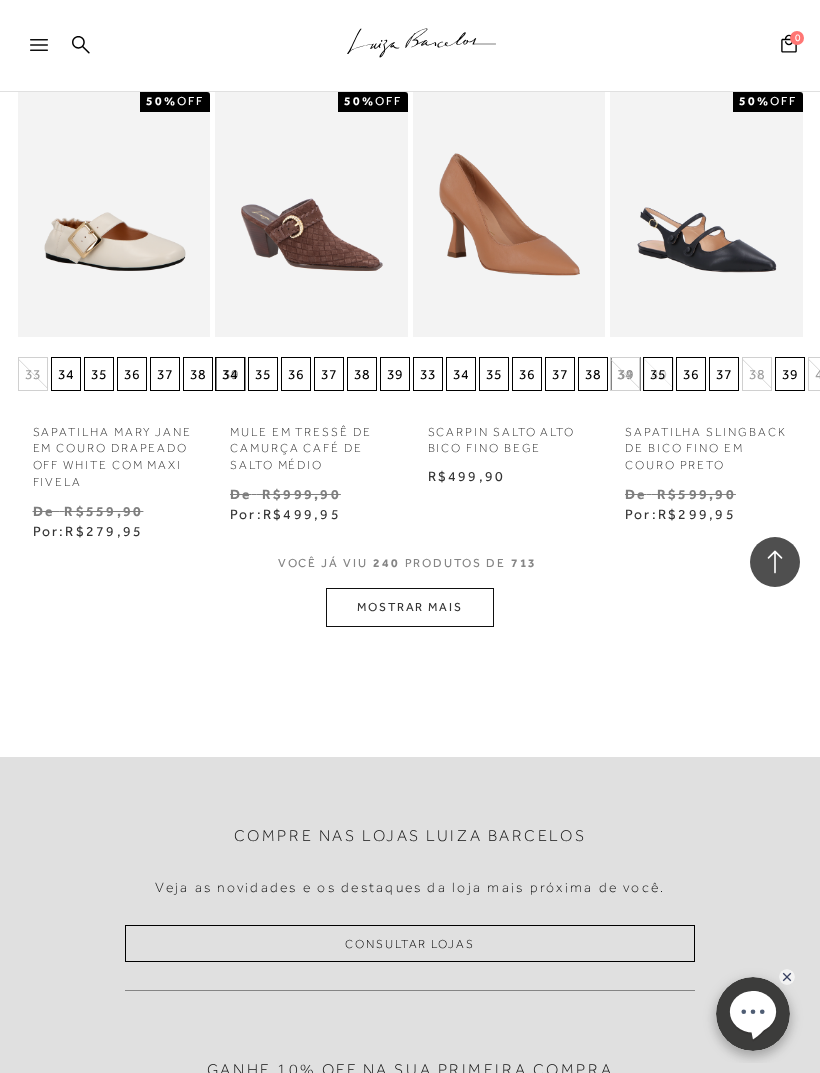 click on "MOSTRAR MAIS" at bounding box center [410, 607] 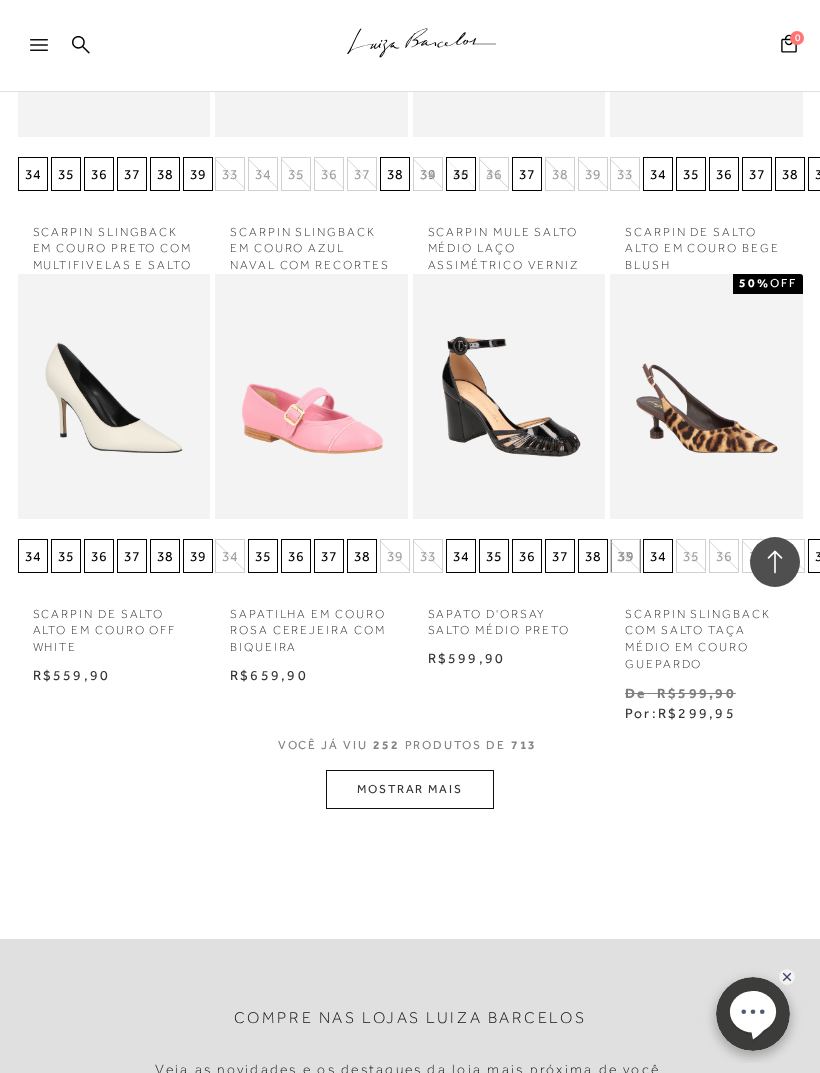 scroll, scrollTop: 21157, scrollLeft: 0, axis: vertical 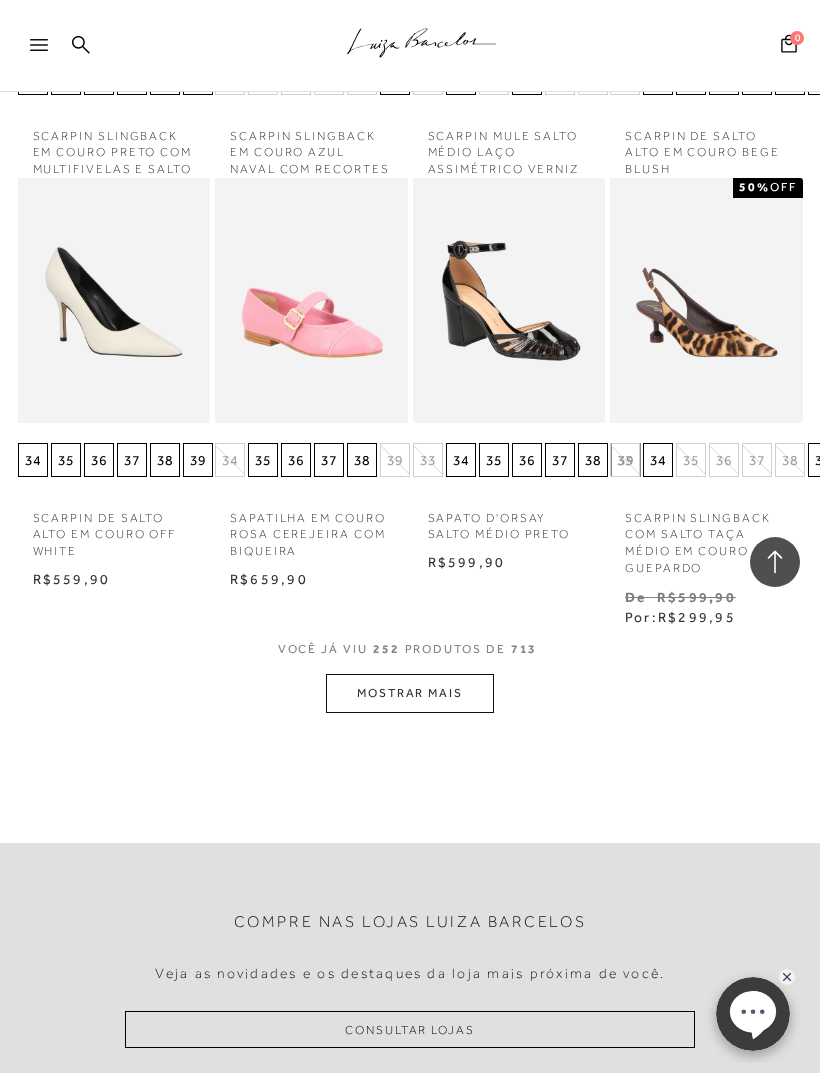 click on "MOSTRAR MAIS" at bounding box center (410, 693) 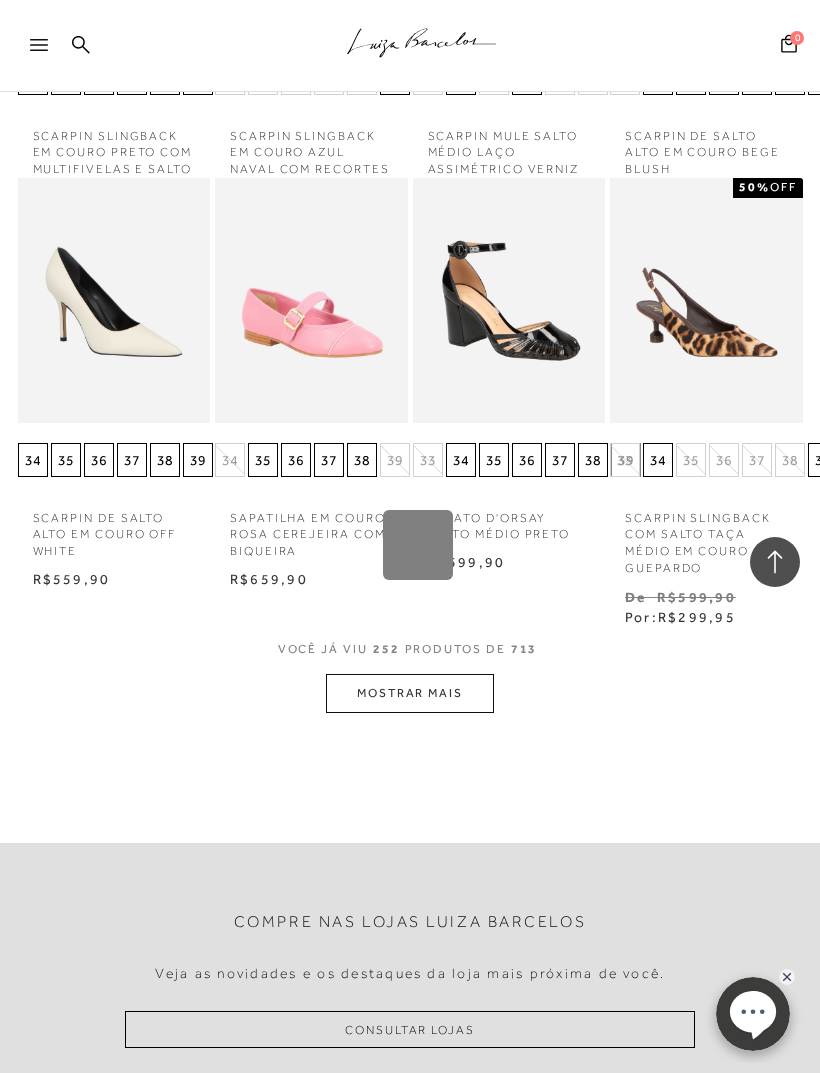 scroll, scrollTop: 21249, scrollLeft: 0, axis: vertical 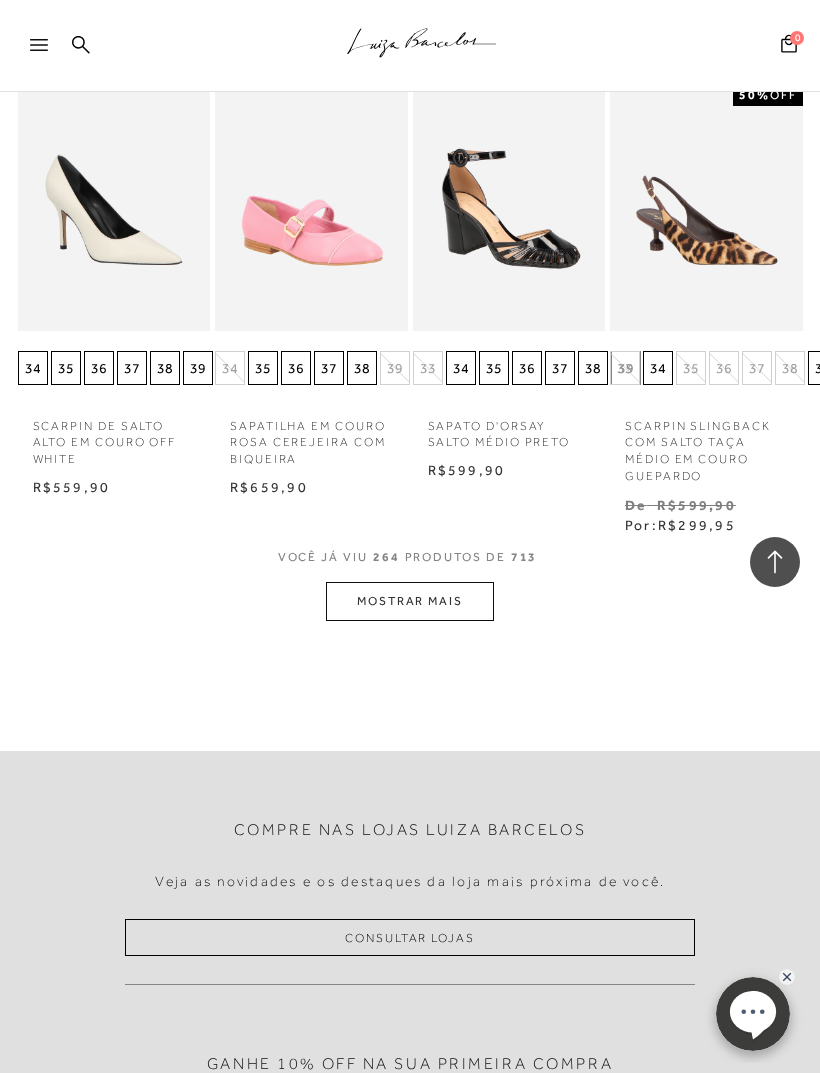 click on "MOSTRAR MAIS" at bounding box center (410, 601) 